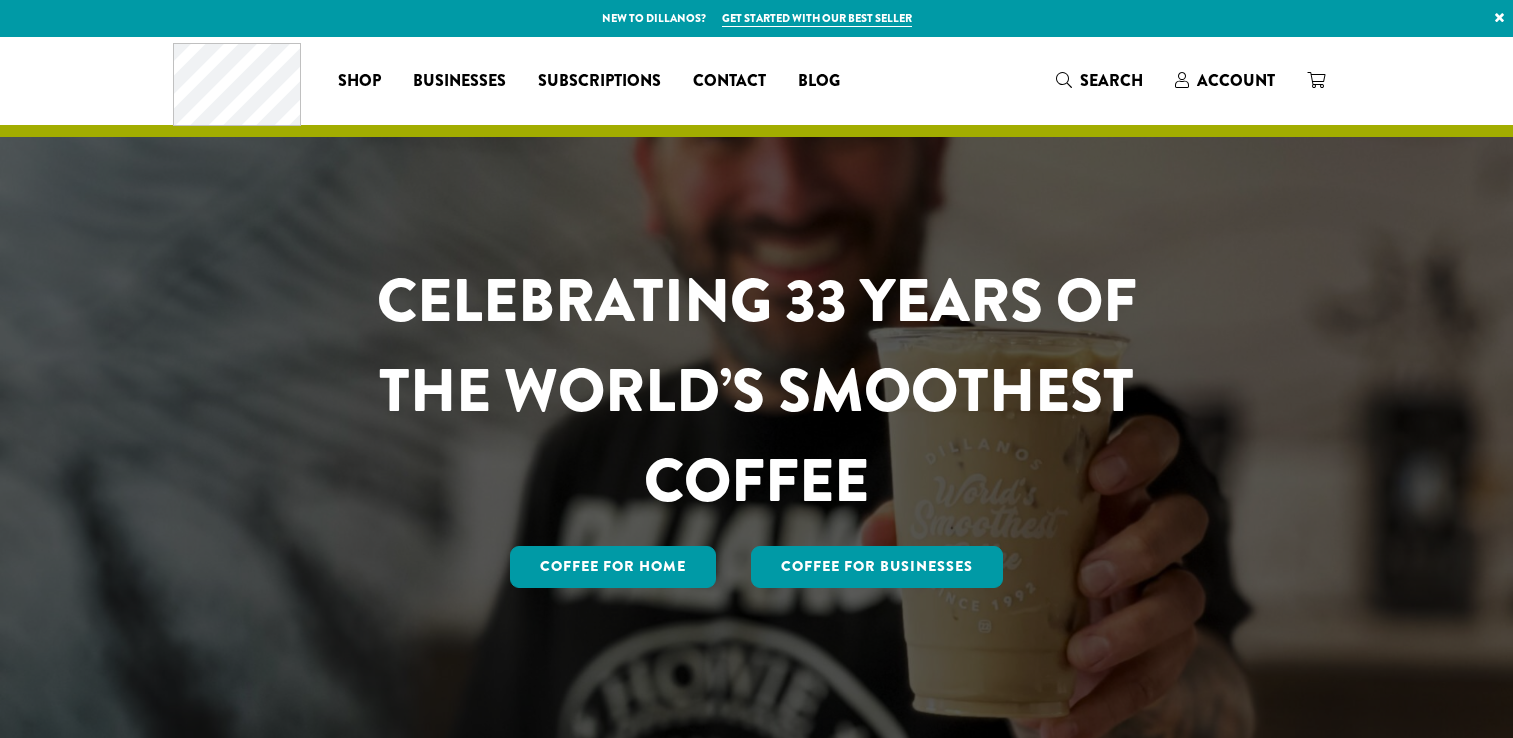 scroll, scrollTop: 0, scrollLeft: 0, axis: both 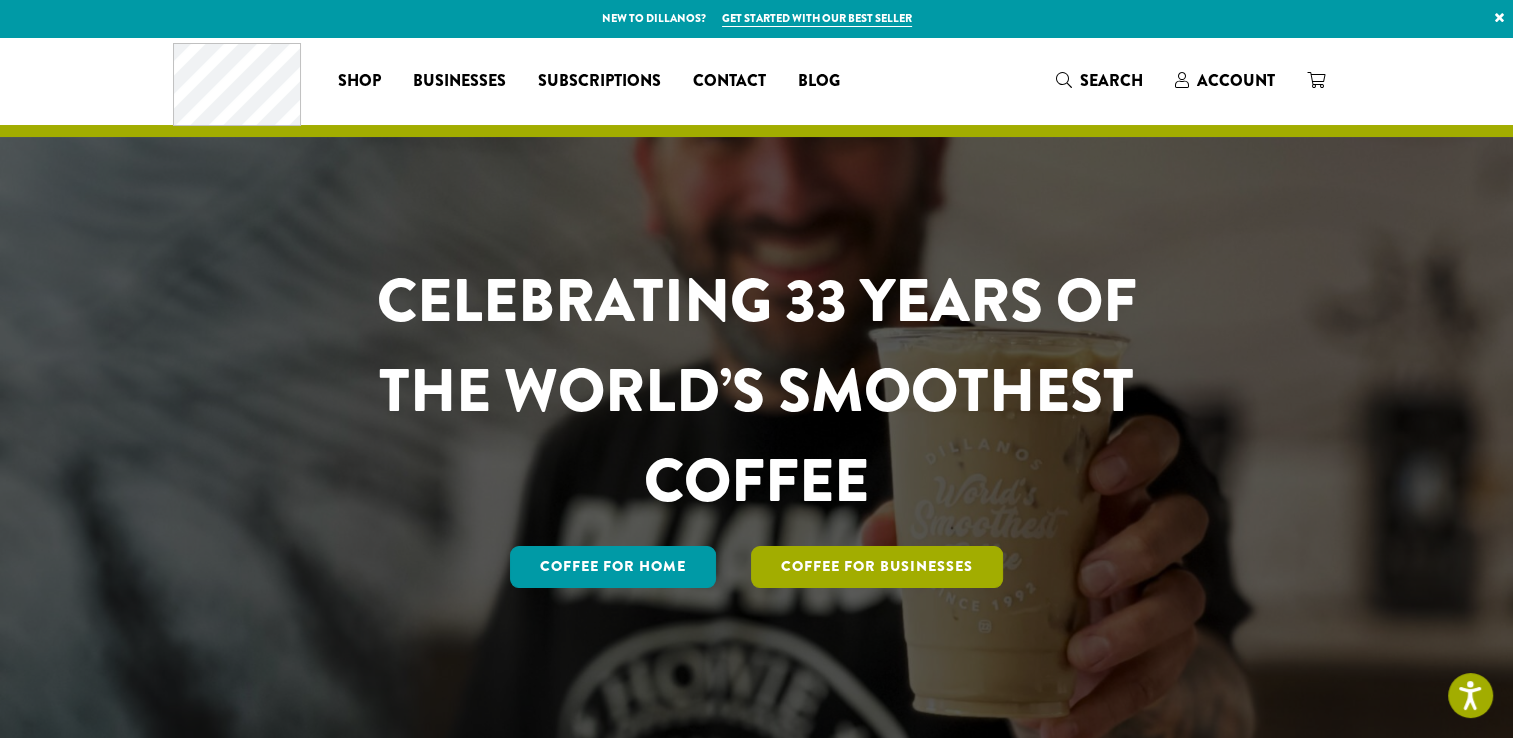click on "Coffee For Businesses" at bounding box center (877, 567) 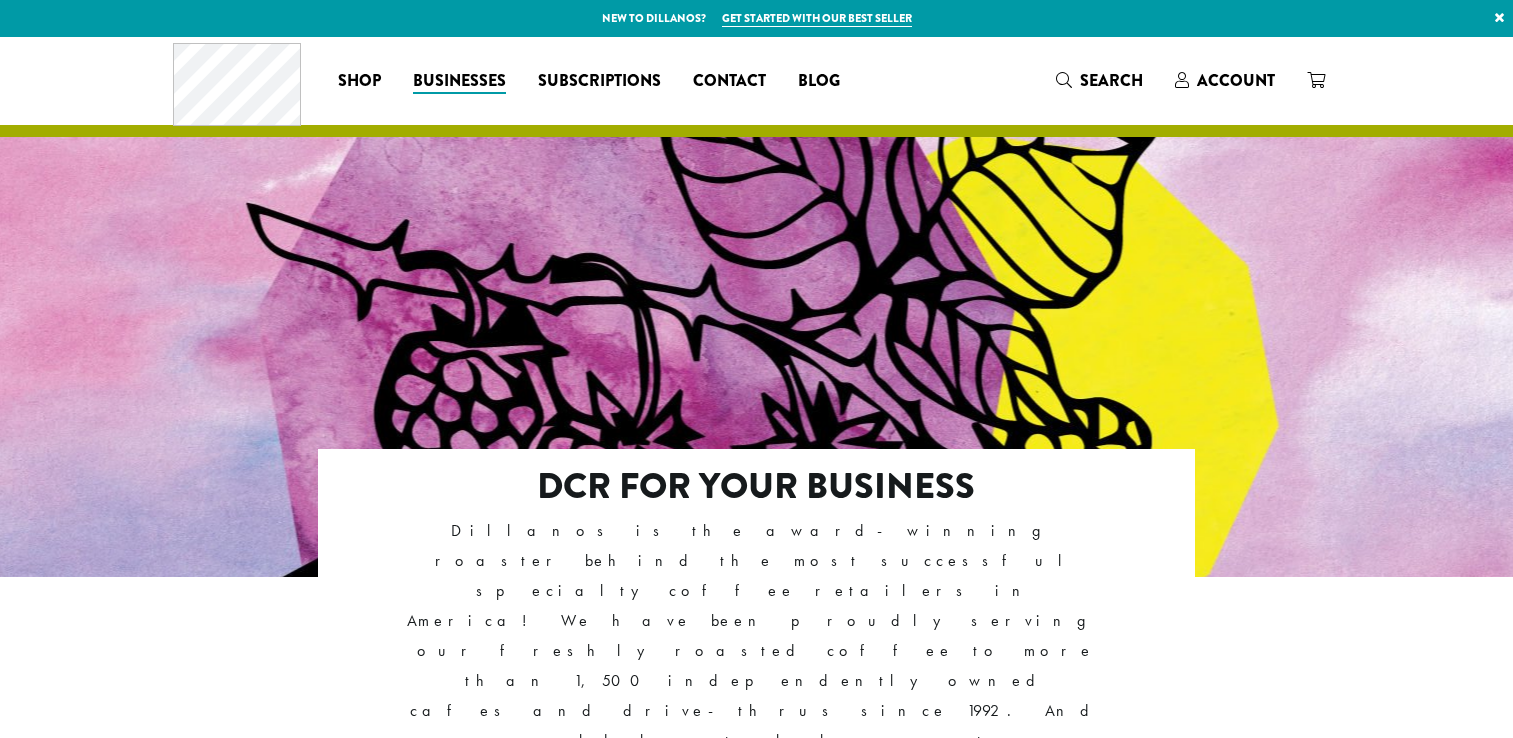 scroll, scrollTop: 0, scrollLeft: 0, axis: both 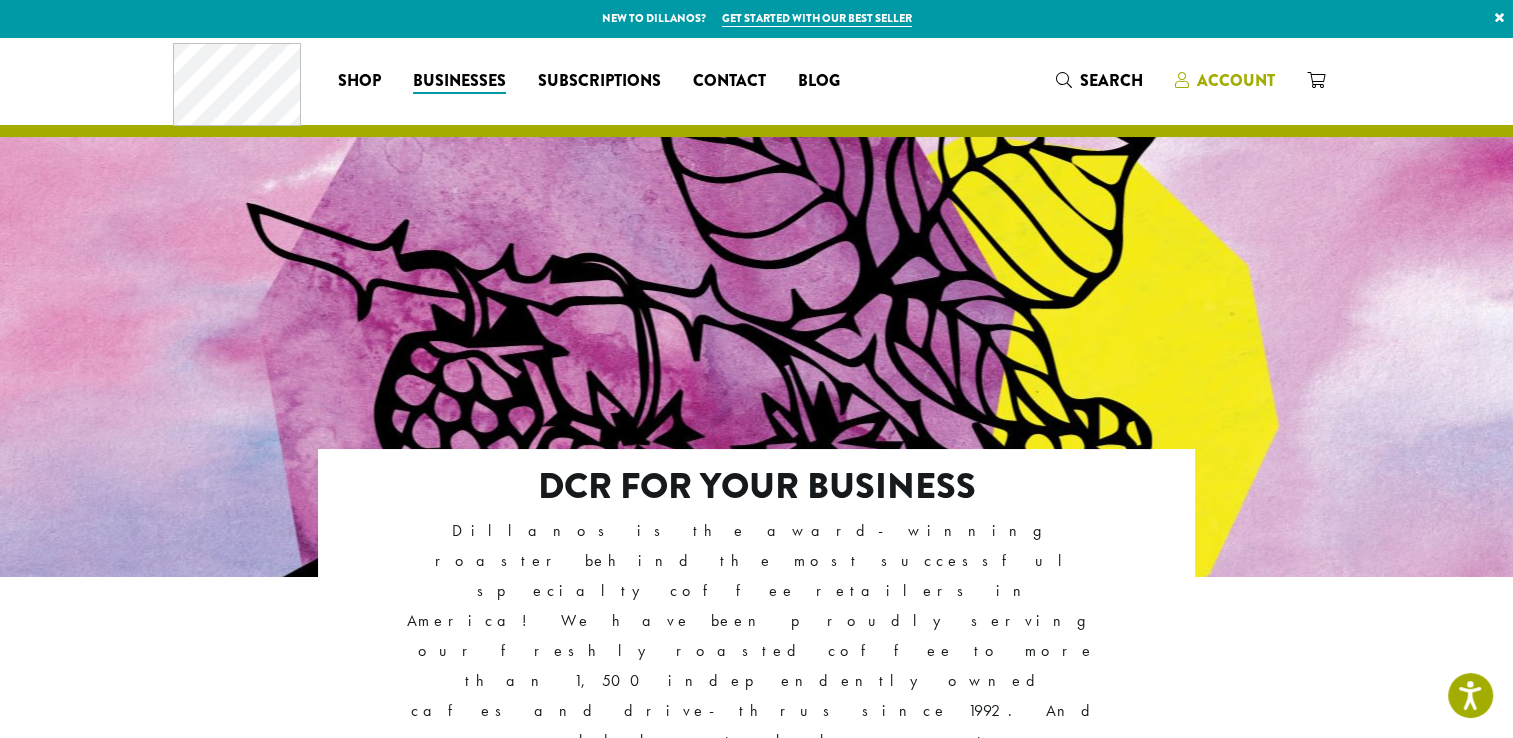 click on "Account" at bounding box center [1236, 80] 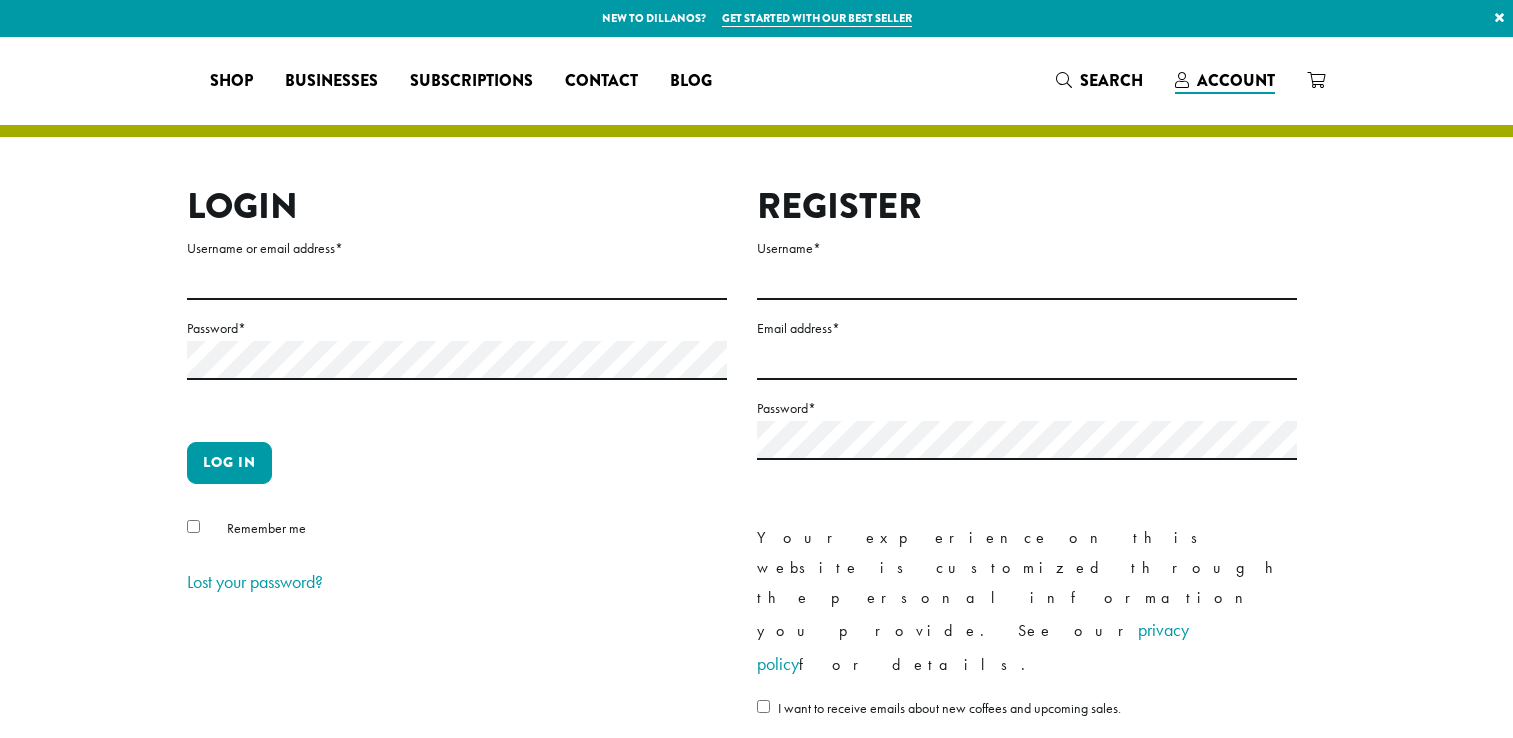 scroll, scrollTop: 0, scrollLeft: 0, axis: both 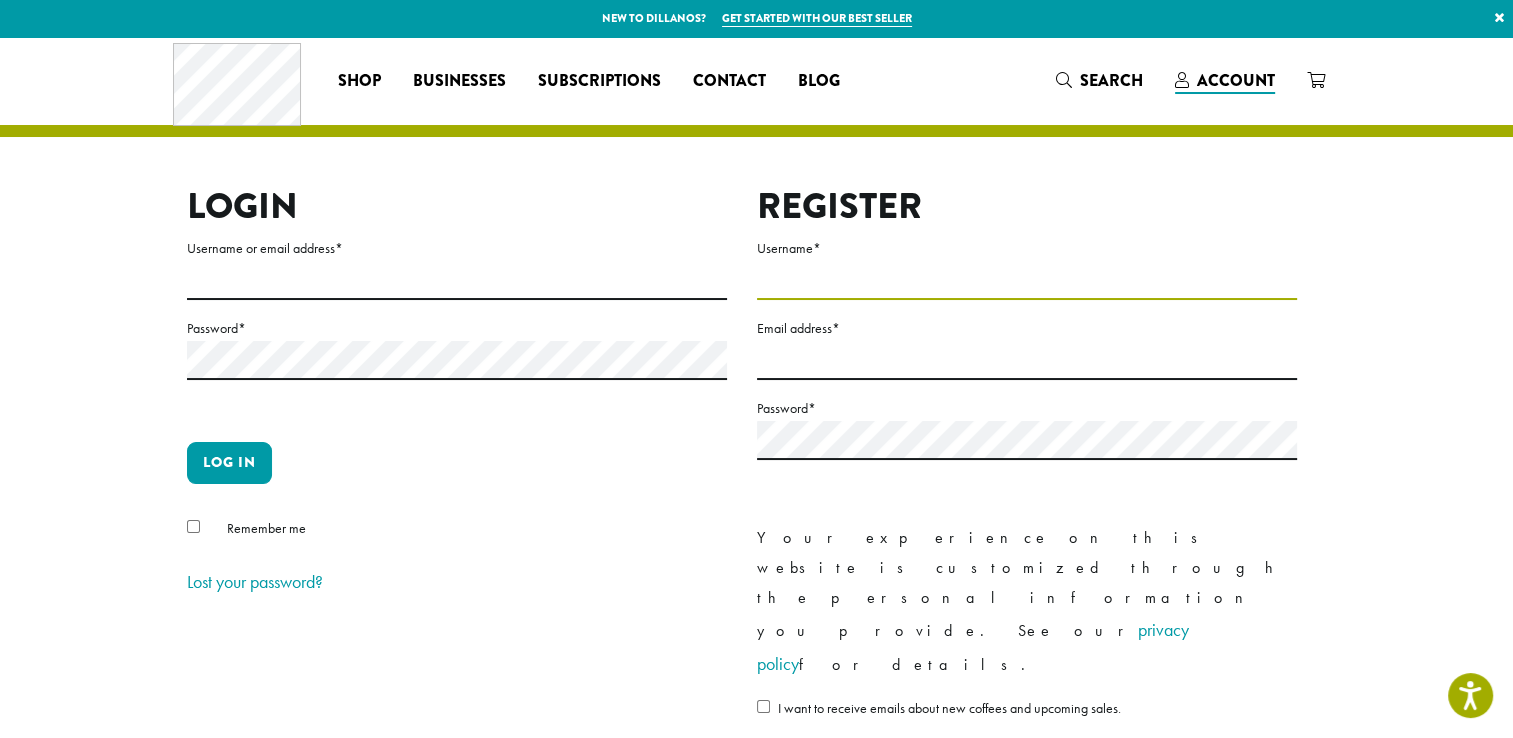 click on "Username  *" at bounding box center [1027, 280] 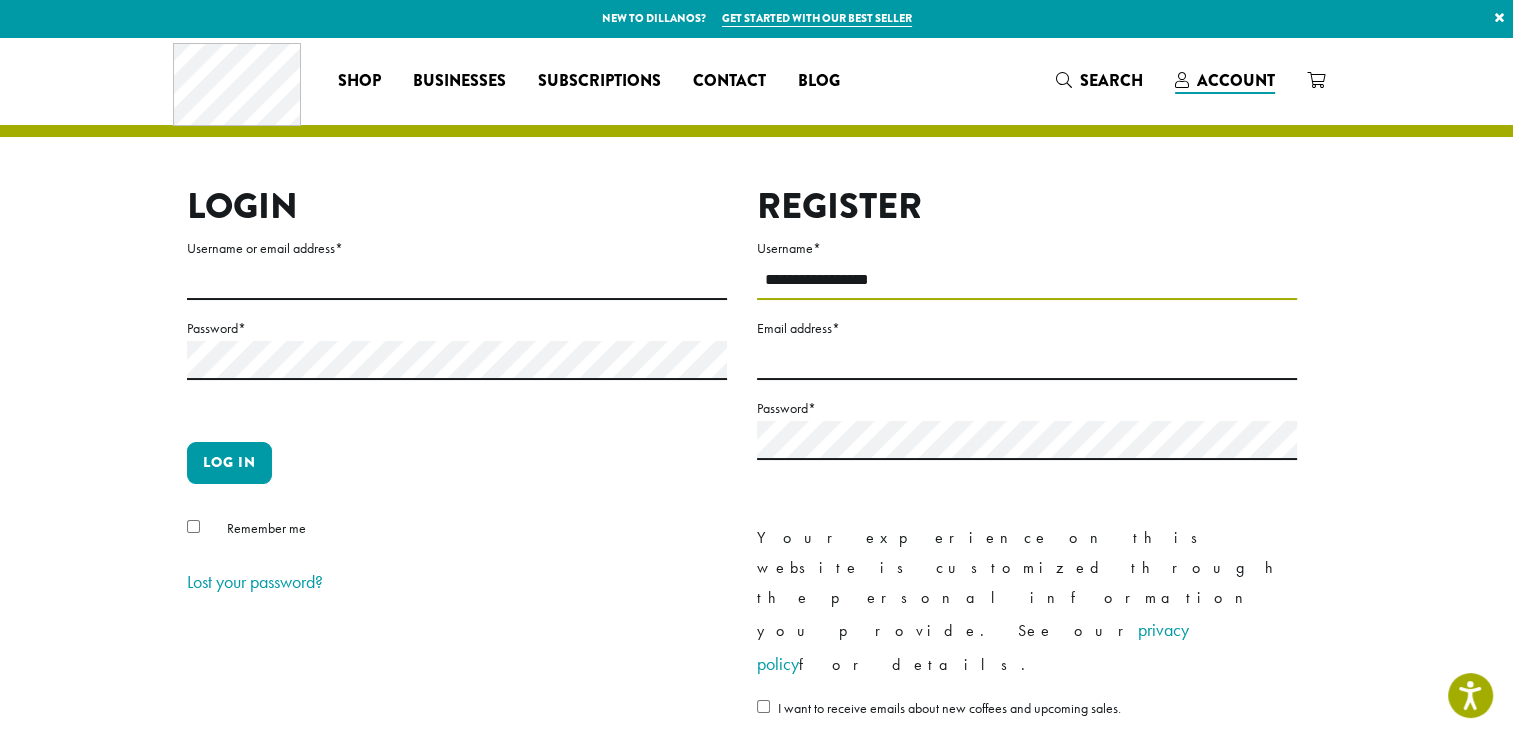 type on "**********" 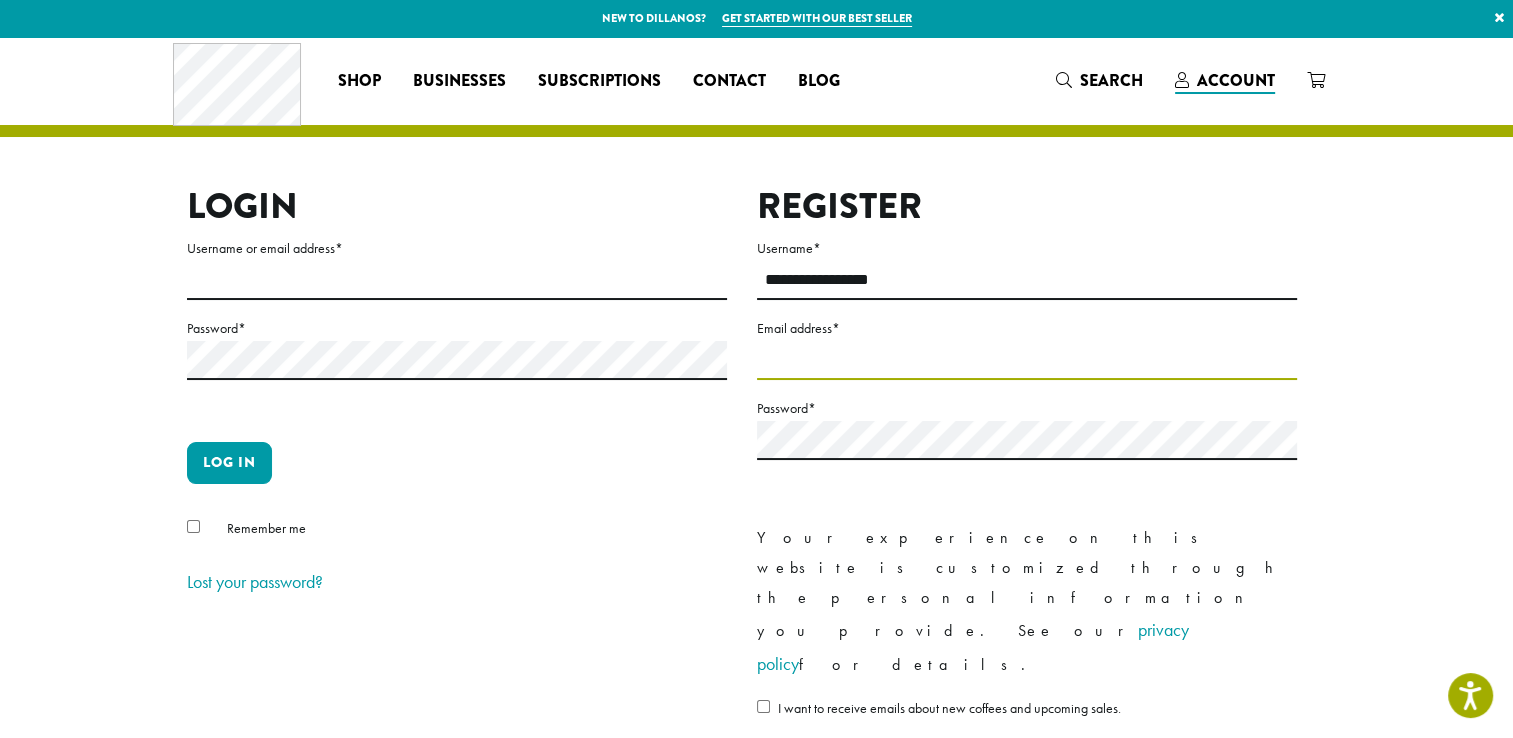 click on "Email address  *" at bounding box center (1027, 360) 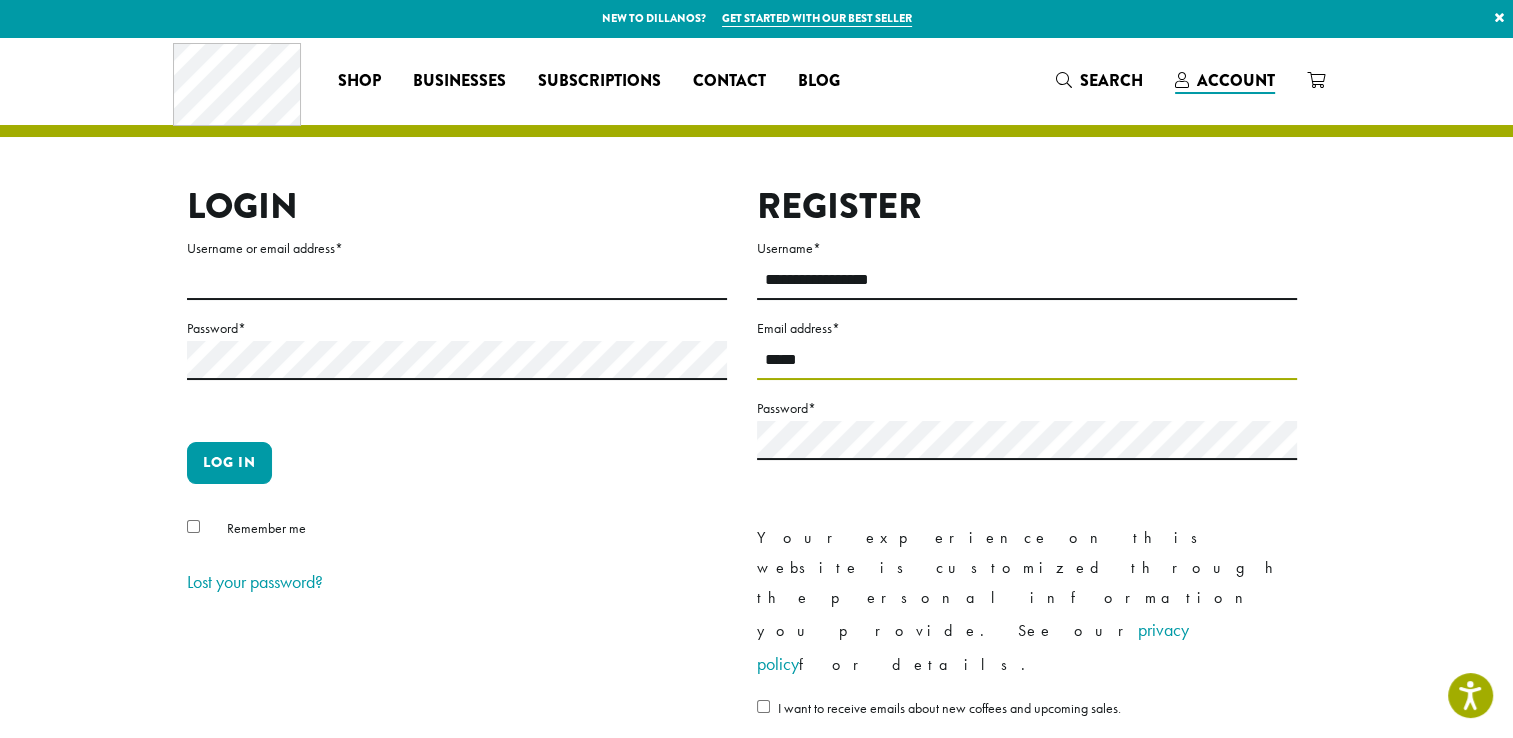 type on "**********" 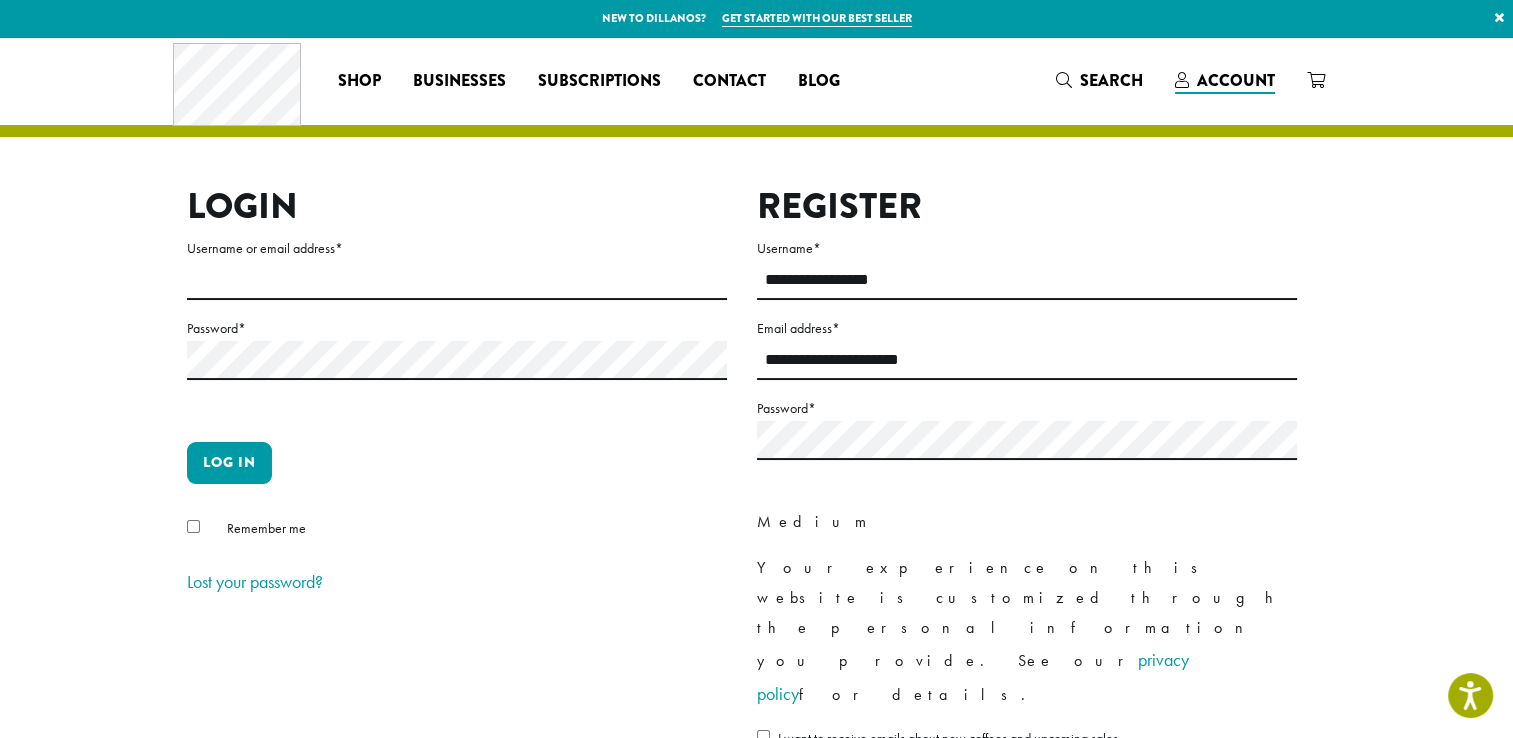 click on "I want to receive emails about new coffees and upcoming sales." at bounding box center [1027, 742] 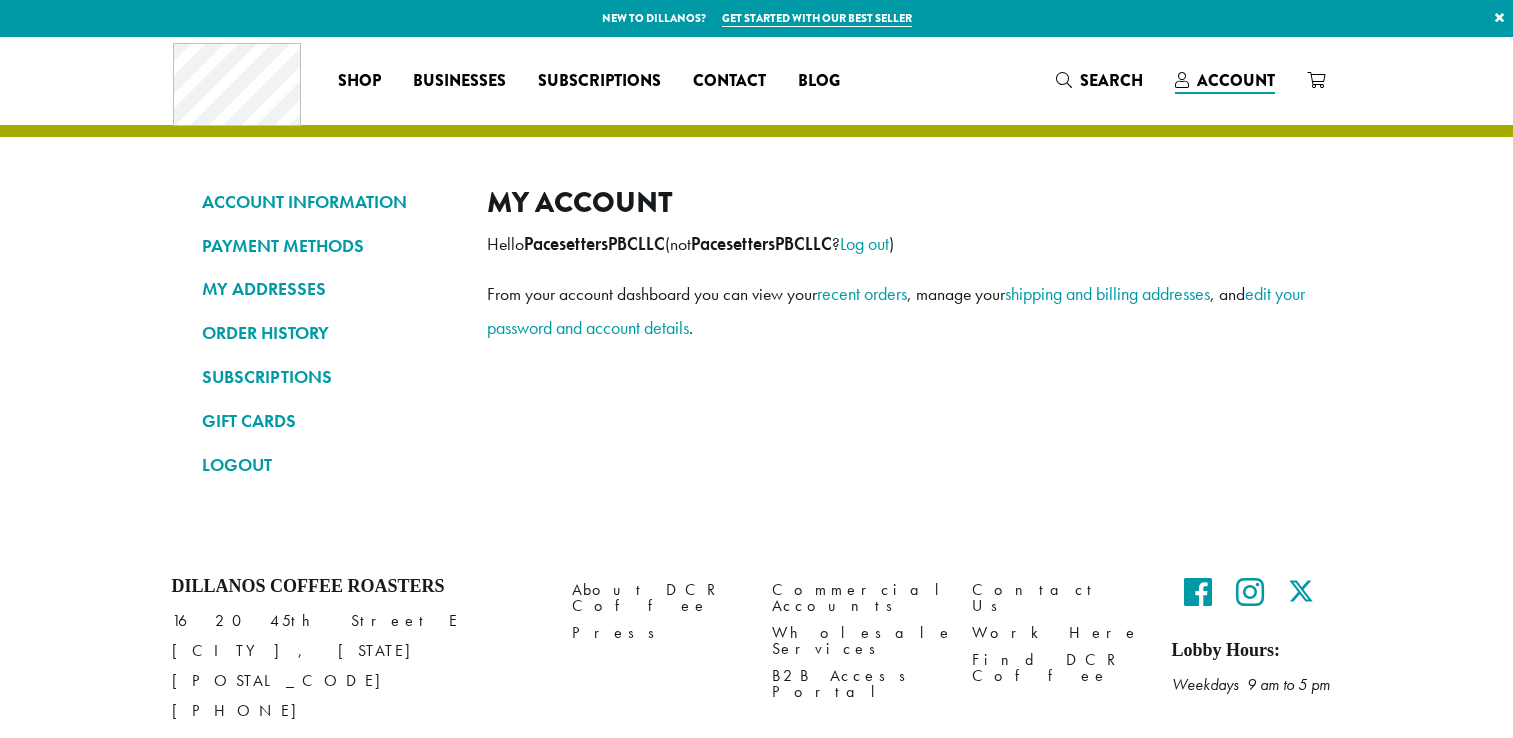 scroll, scrollTop: 0, scrollLeft: 0, axis: both 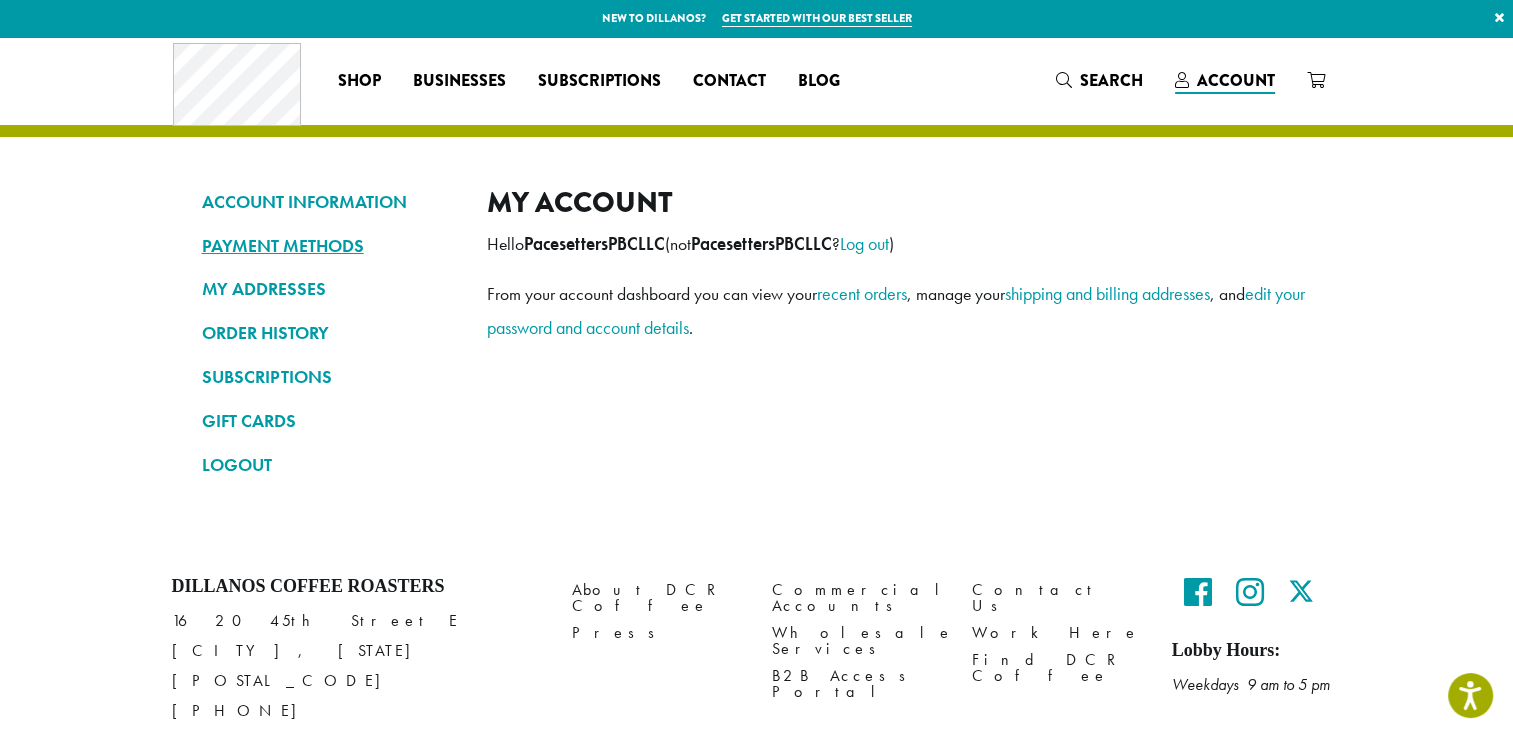 click on "PAYMENT METHODS" at bounding box center [329, 246] 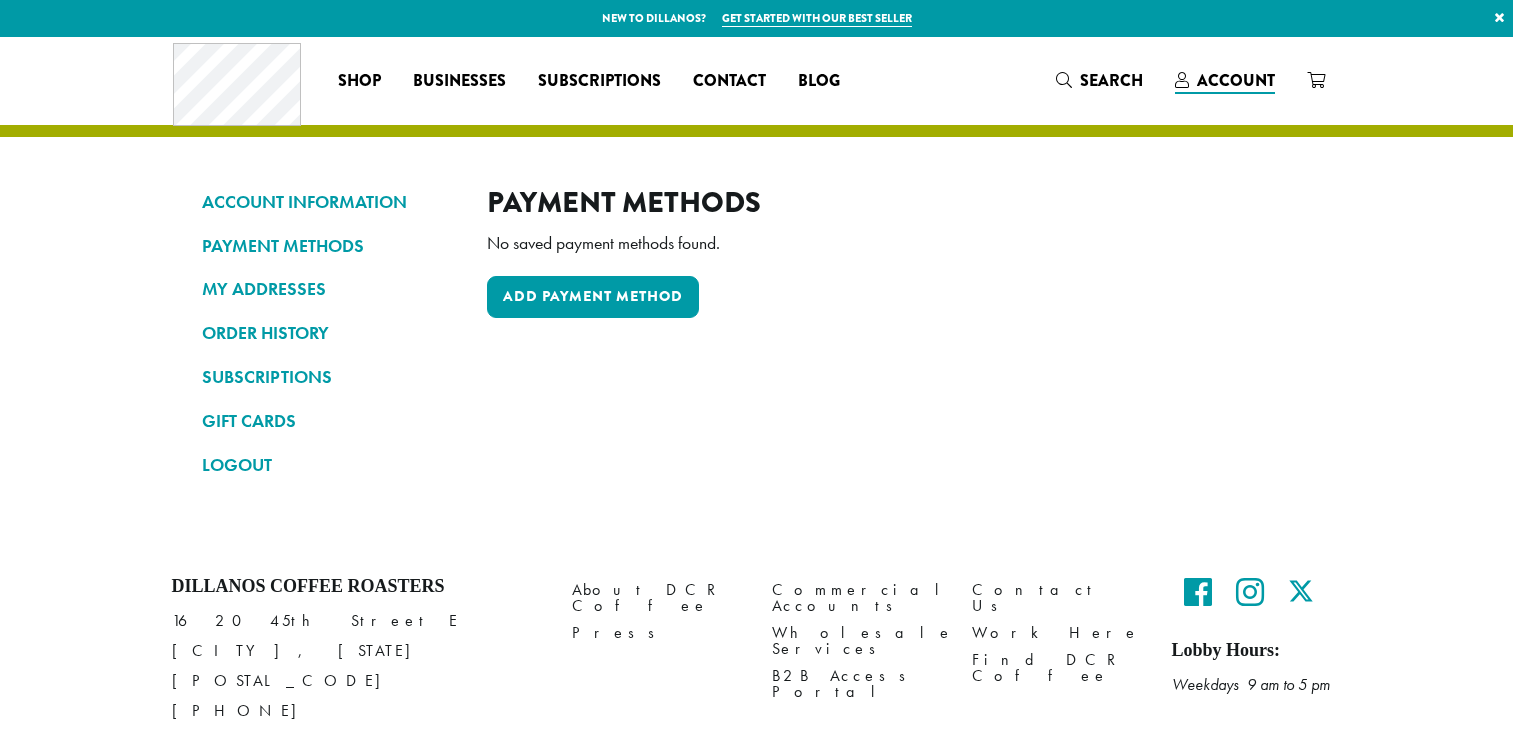 scroll, scrollTop: 0, scrollLeft: 0, axis: both 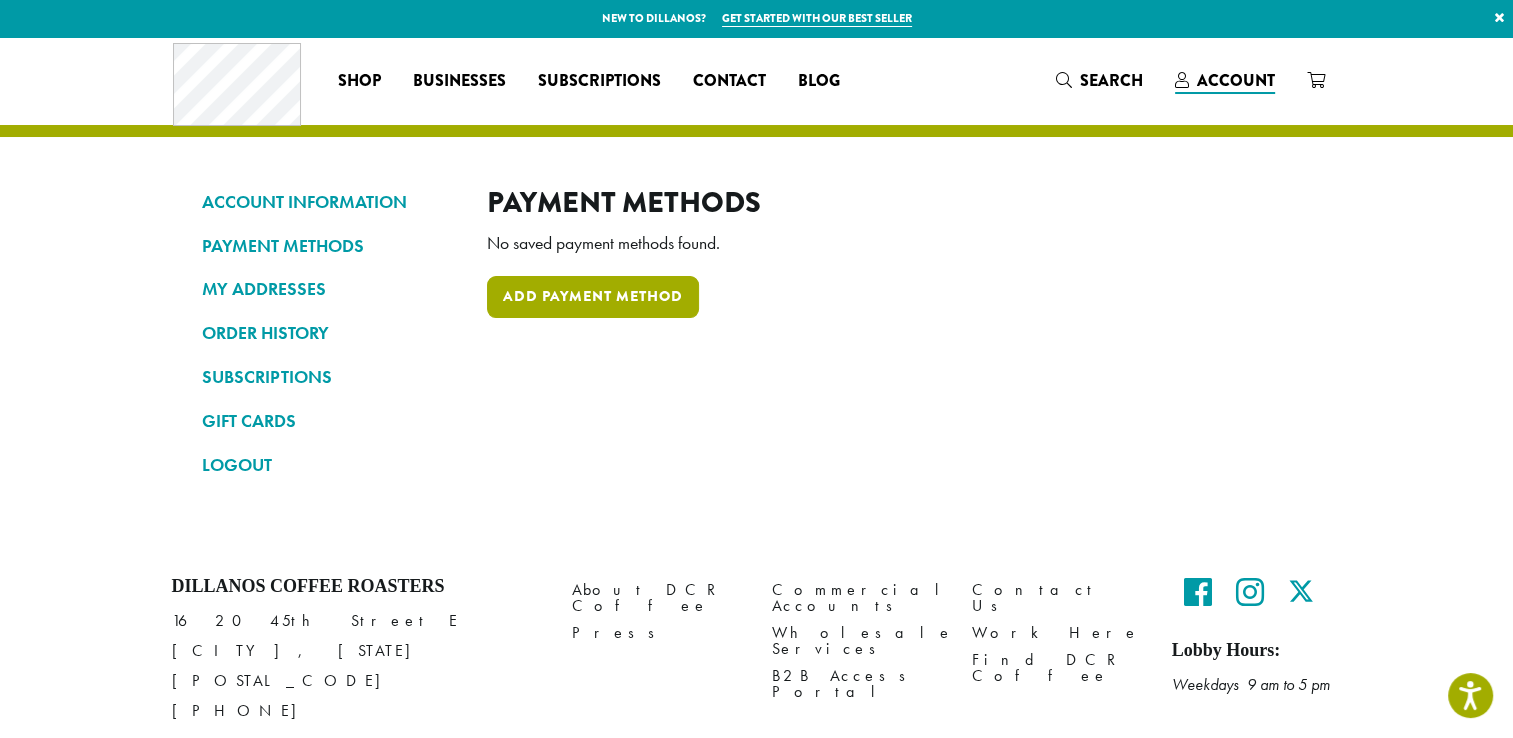click on "Add payment method" at bounding box center (593, 297) 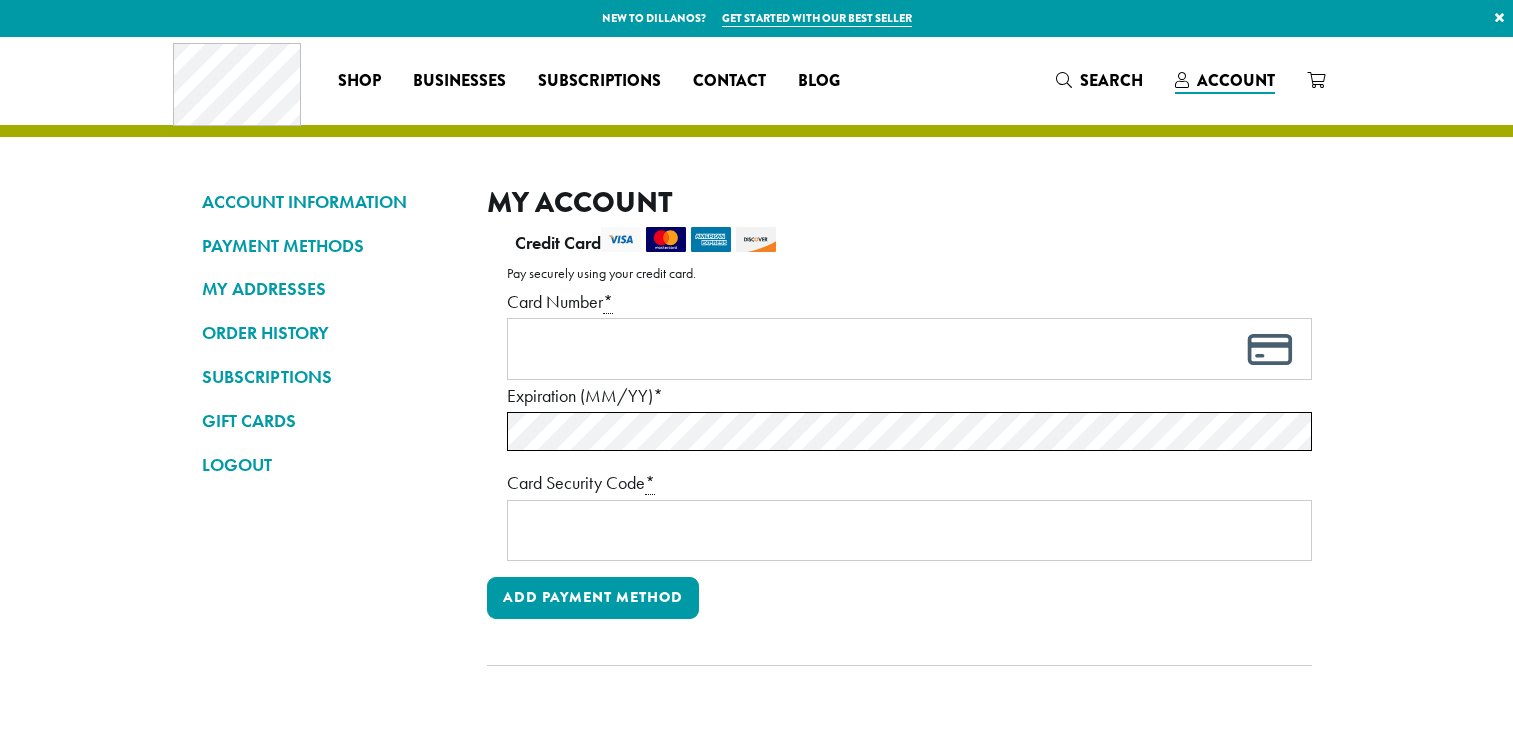 scroll, scrollTop: 0, scrollLeft: 0, axis: both 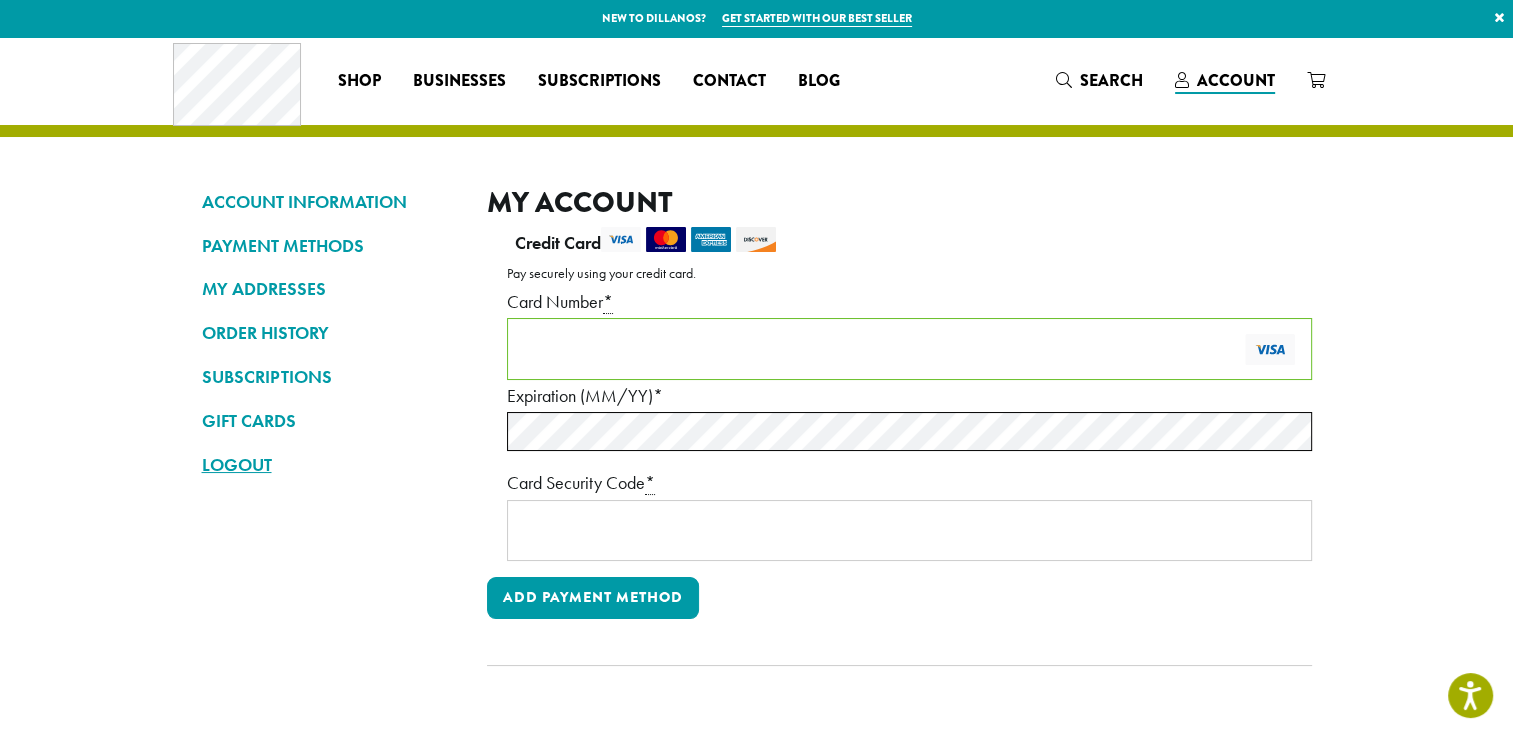 click on "LOGOUT" at bounding box center (329, 465) 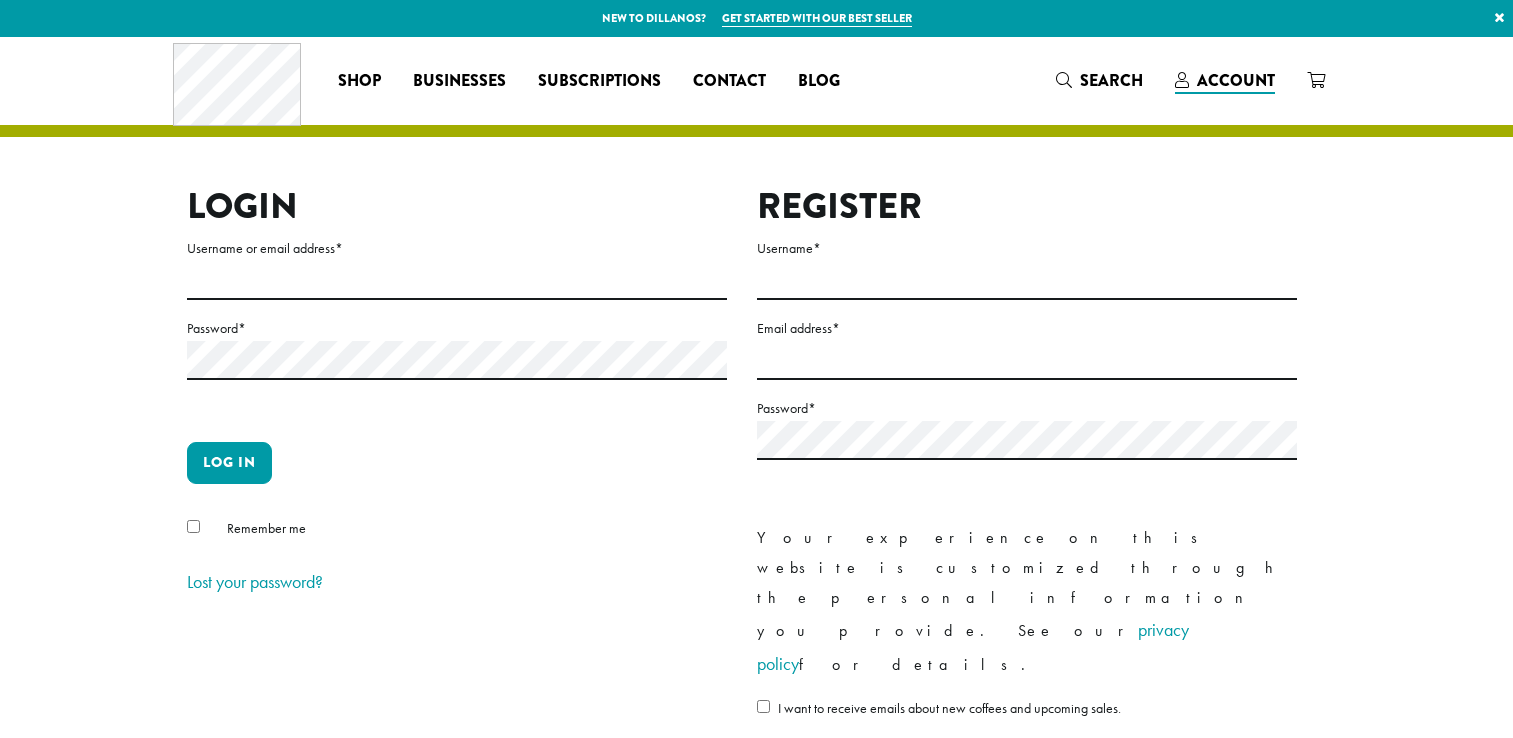 scroll, scrollTop: 0, scrollLeft: 0, axis: both 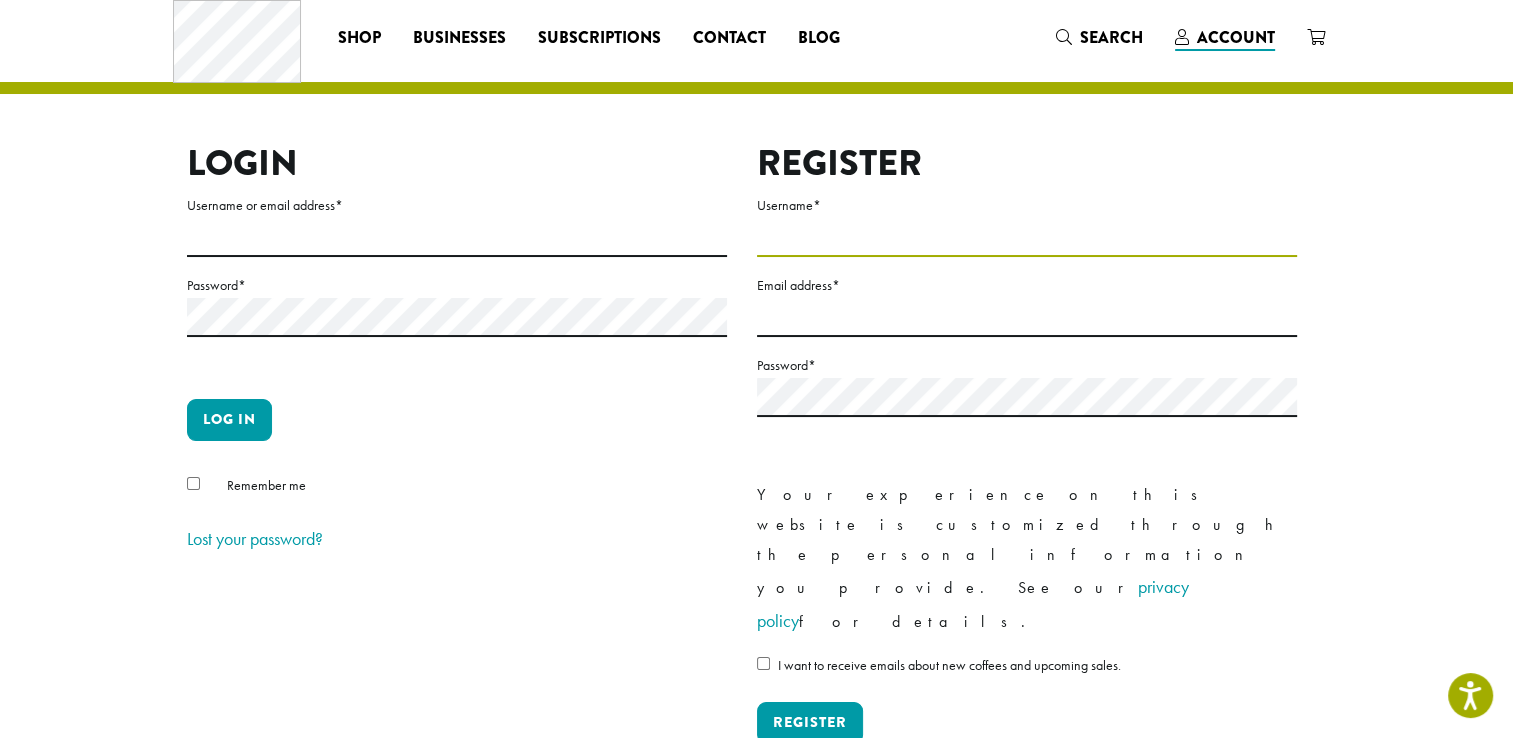 click on "Username  *" at bounding box center [1027, 237] 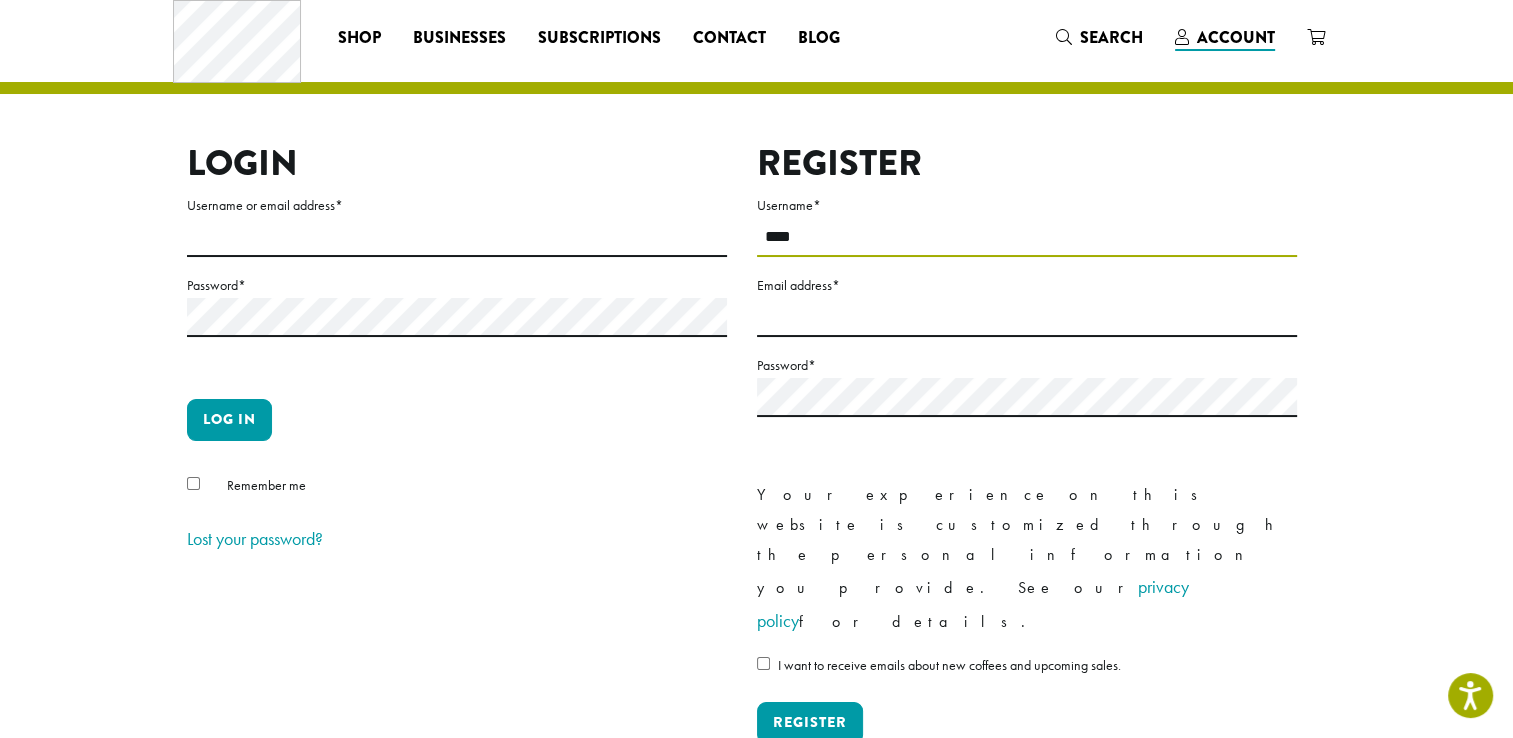type on "**********" 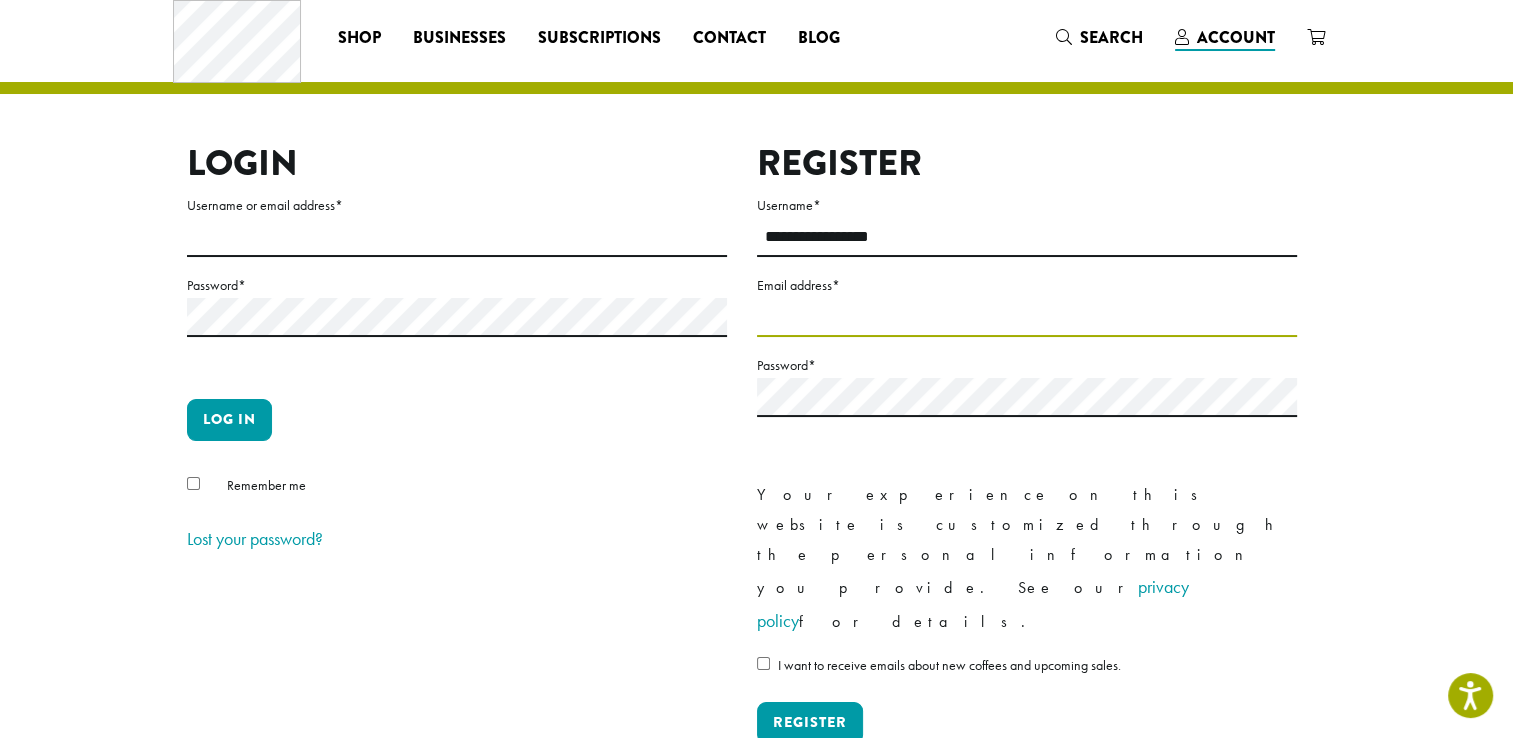 click on "Email address  *" at bounding box center (1027, 317) 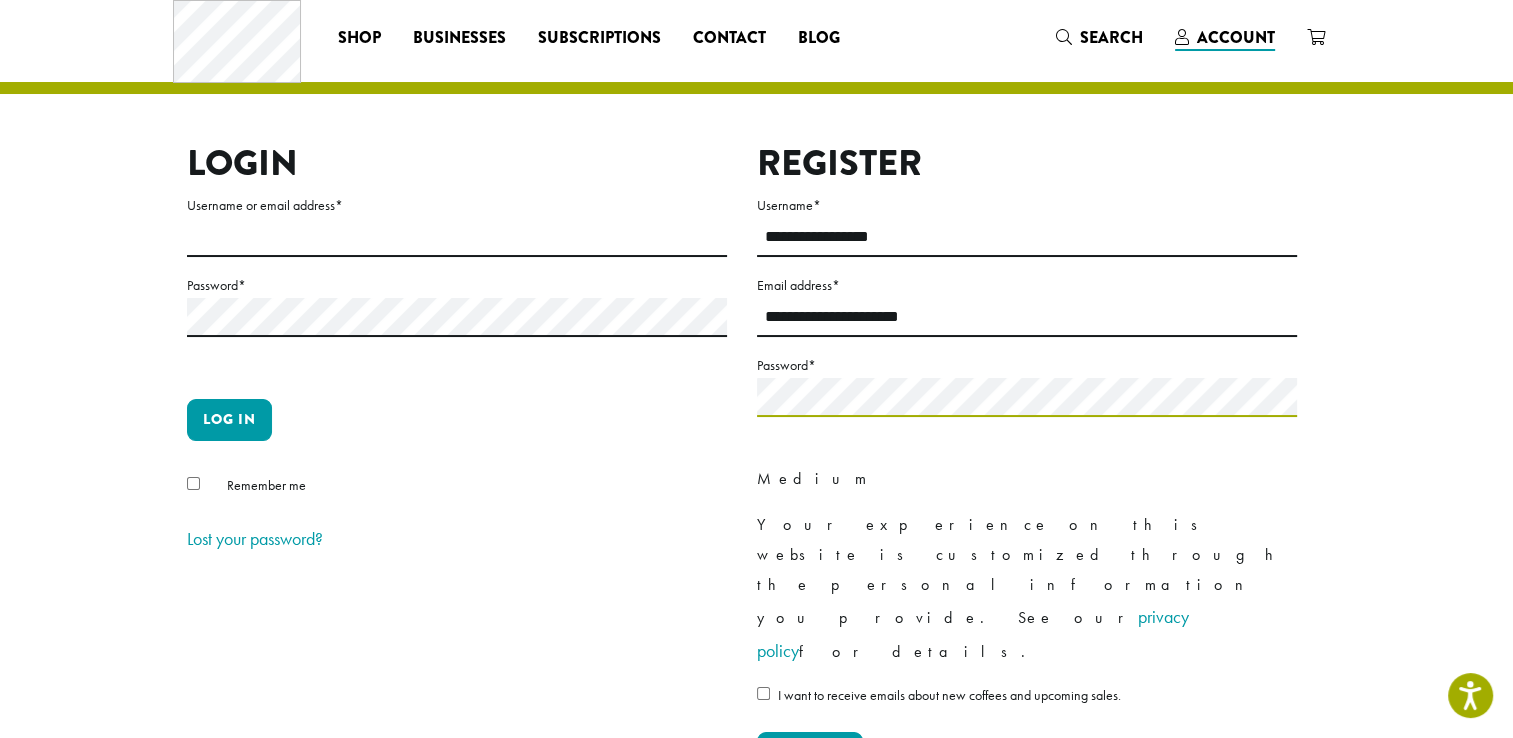 click on "Register" at bounding box center [810, 753] 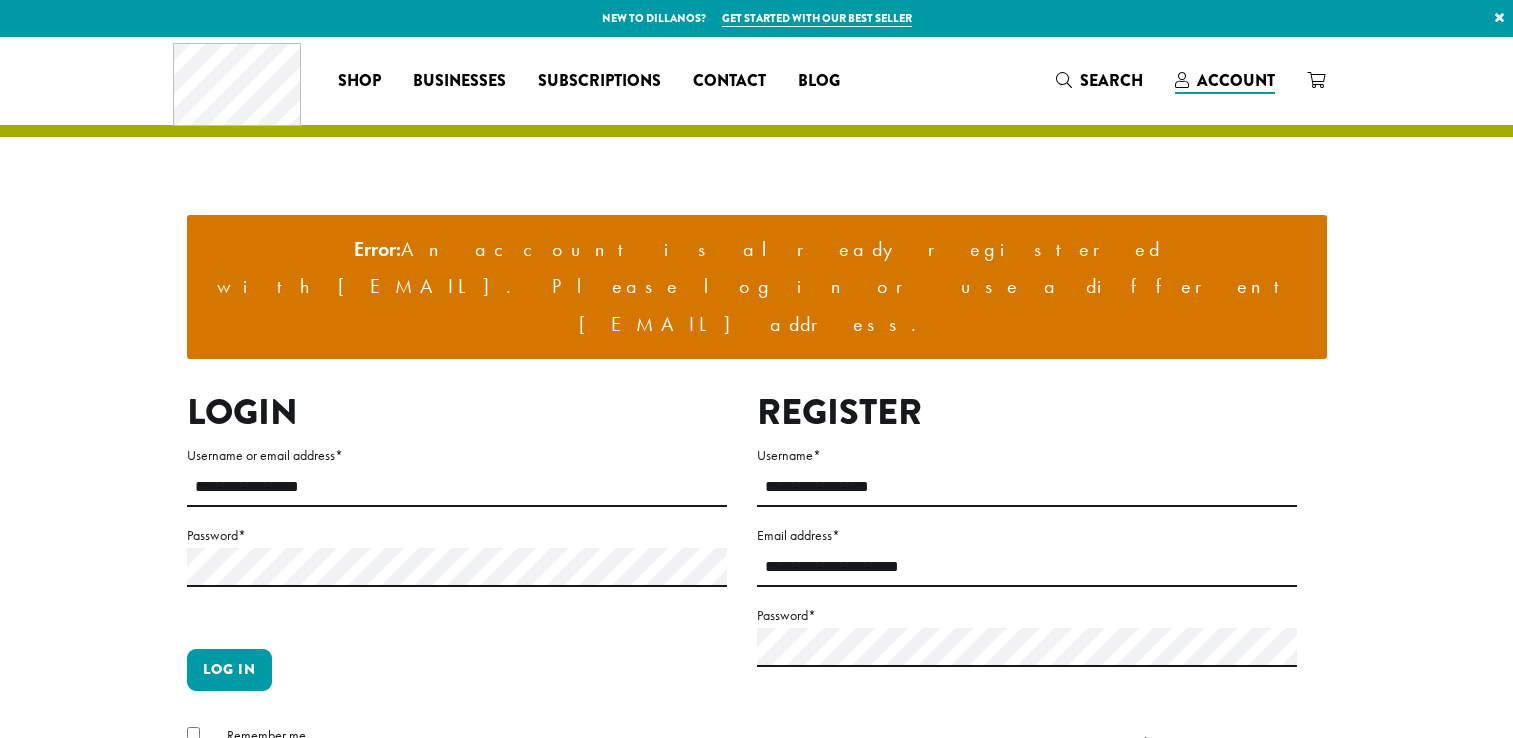 scroll, scrollTop: 0, scrollLeft: 0, axis: both 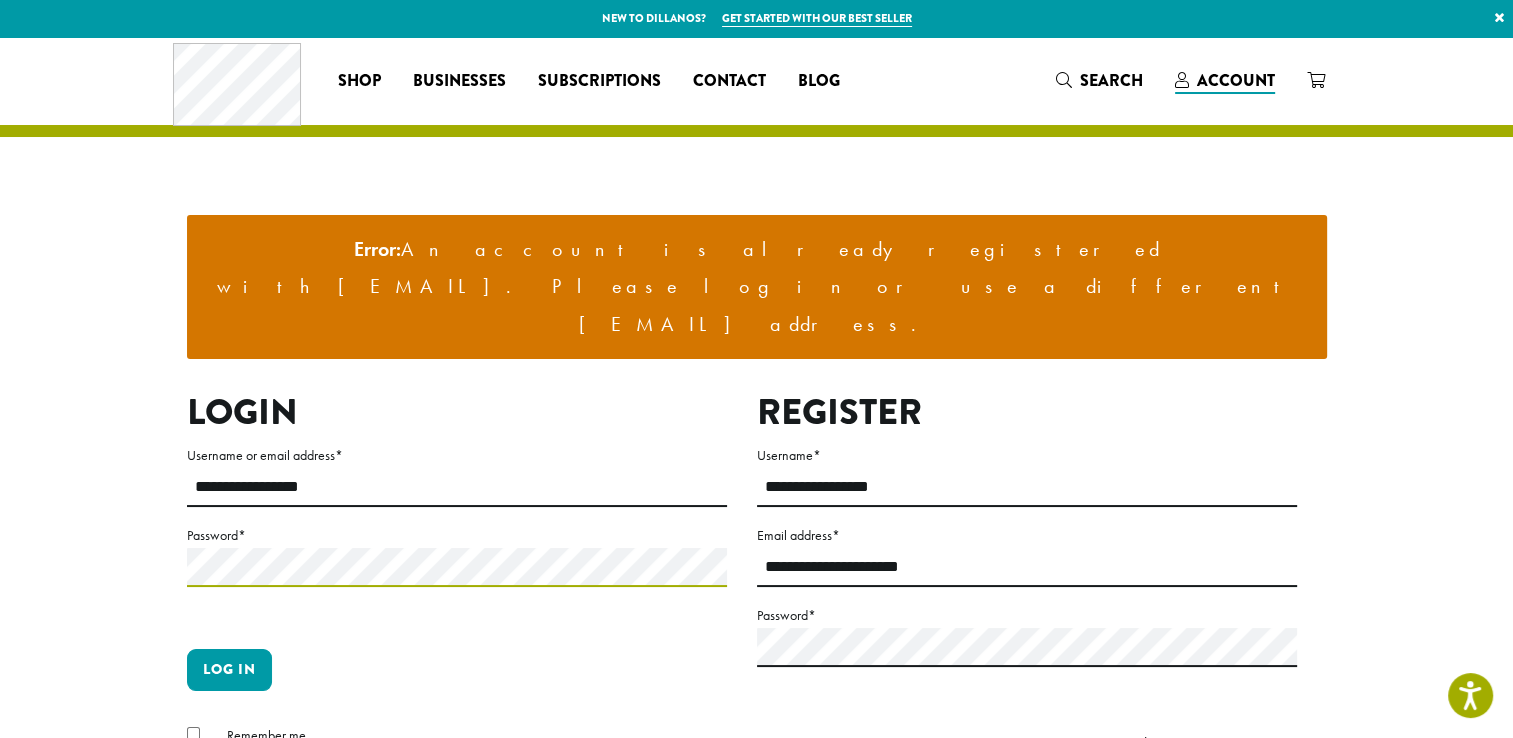 click on "Log in" at bounding box center (229, 670) 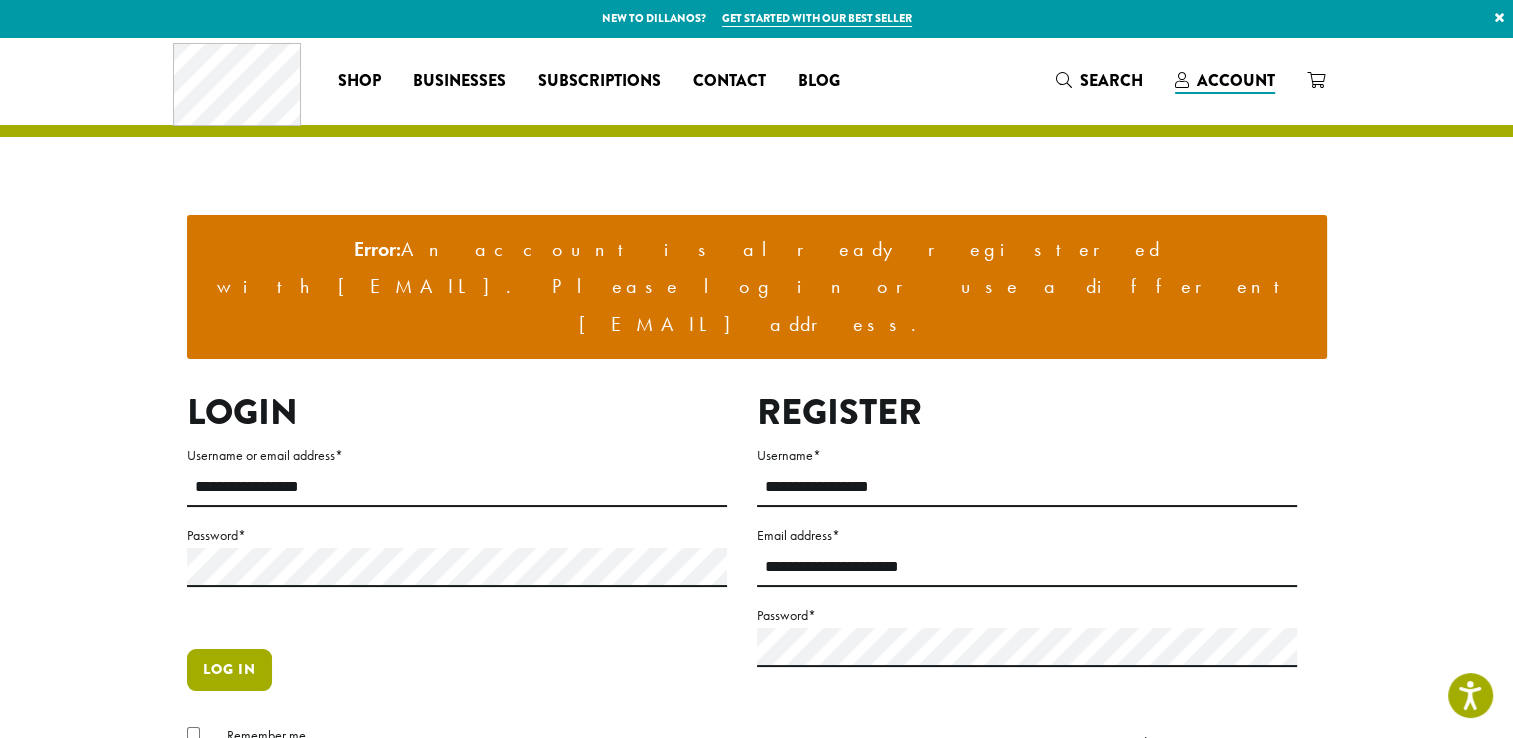 click on "Log in" at bounding box center [229, 670] 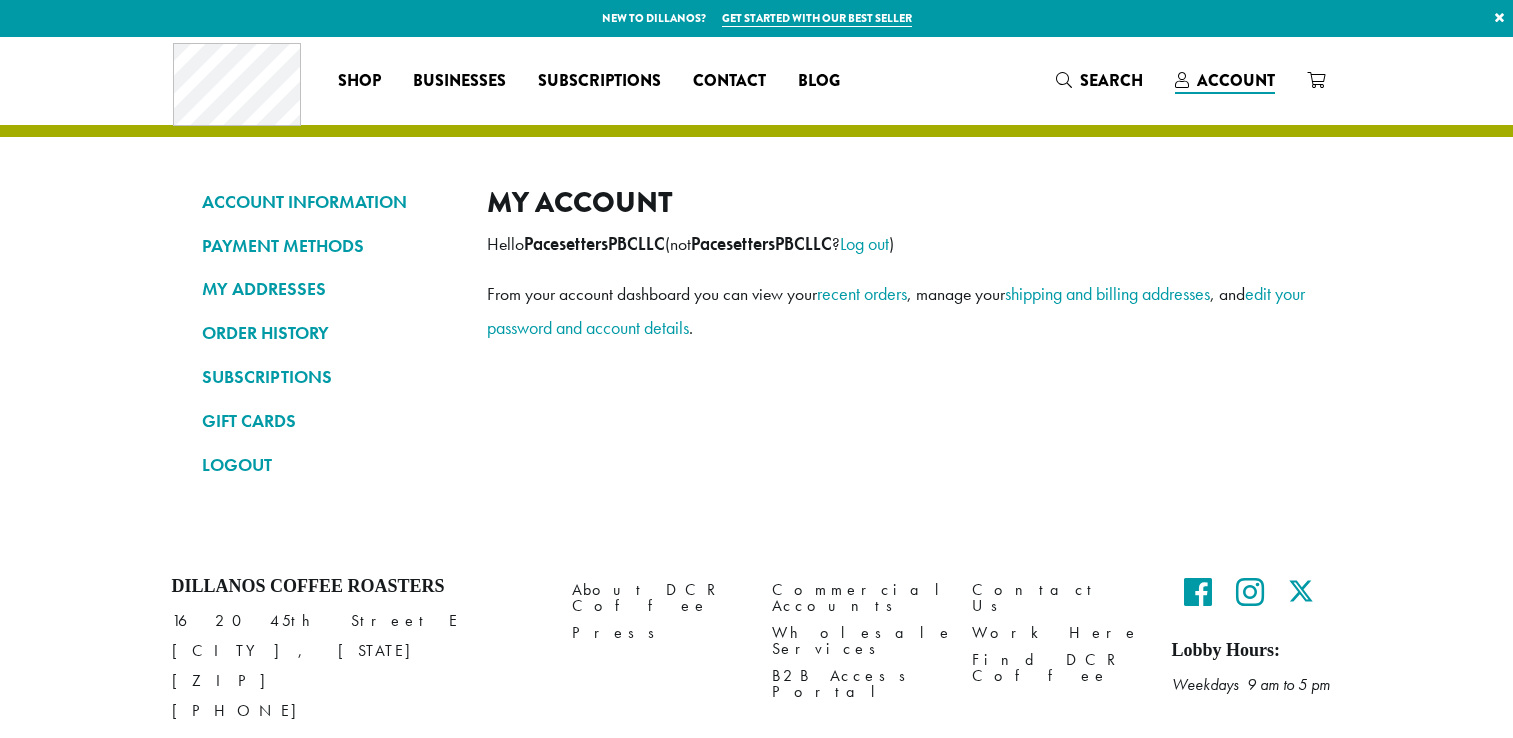 scroll, scrollTop: 0, scrollLeft: 0, axis: both 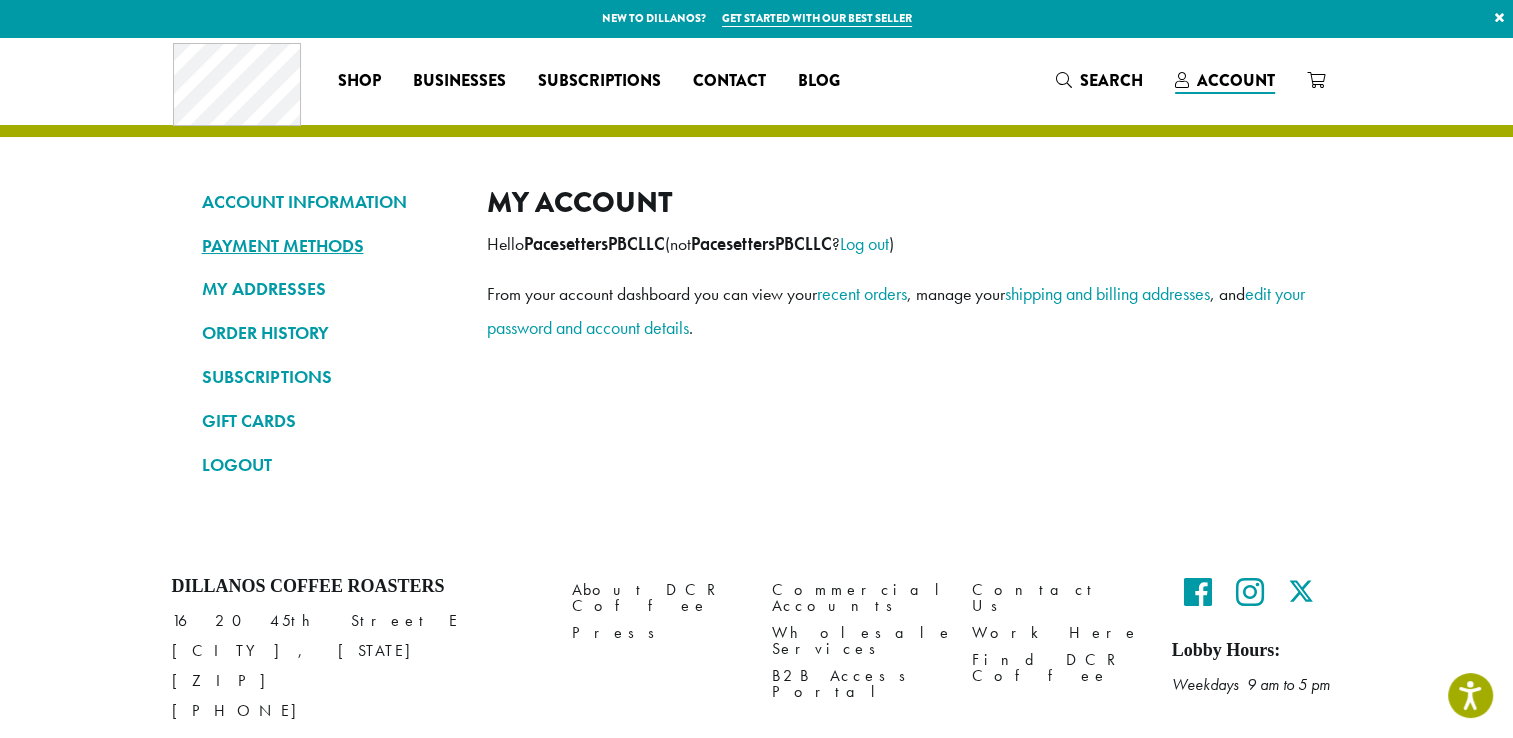 click on "PAYMENT METHODS" at bounding box center [329, 246] 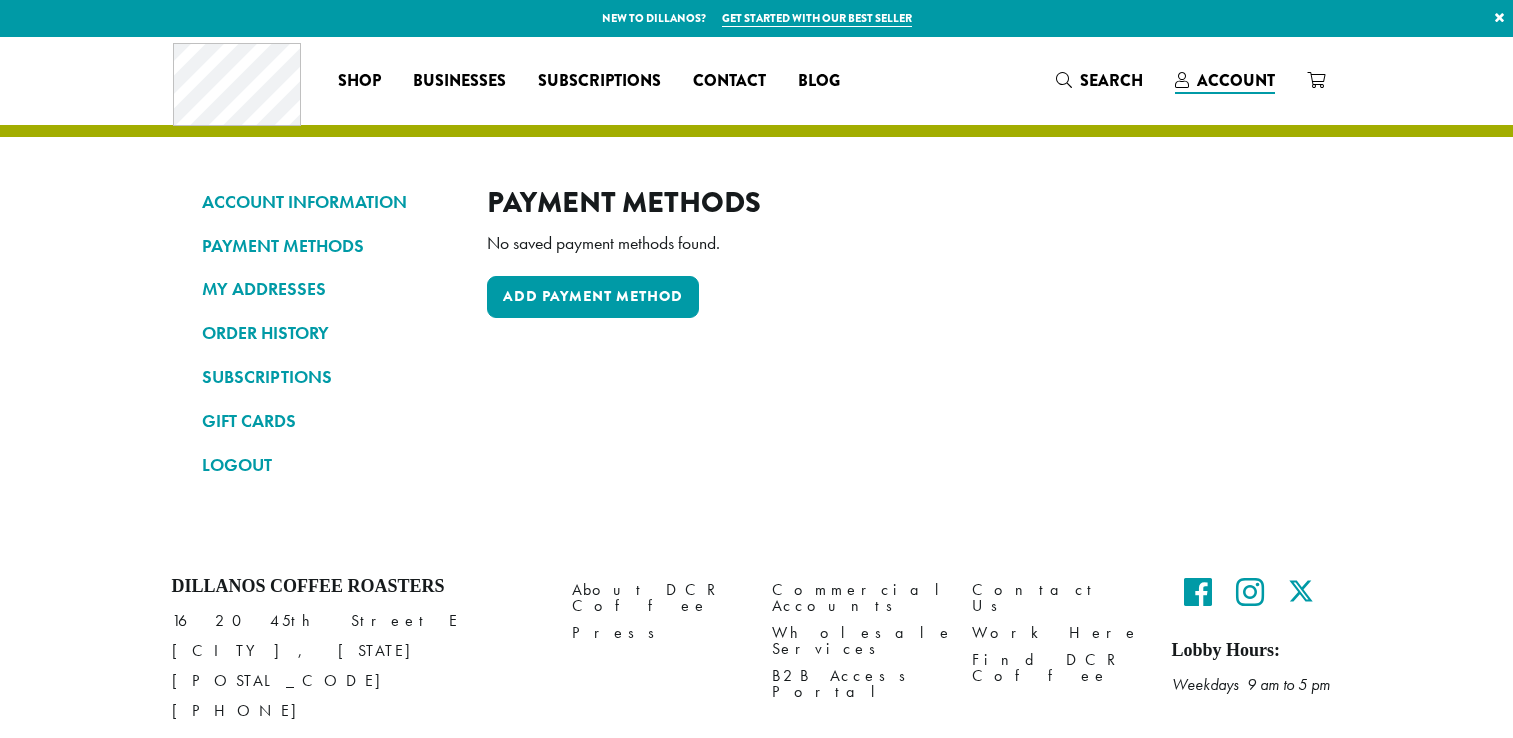 scroll, scrollTop: 0, scrollLeft: 0, axis: both 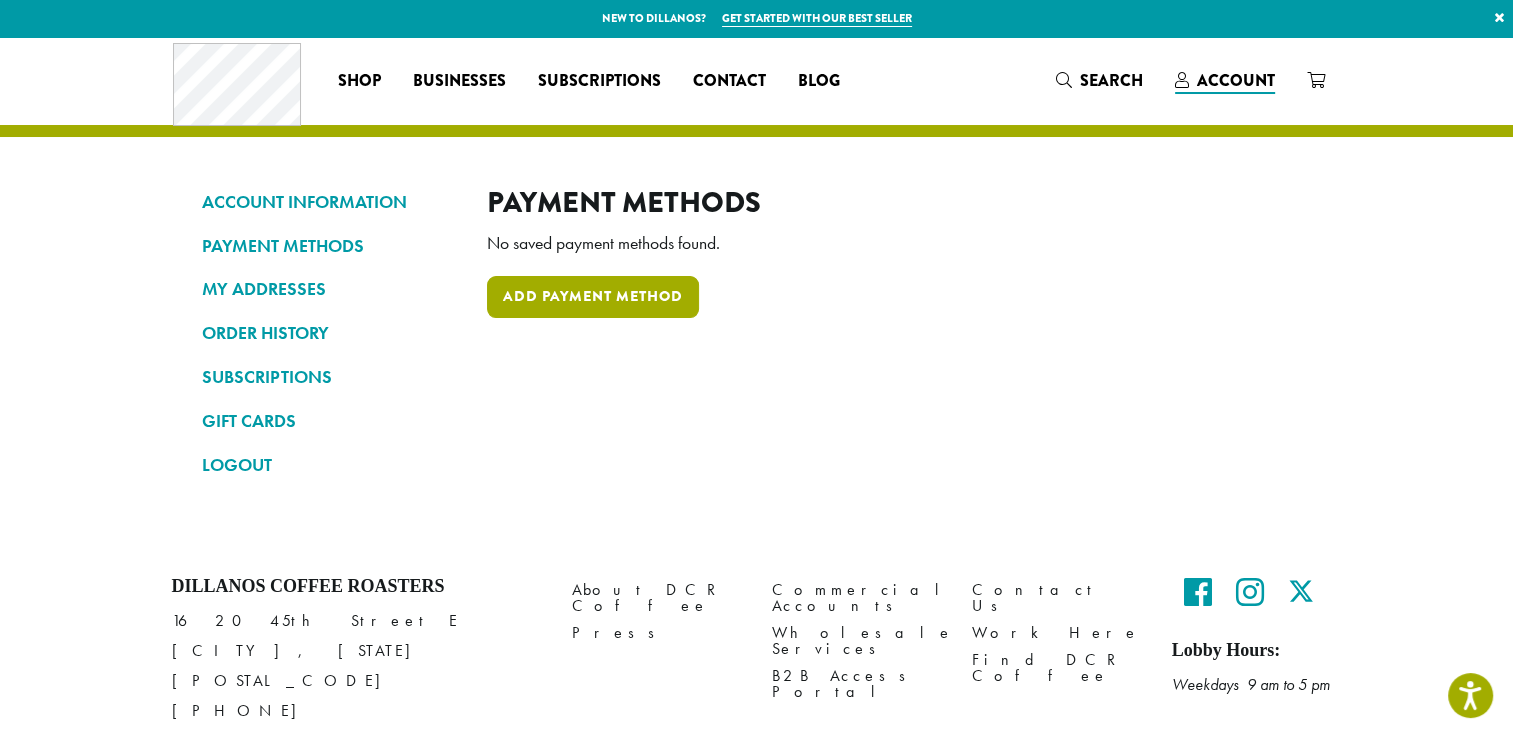 click on "Add payment method" at bounding box center (593, 297) 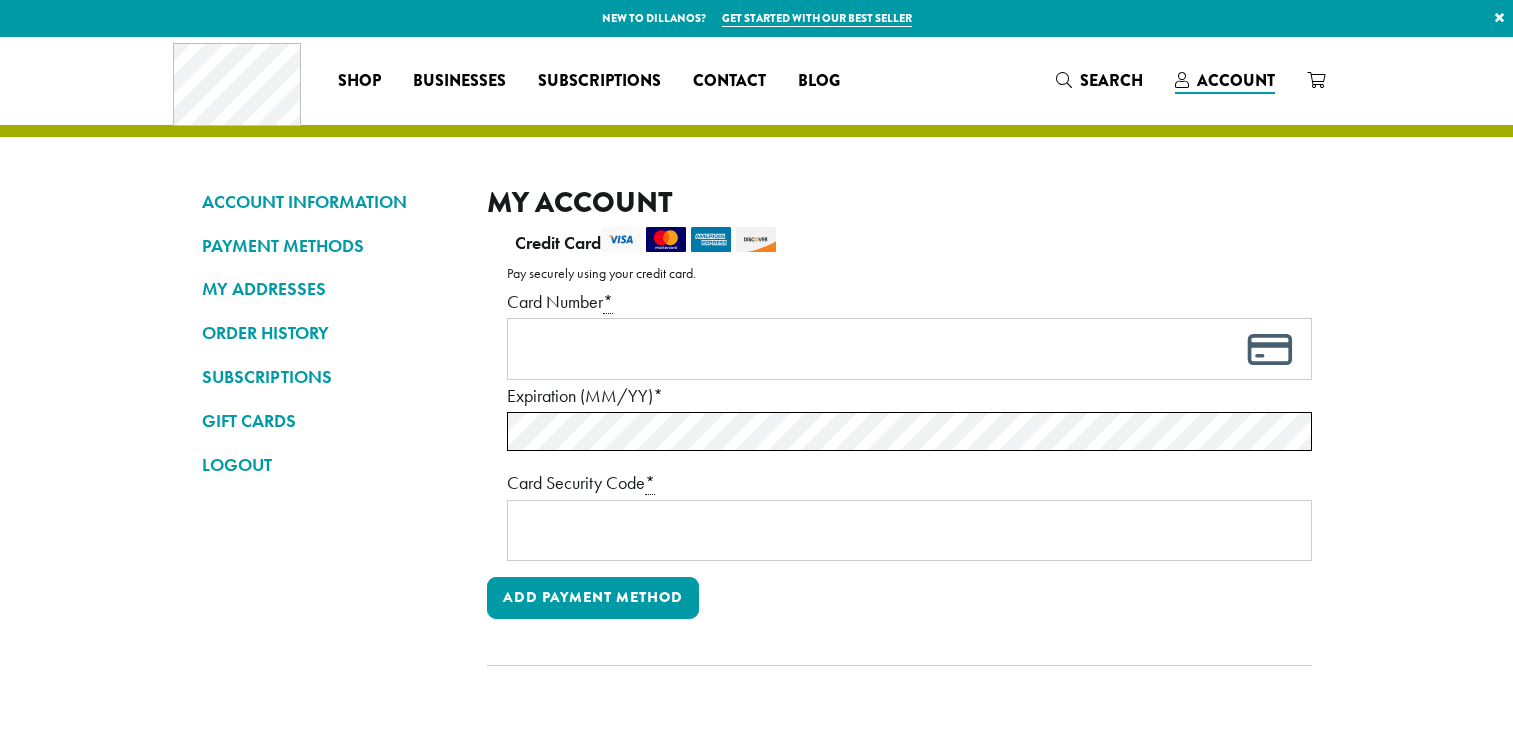 scroll, scrollTop: 0, scrollLeft: 0, axis: both 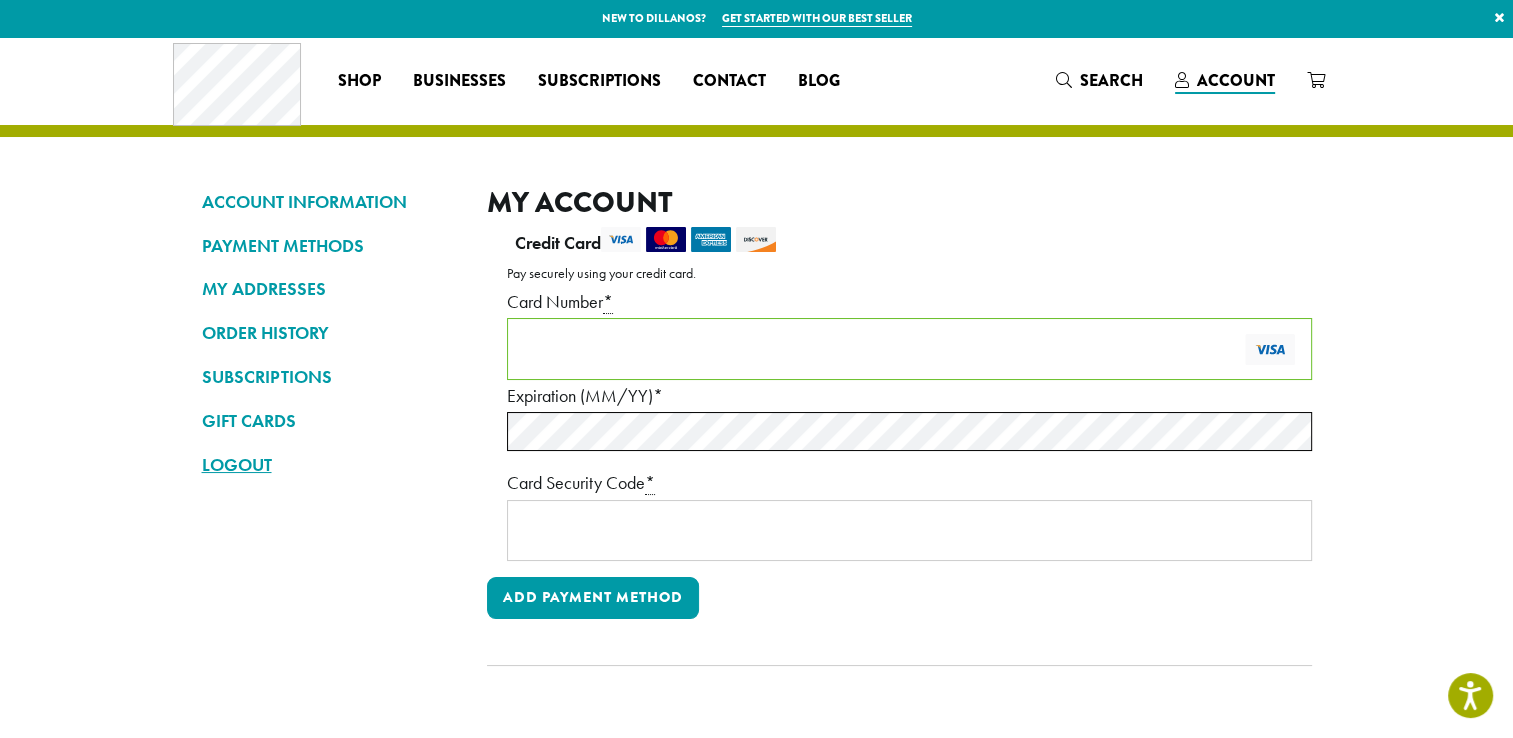 click on "LOGOUT" at bounding box center (329, 465) 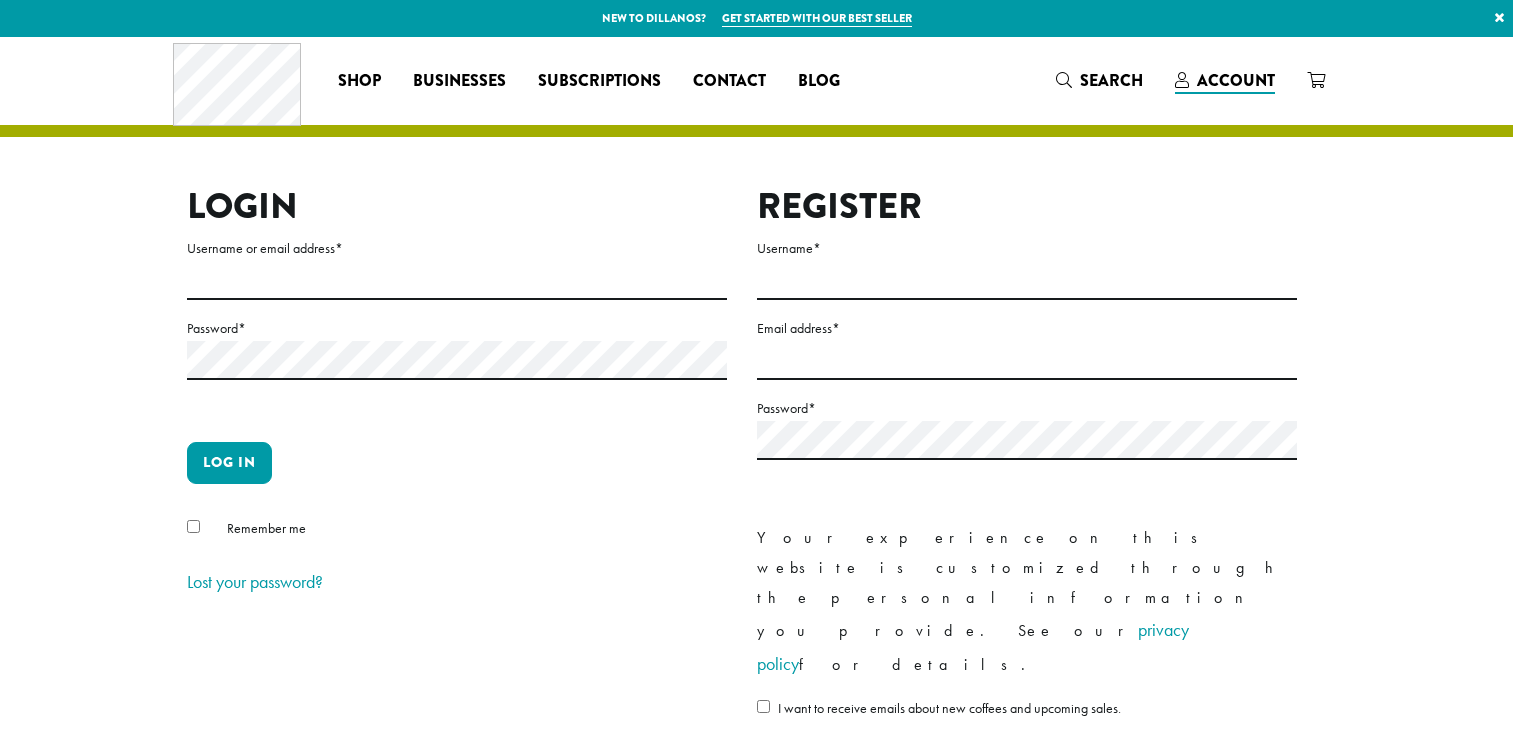 scroll, scrollTop: 0, scrollLeft: 0, axis: both 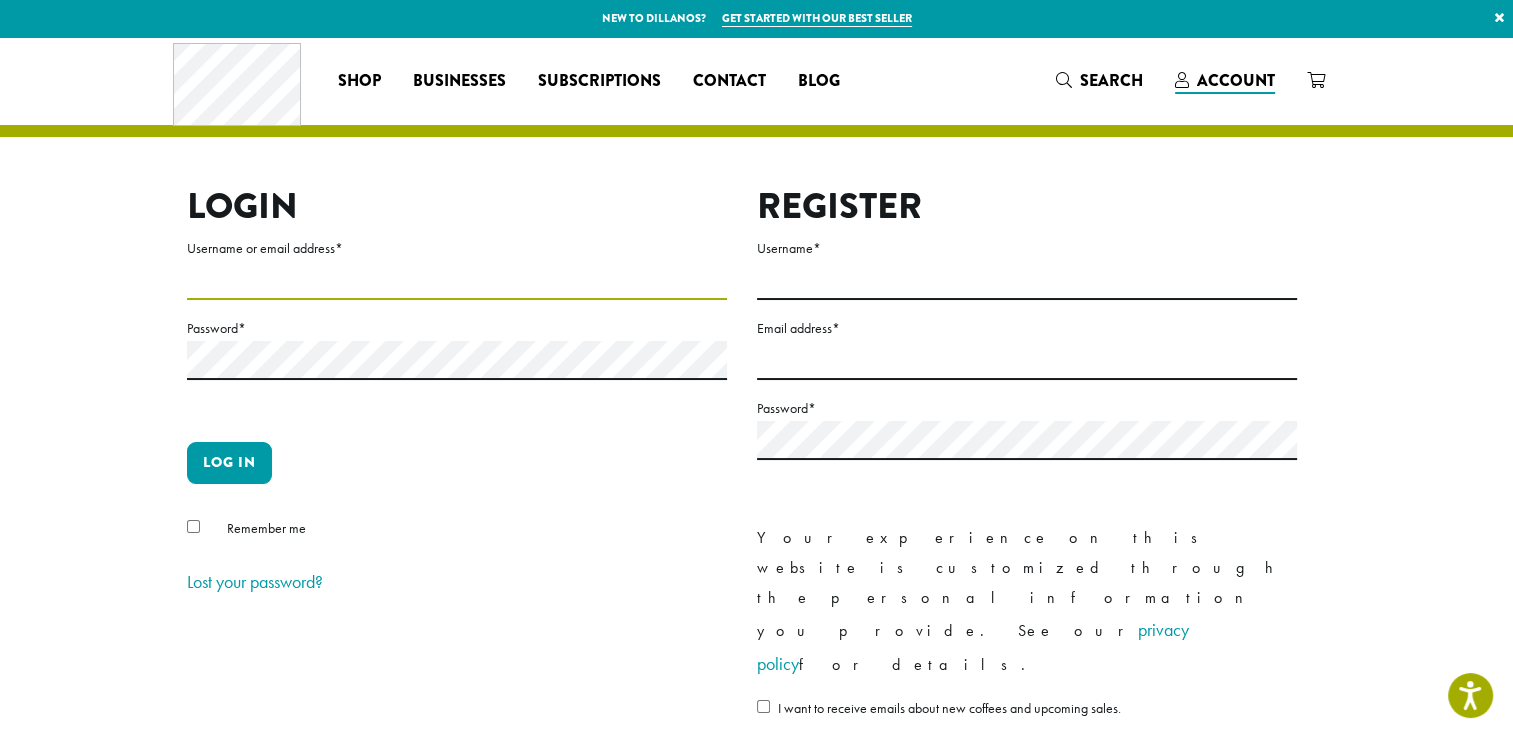 click on "Username or email address  *" at bounding box center [457, 280] 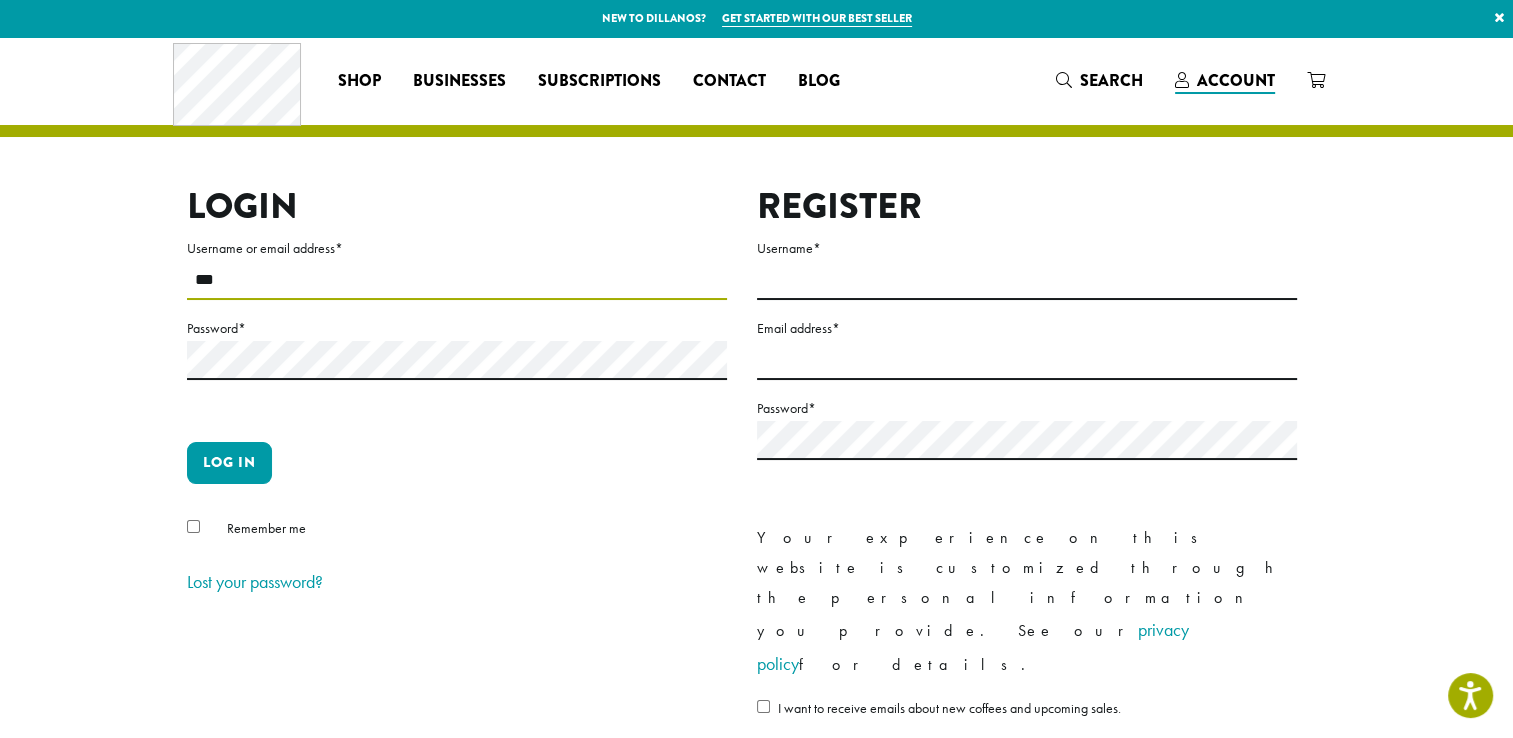 type on "**********" 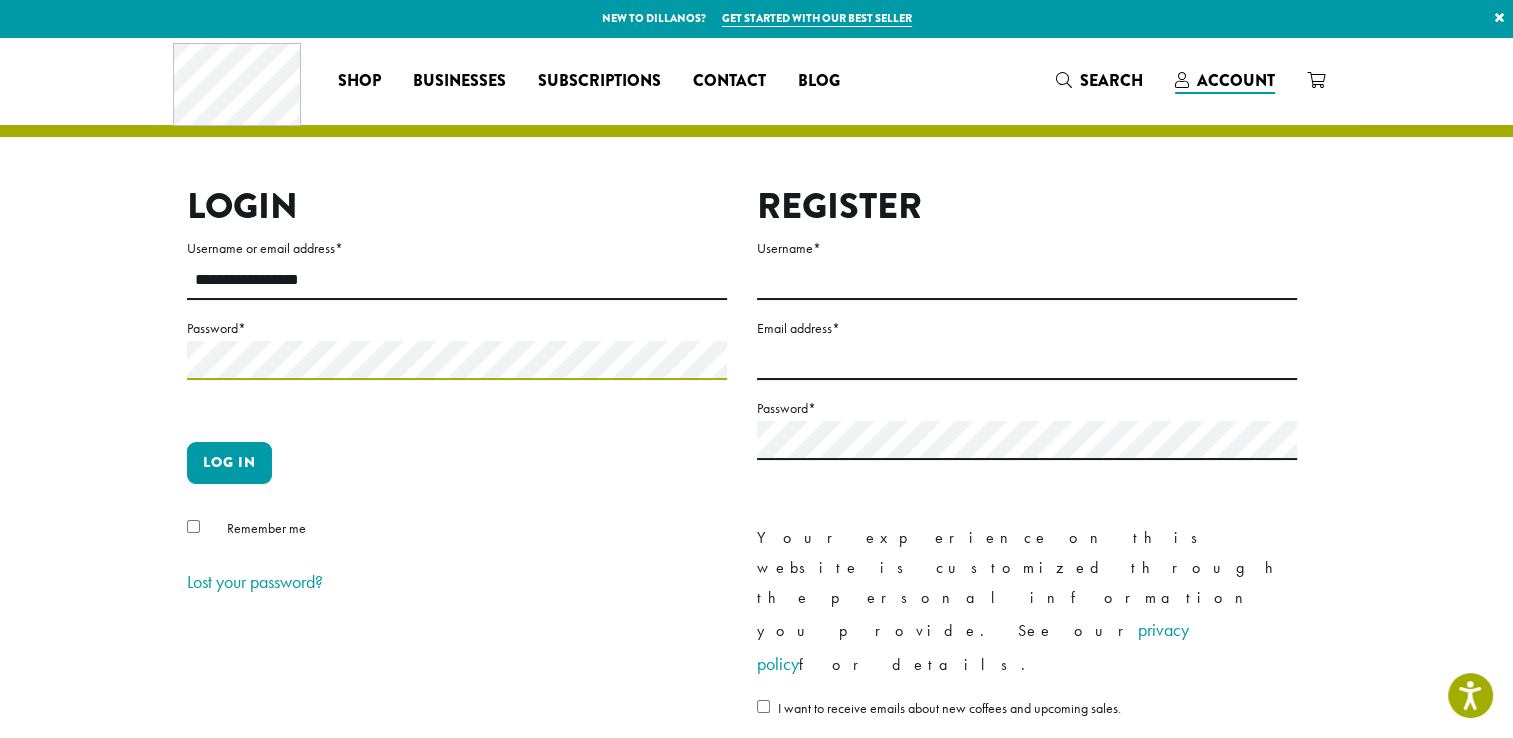click on "Log in" at bounding box center [229, 463] 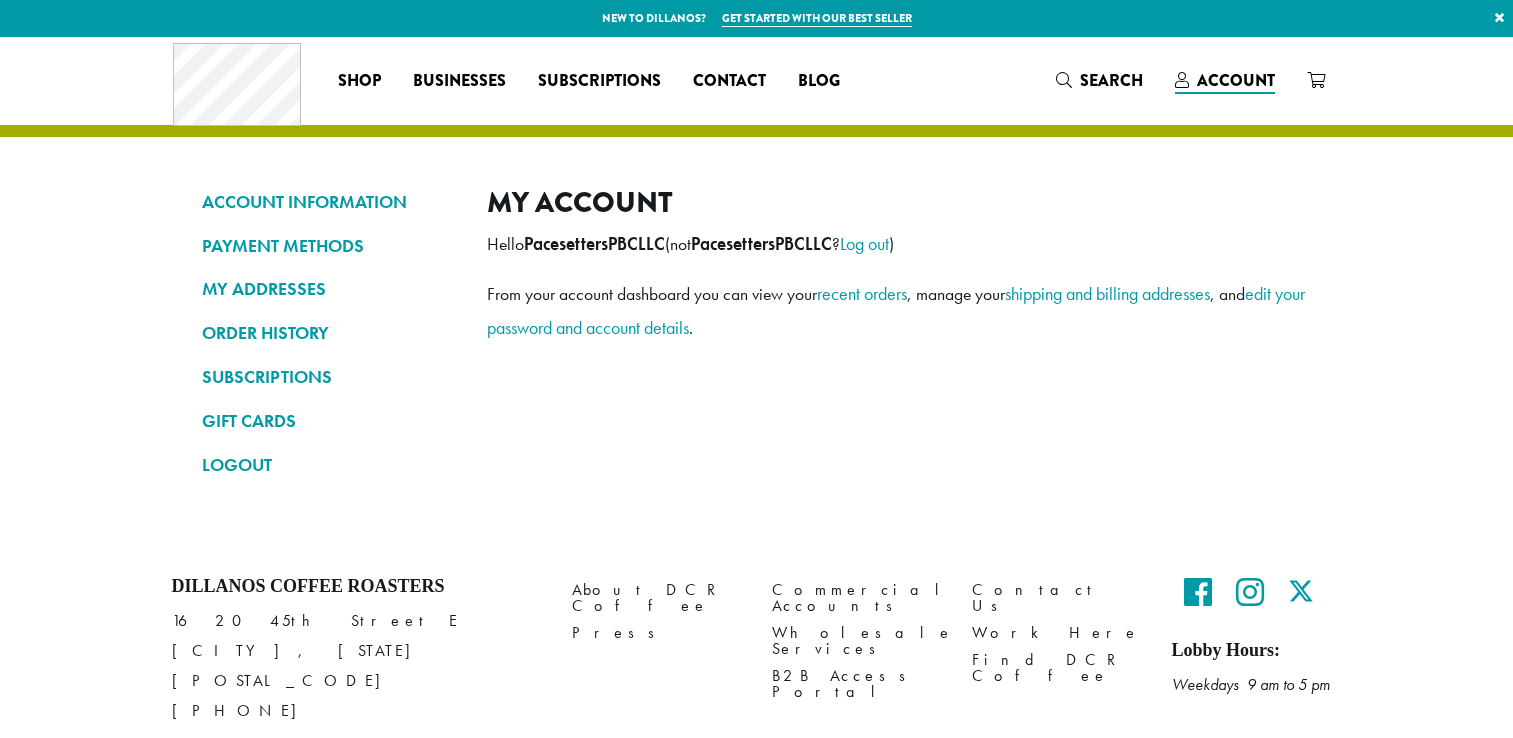 scroll, scrollTop: 0, scrollLeft: 0, axis: both 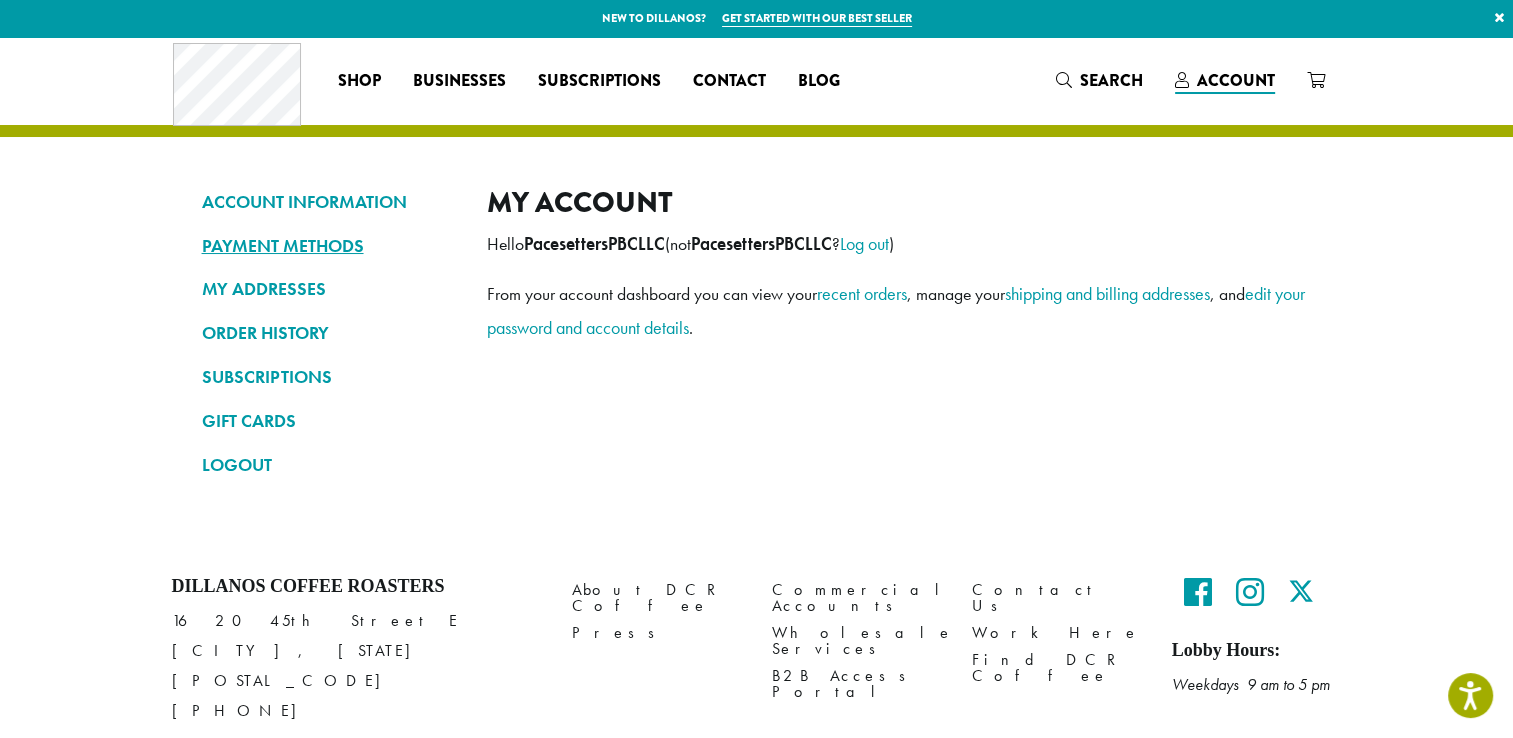click on "PAYMENT METHODS" at bounding box center (329, 246) 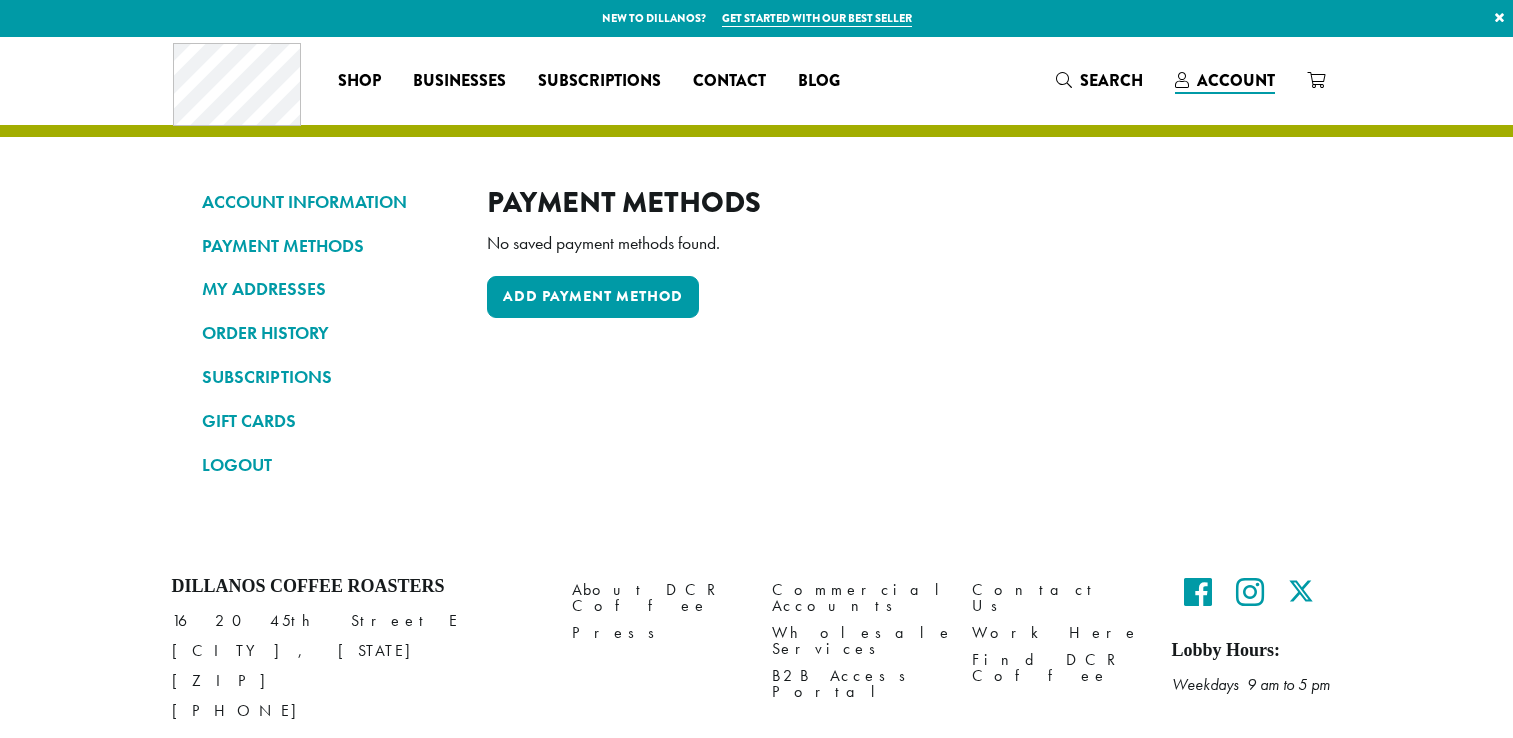 scroll, scrollTop: 0, scrollLeft: 0, axis: both 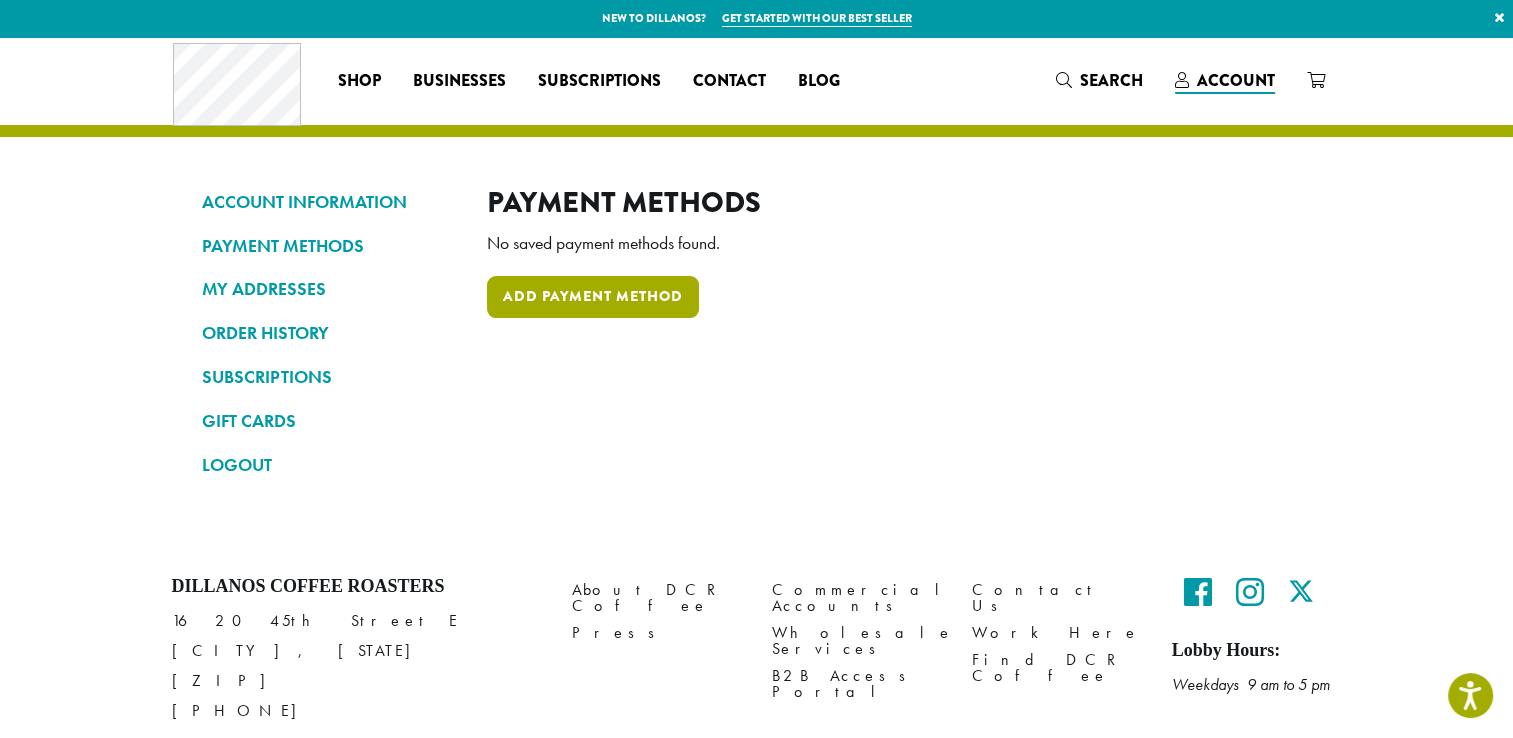 click on "Add payment method" at bounding box center (593, 297) 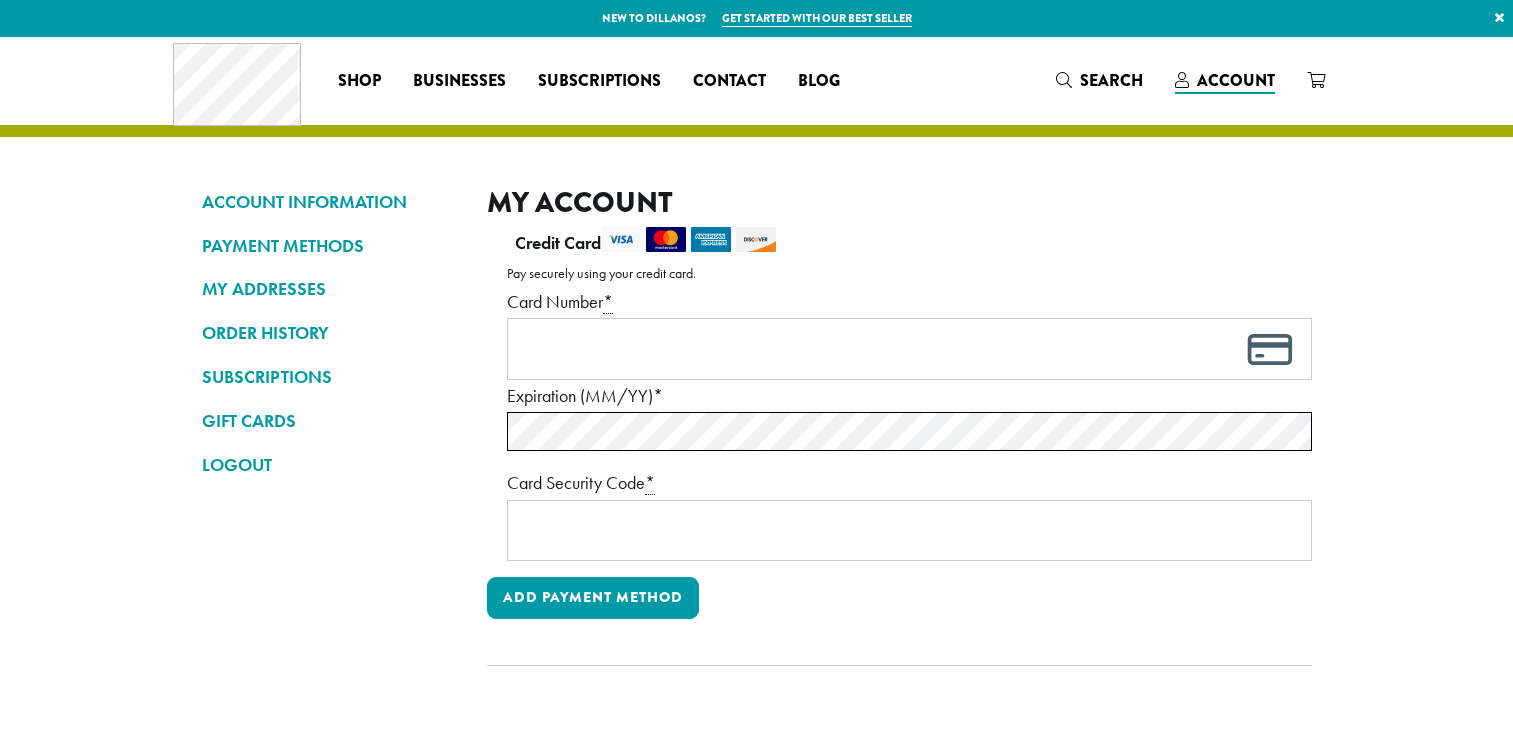 scroll, scrollTop: 0, scrollLeft: 0, axis: both 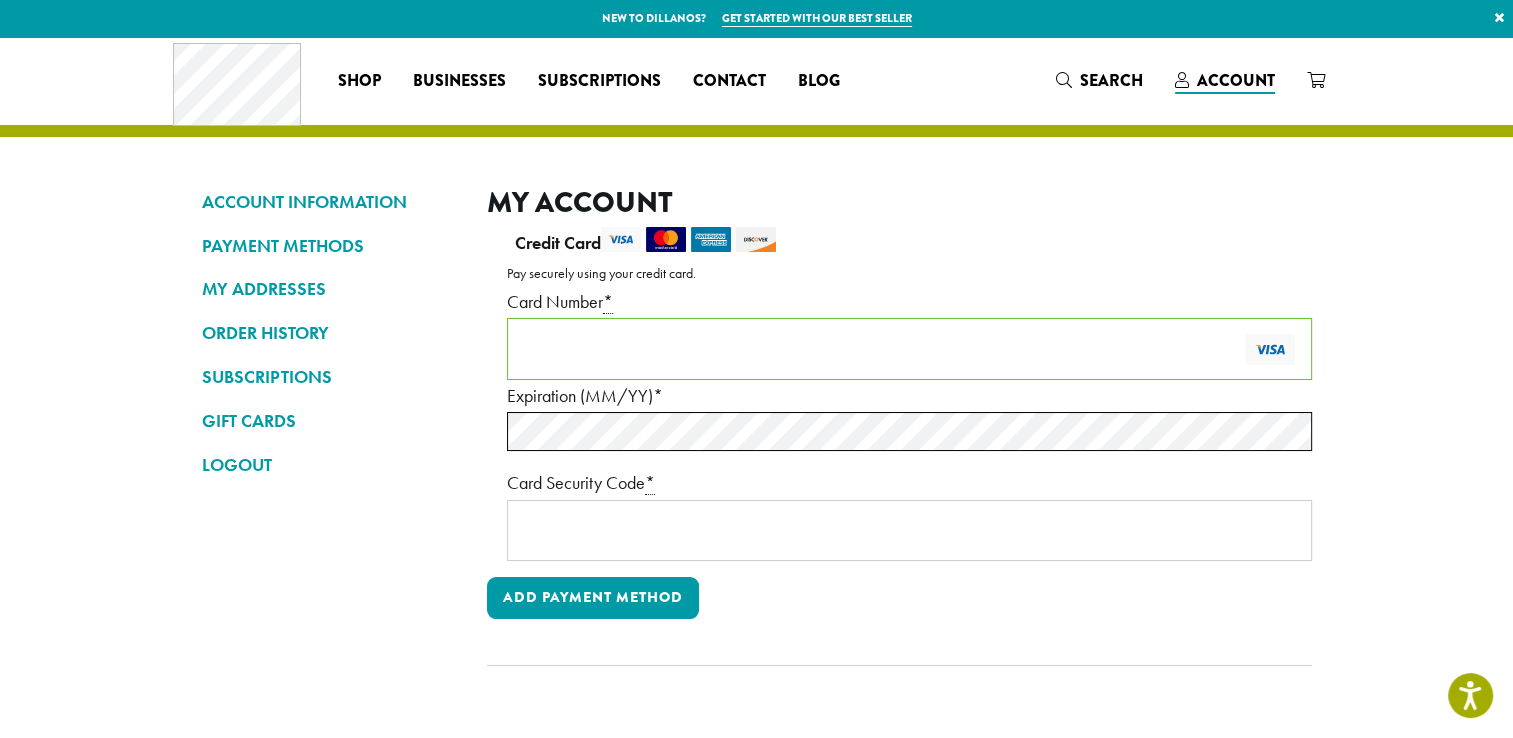 click on "ACCOUNT INFORMATION
PAYMENT METHODS
MY ADDRESSES
ORDER HISTORY
SUBSCRIPTIONS
GIFT CARDS
LOGOUT" at bounding box center (329, 441) 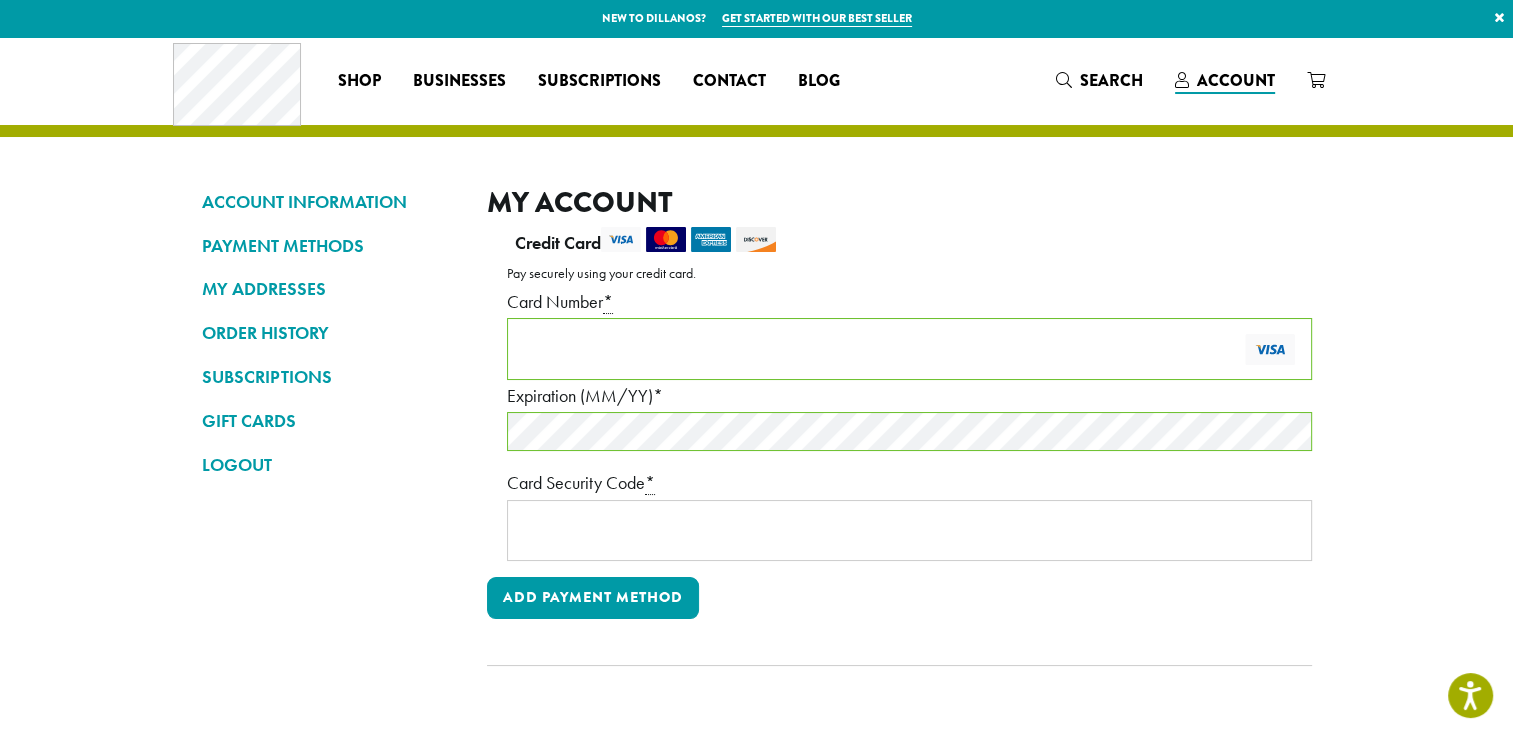 click on "ACCOUNT INFORMATION
PAYMENT METHODS
MY ADDRESSES
ORDER HISTORY
SUBSCRIPTIONS
GIFT CARDS
LOGOUT" at bounding box center (329, 441) 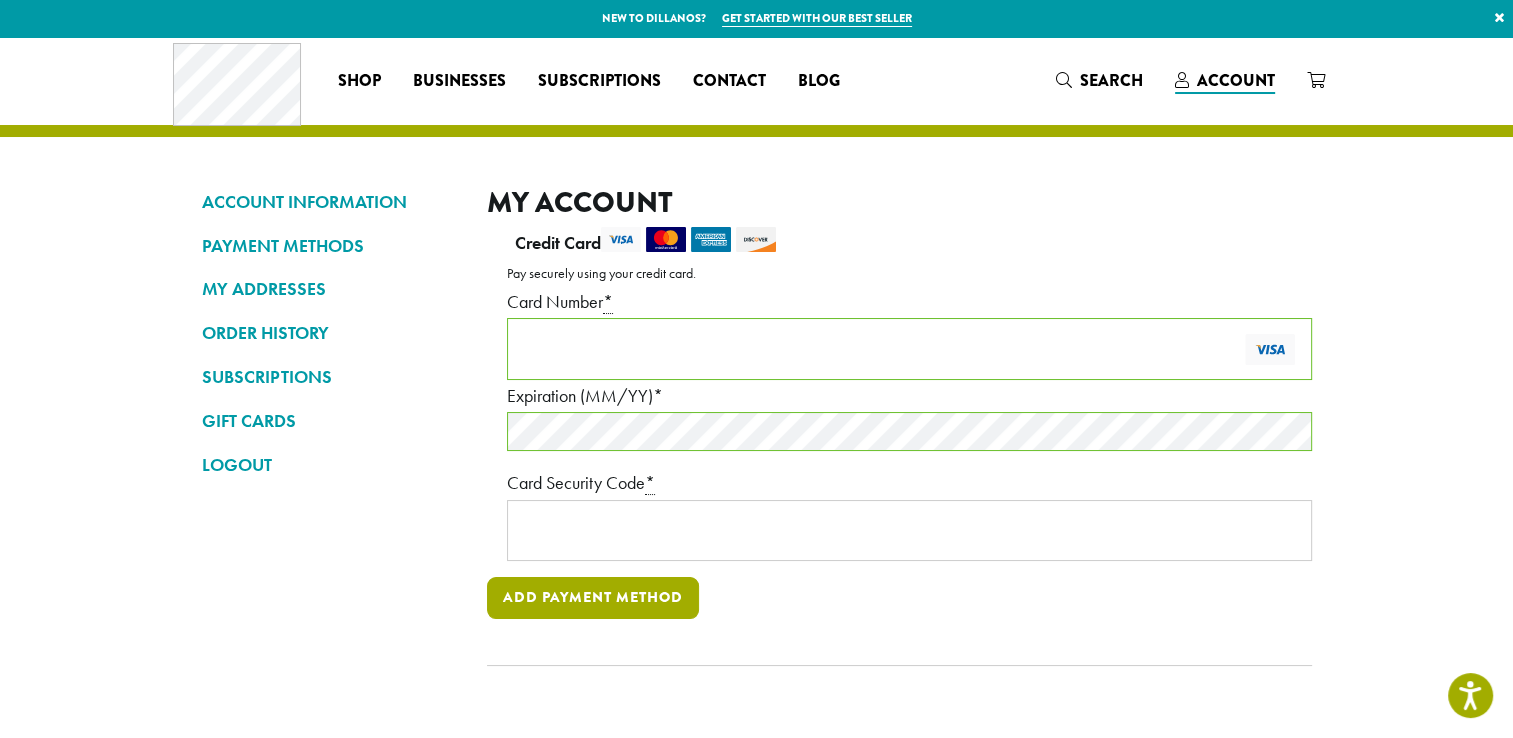 click on "Add payment method" at bounding box center (593, 598) 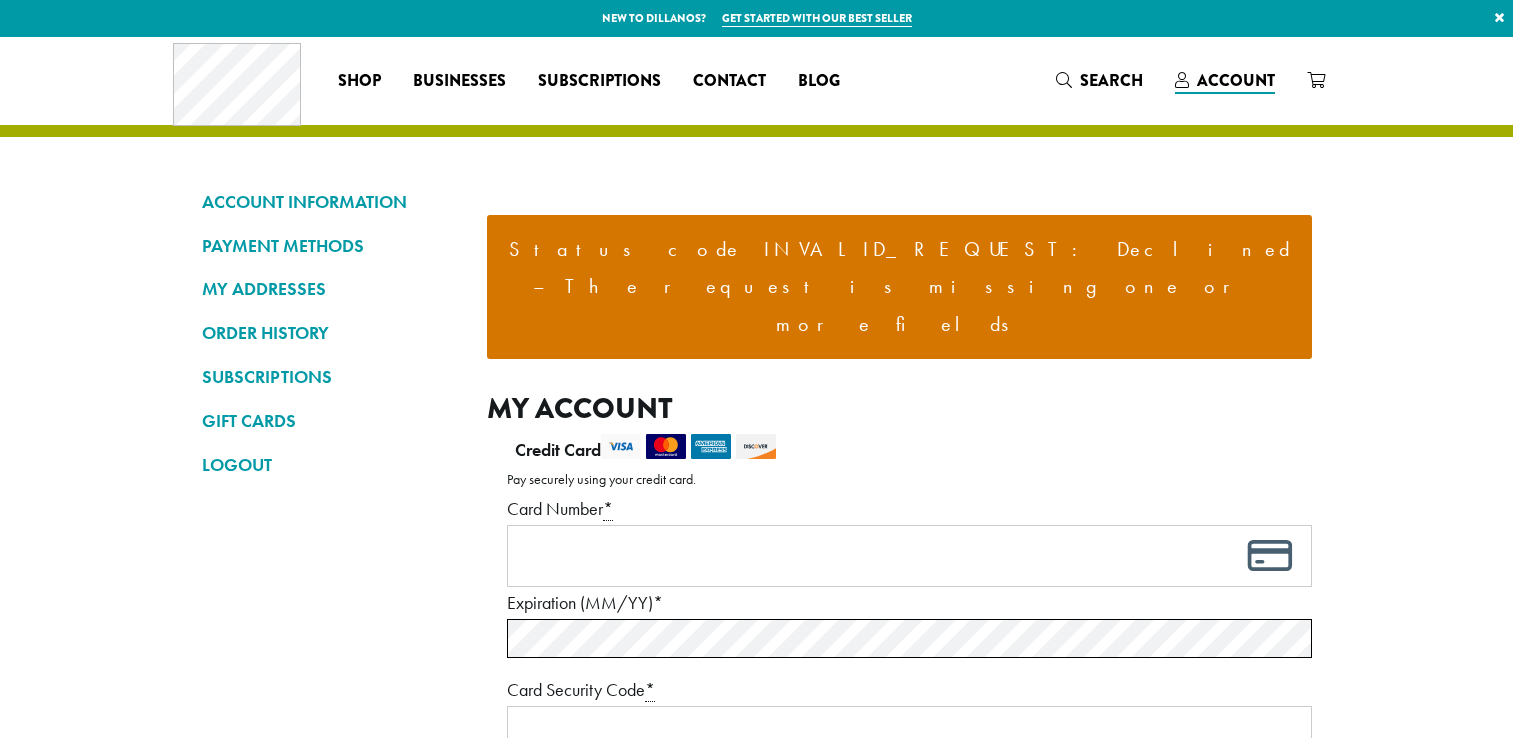 scroll, scrollTop: 0, scrollLeft: 0, axis: both 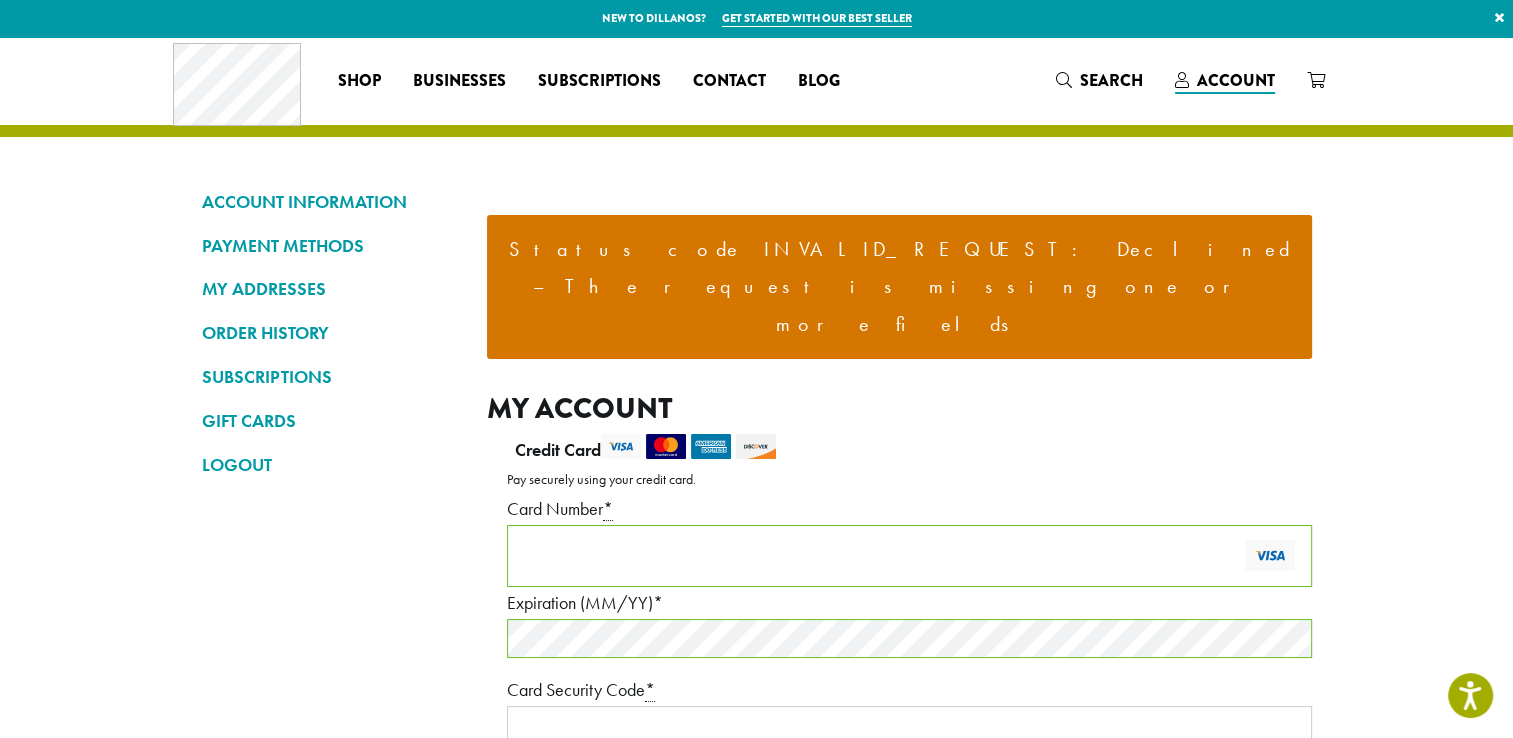 click on "ACCOUNT INFORMATION
PAYMENT METHODS
MY ADDRESSES
ORDER HISTORY
SUBSCRIPTIONS
GIFT CARDS
LOGOUT
Status code INVALID_REQUEST: Declined – The request is missing one or more fields
My account
Credit Card
Pay securely using your credit card. Payment Info
Card Number  *
Expiration (MM/YY)  *
Card Security Code  *
Add payment method" at bounding box center (757, 544) 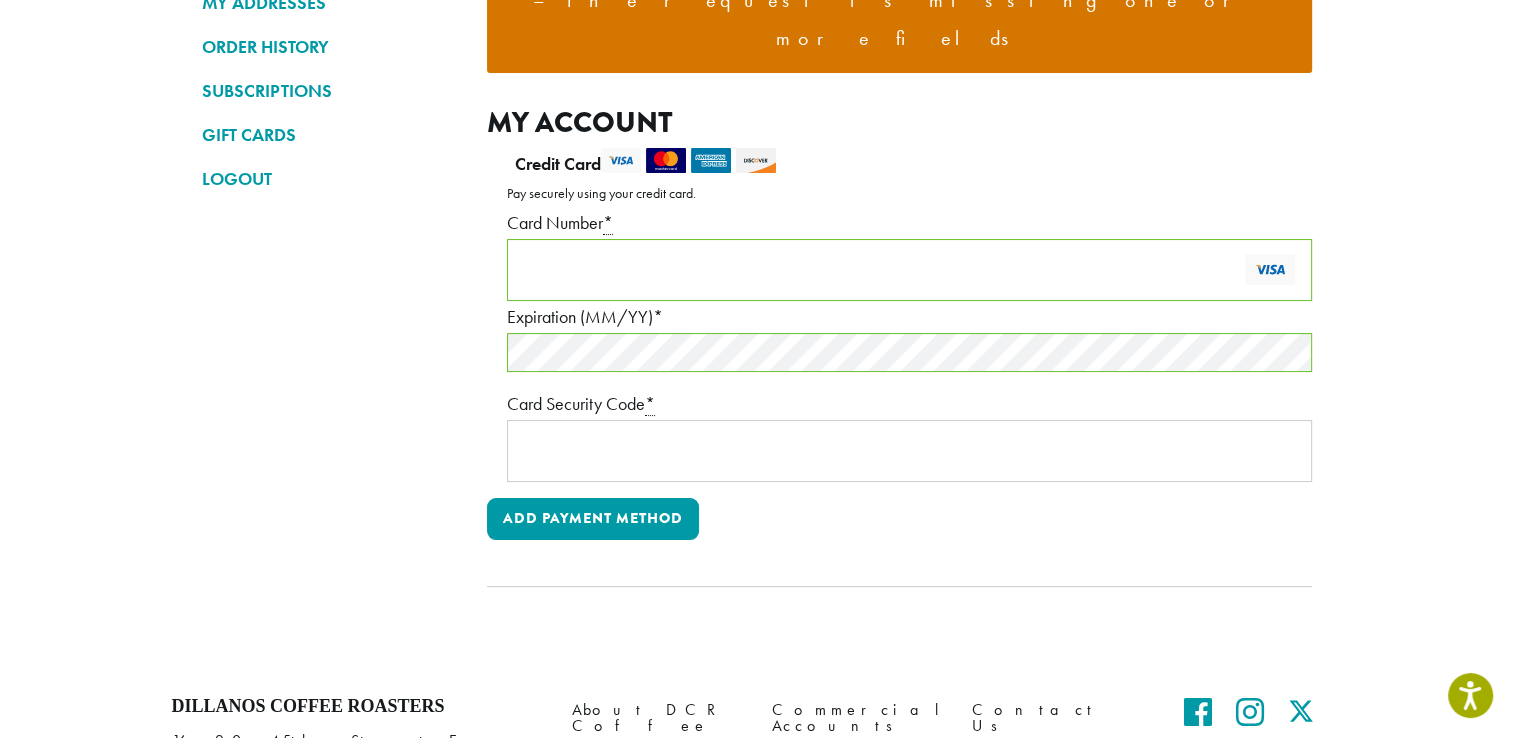 scroll, scrollTop: 287, scrollLeft: 0, axis: vertical 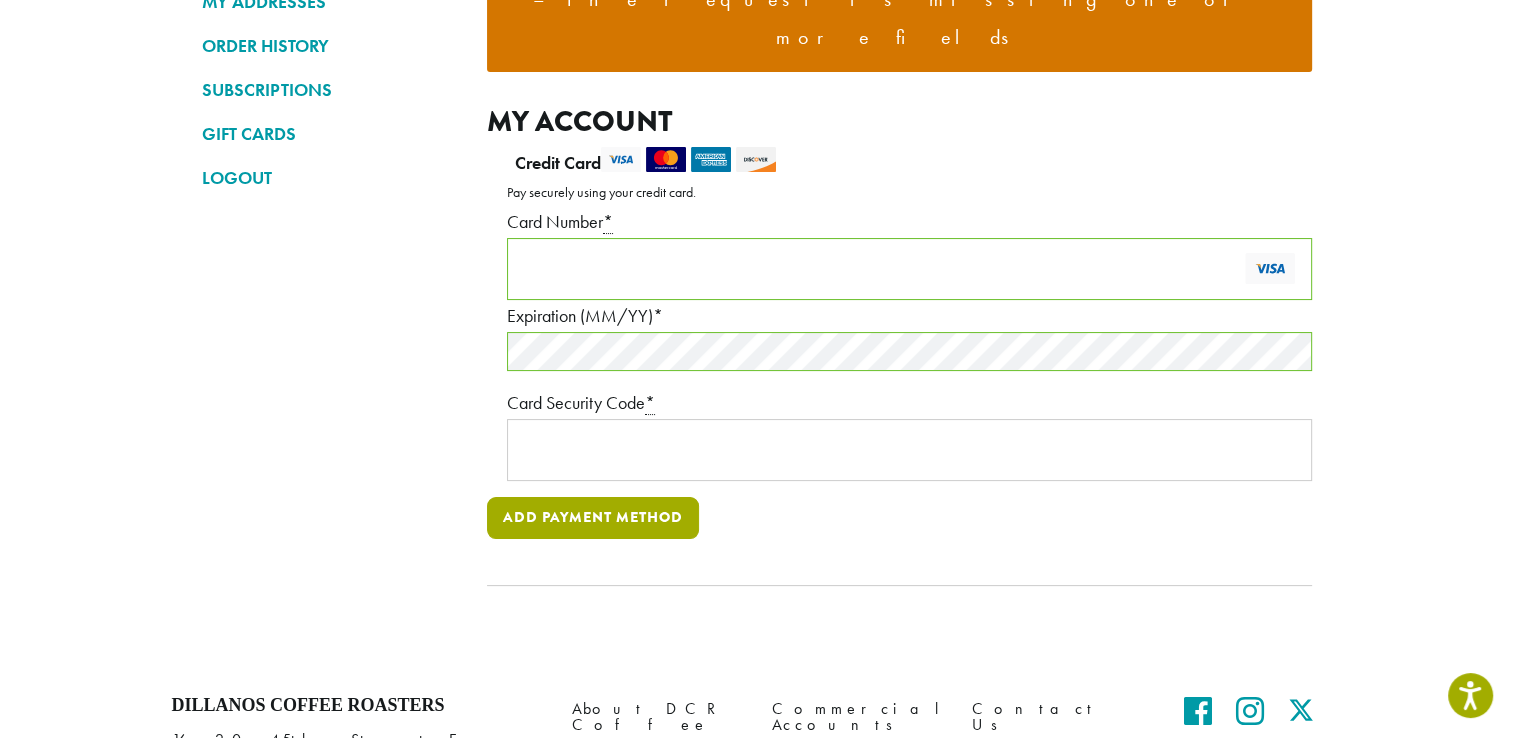 click on "Add payment method" at bounding box center (593, 518) 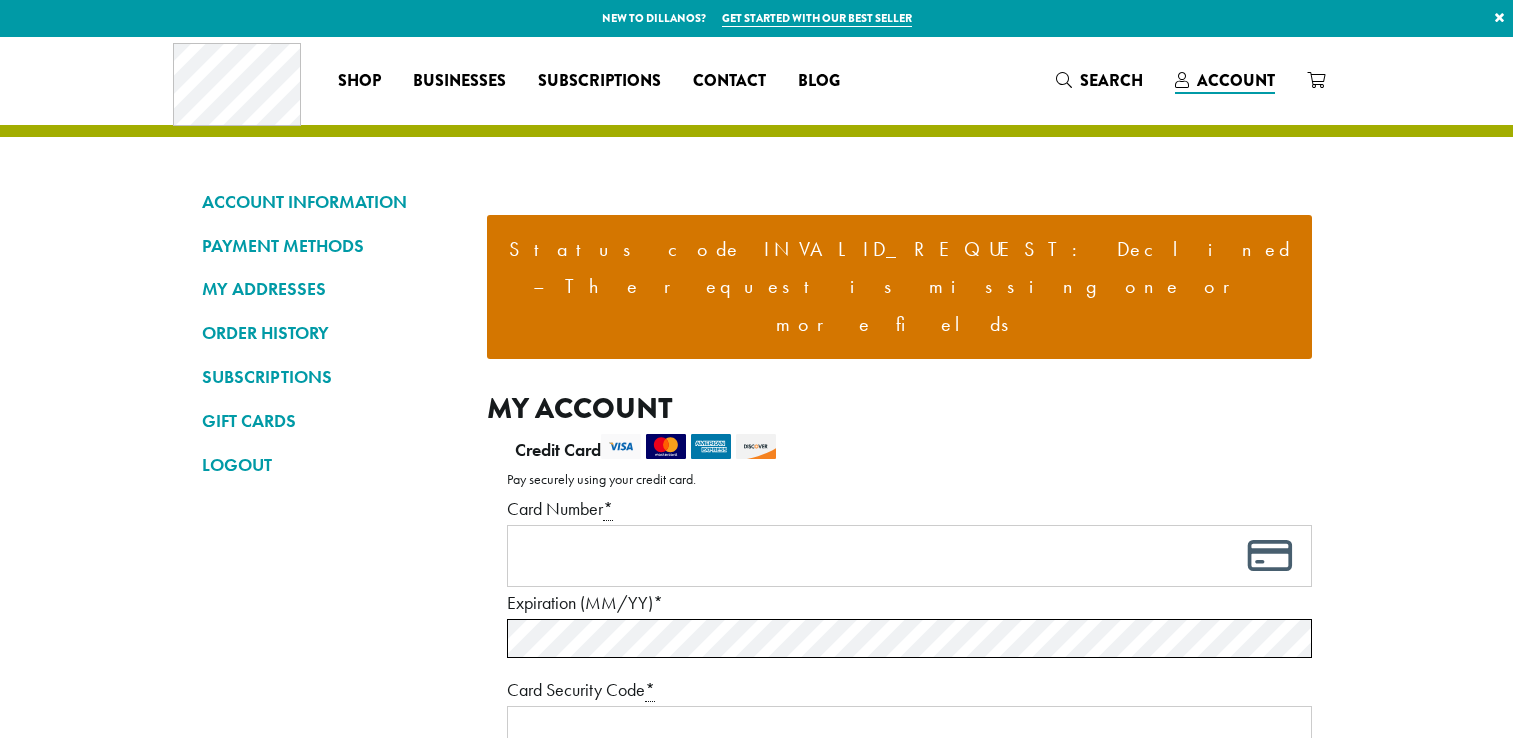 scroll, scrollTop: 0, scrollLeft: 0, axis: both 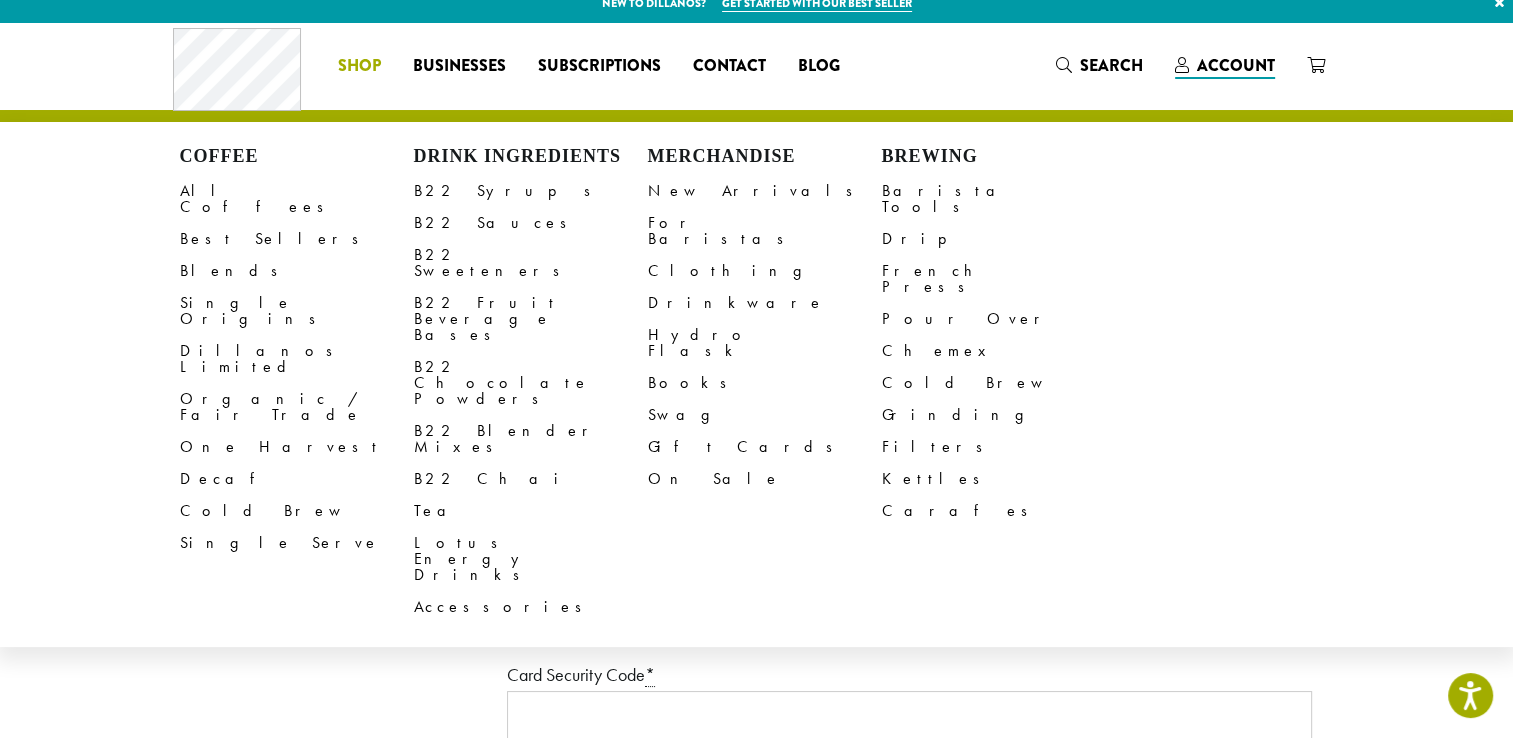 click on "Shop" at bounding box center (359, 66) 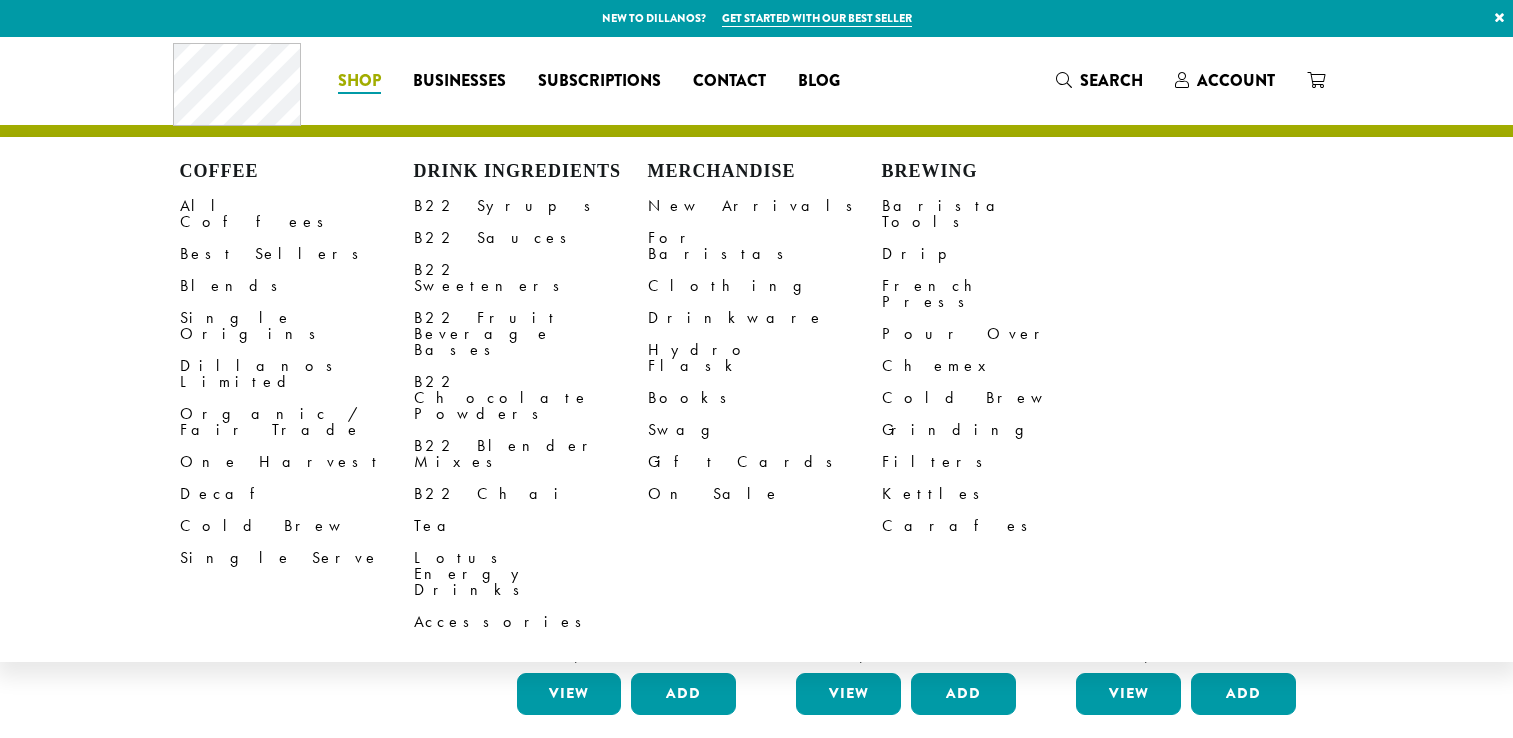 scroll, scrollTop: 0, scrollLeft: 0, axis: both 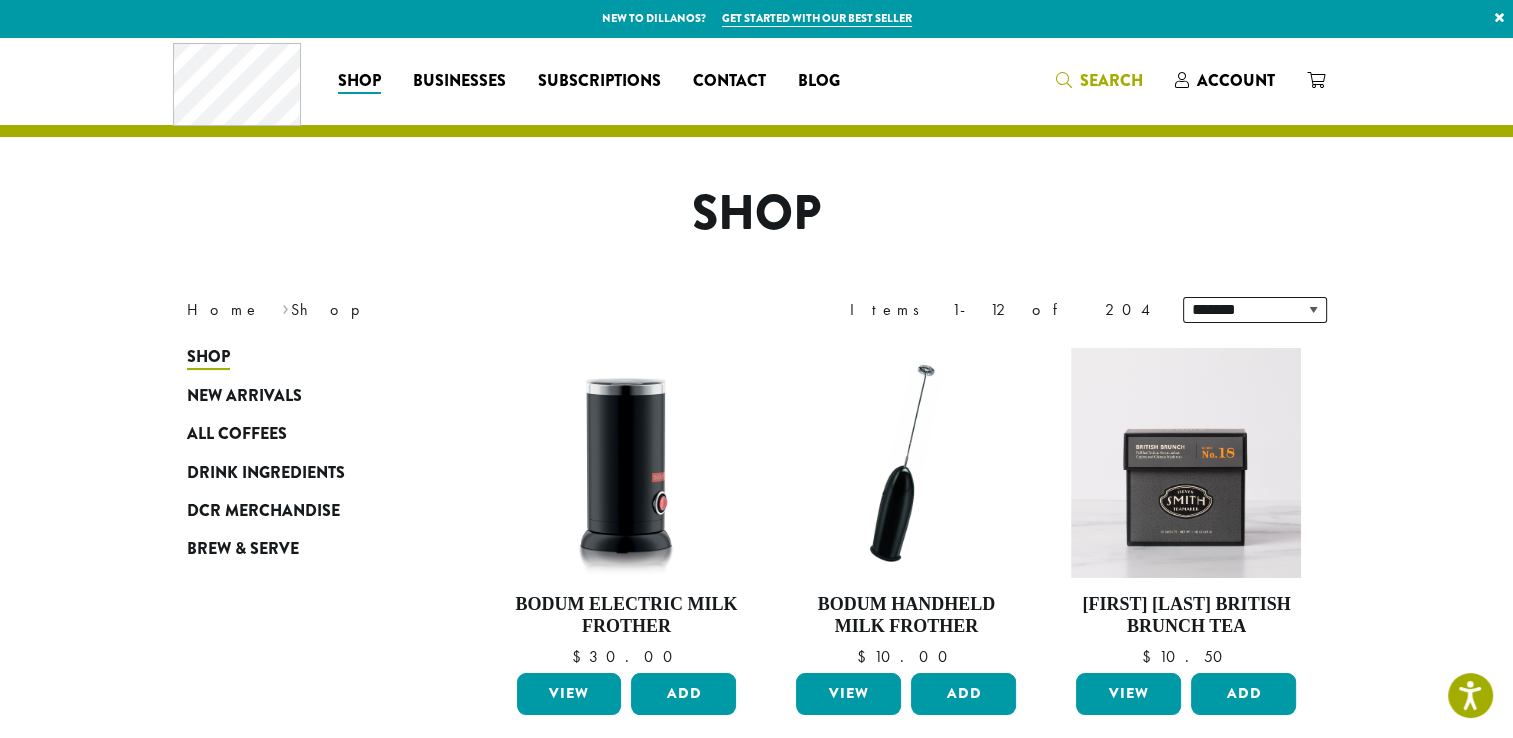 click on "Search" at bounding box center (1099, 81) 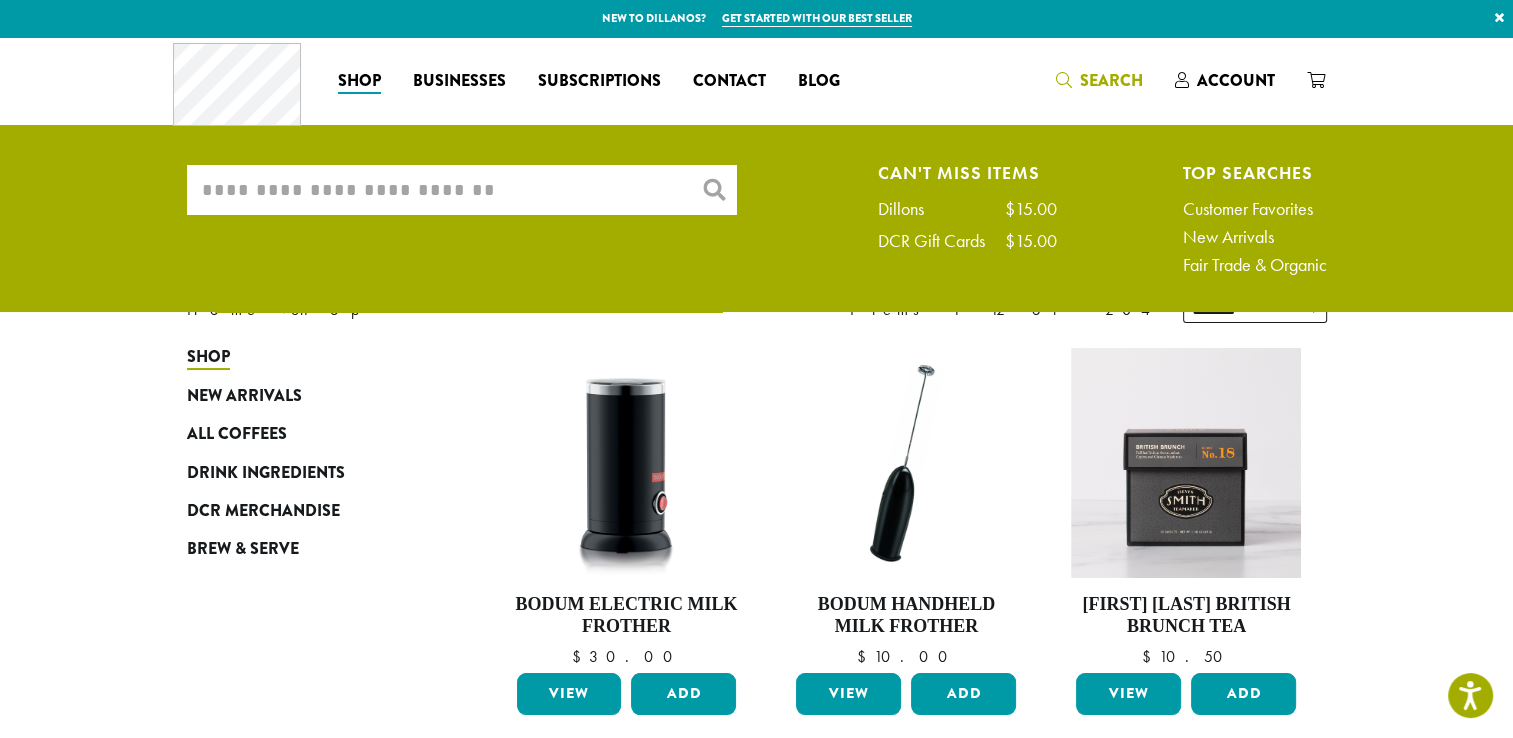 click on "What are you searching for?" at bounding box center (462, 190) 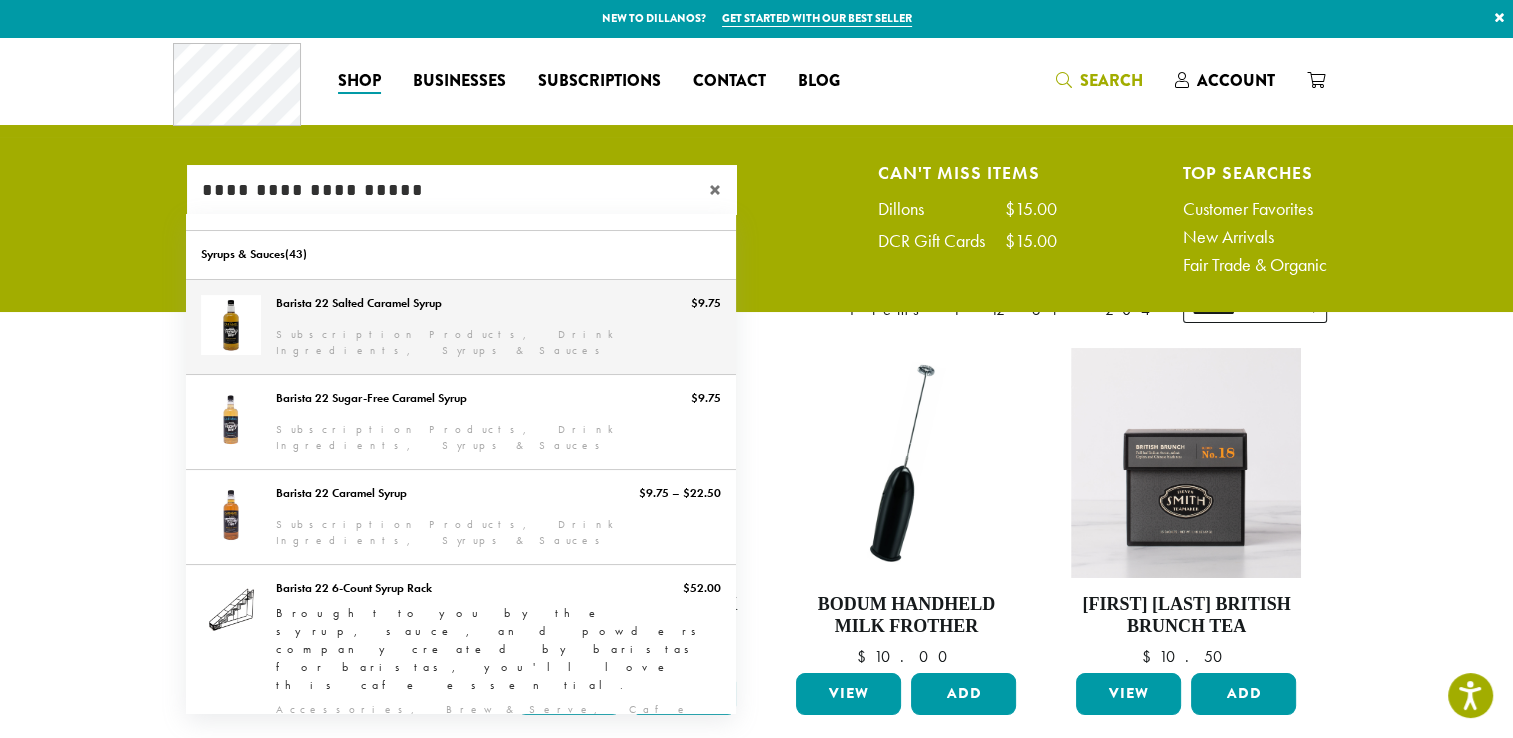 type on "**********" 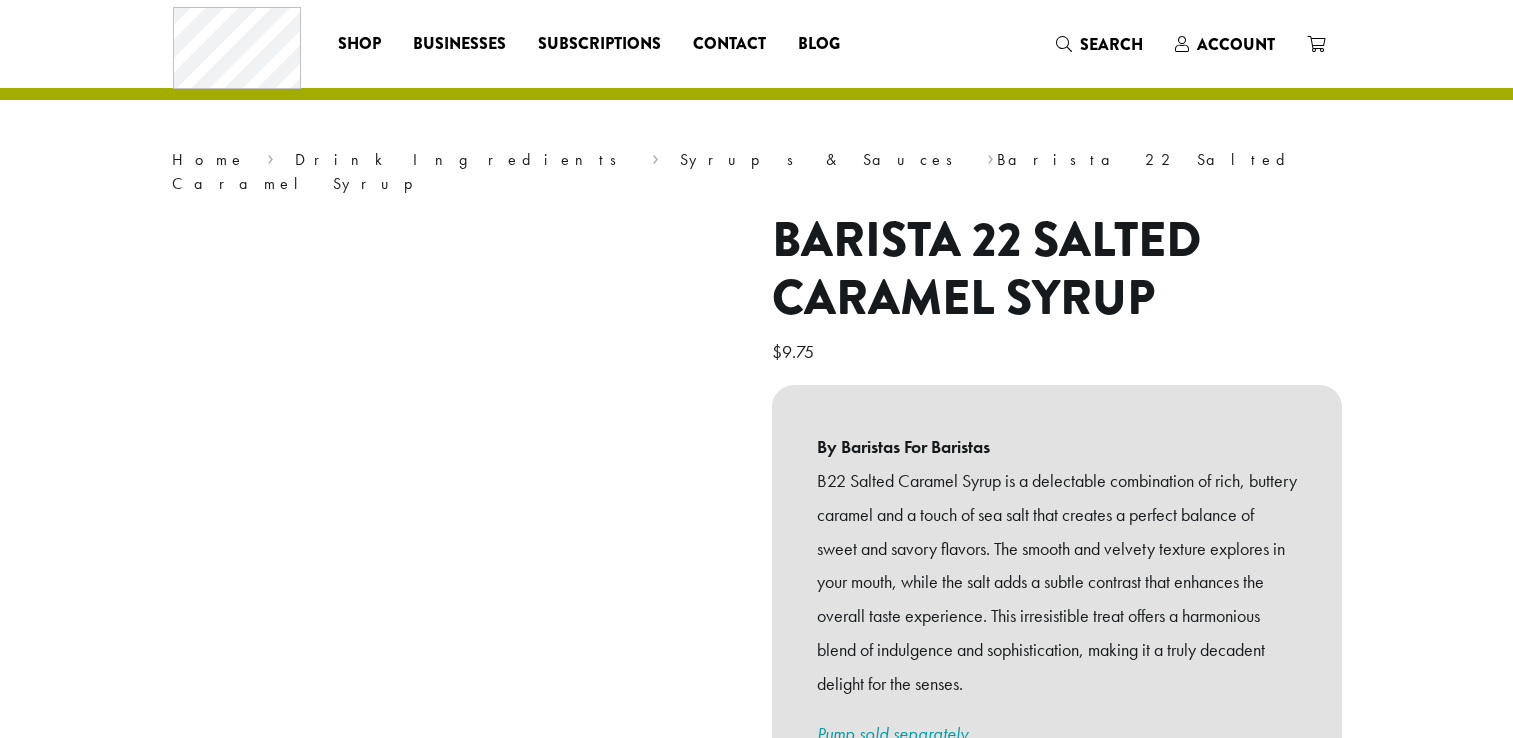 scroll, scrollTop: 0, scrollLeft: 0, axis: both 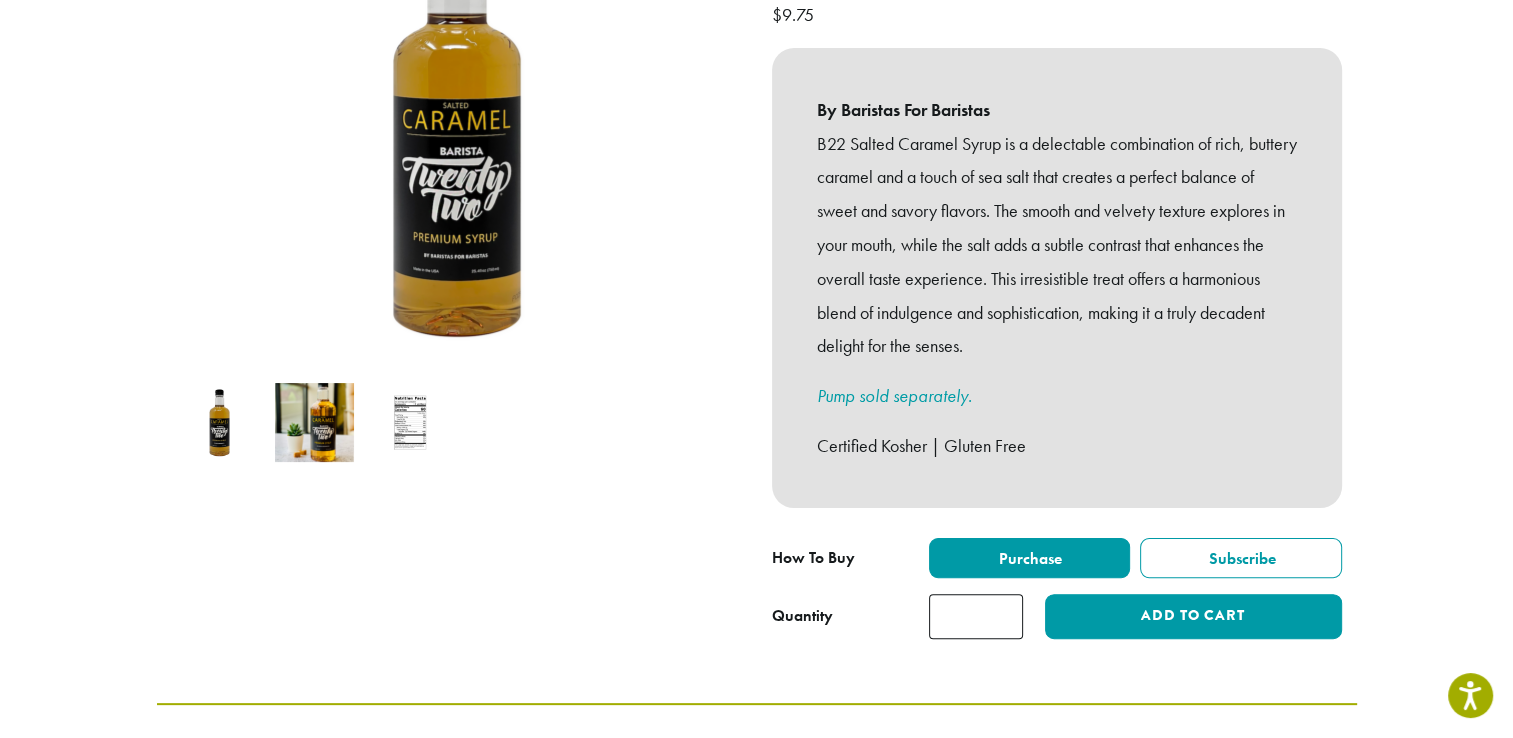 click on "*" at bounding box center [976, 616] 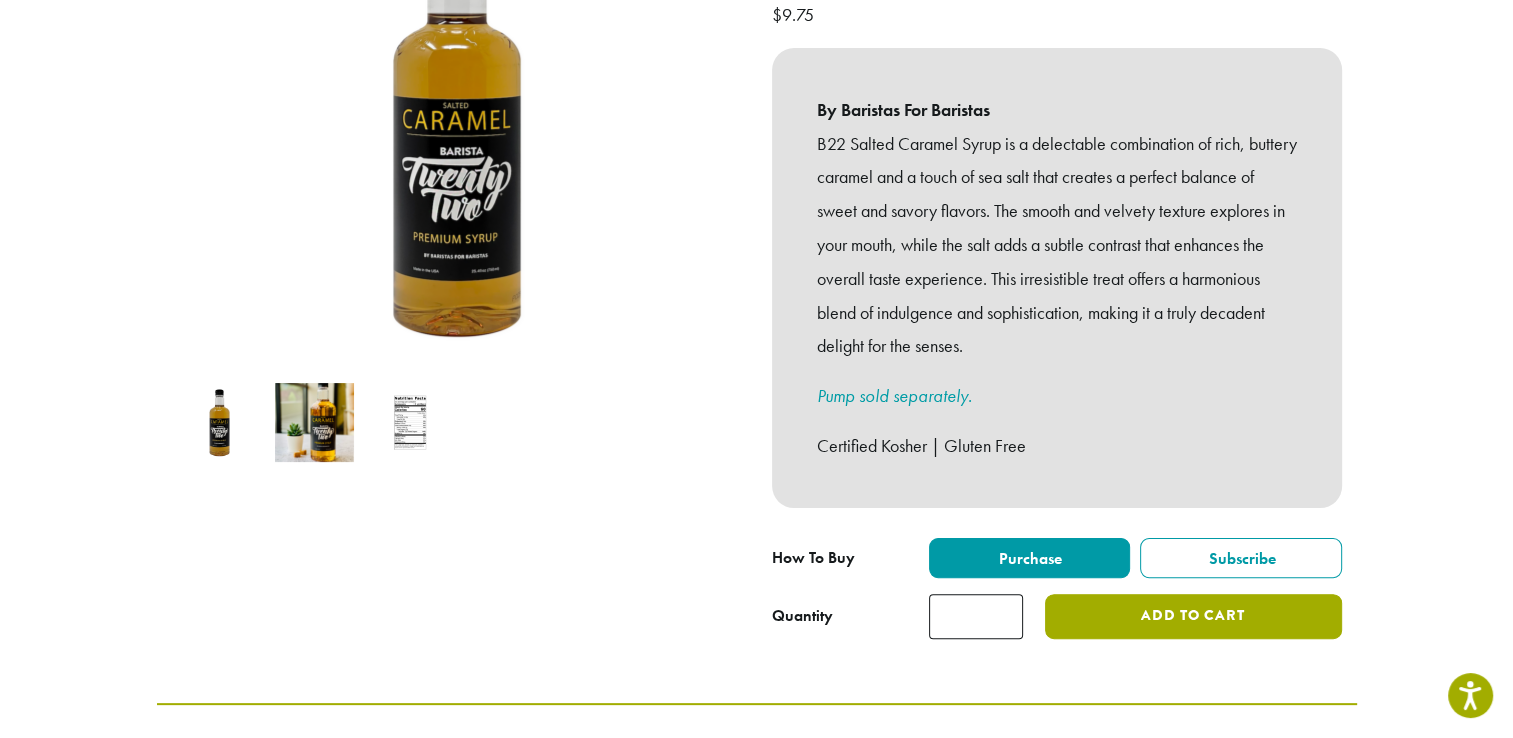 click on "Add to cart" at bounding box center (1193, 616) 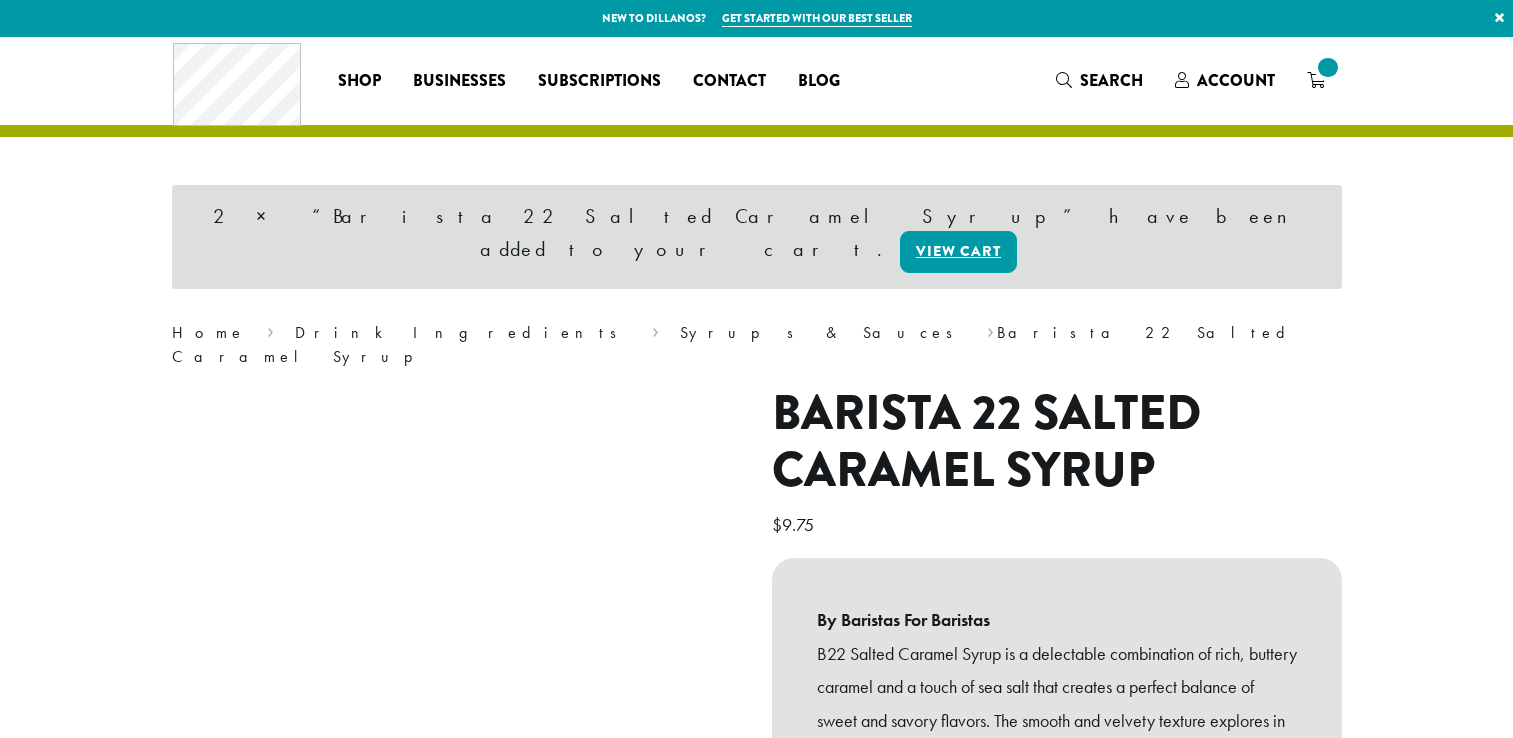 scroll, scrollTop: 0, scrollLeft: 0, axis: both 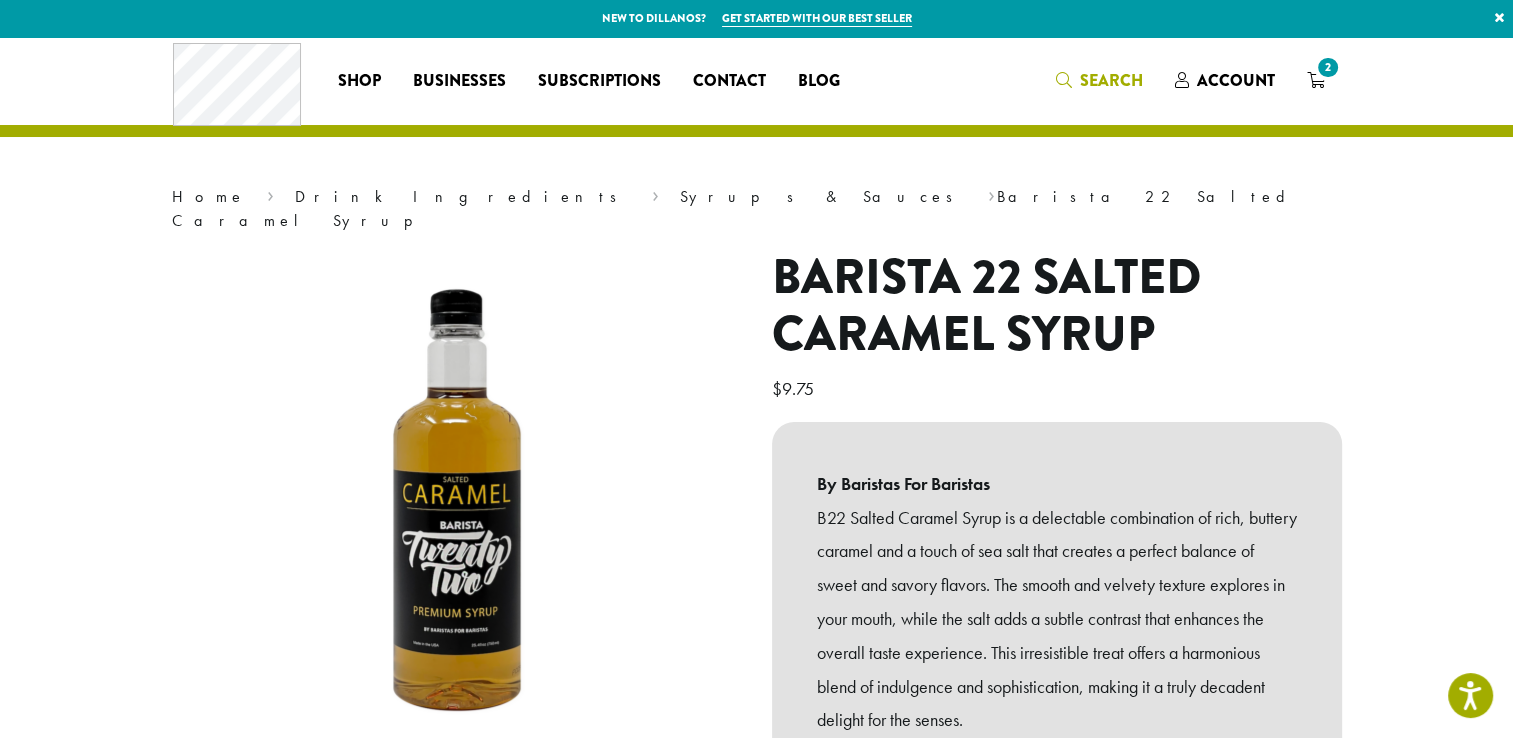 click on "Search" at bounding box center (1111, 80) 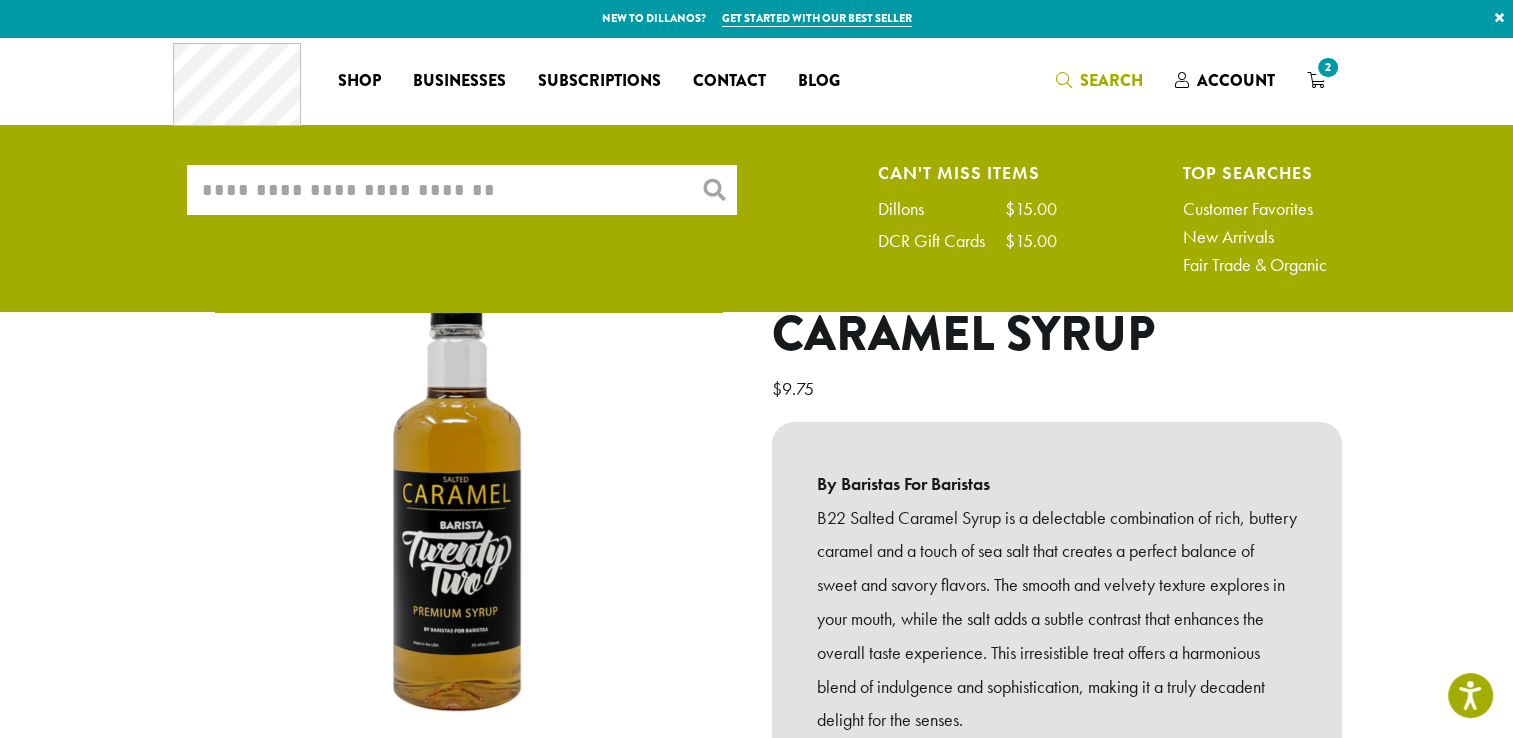 click on "What are you searching for?" at bounding box center (462, 190) 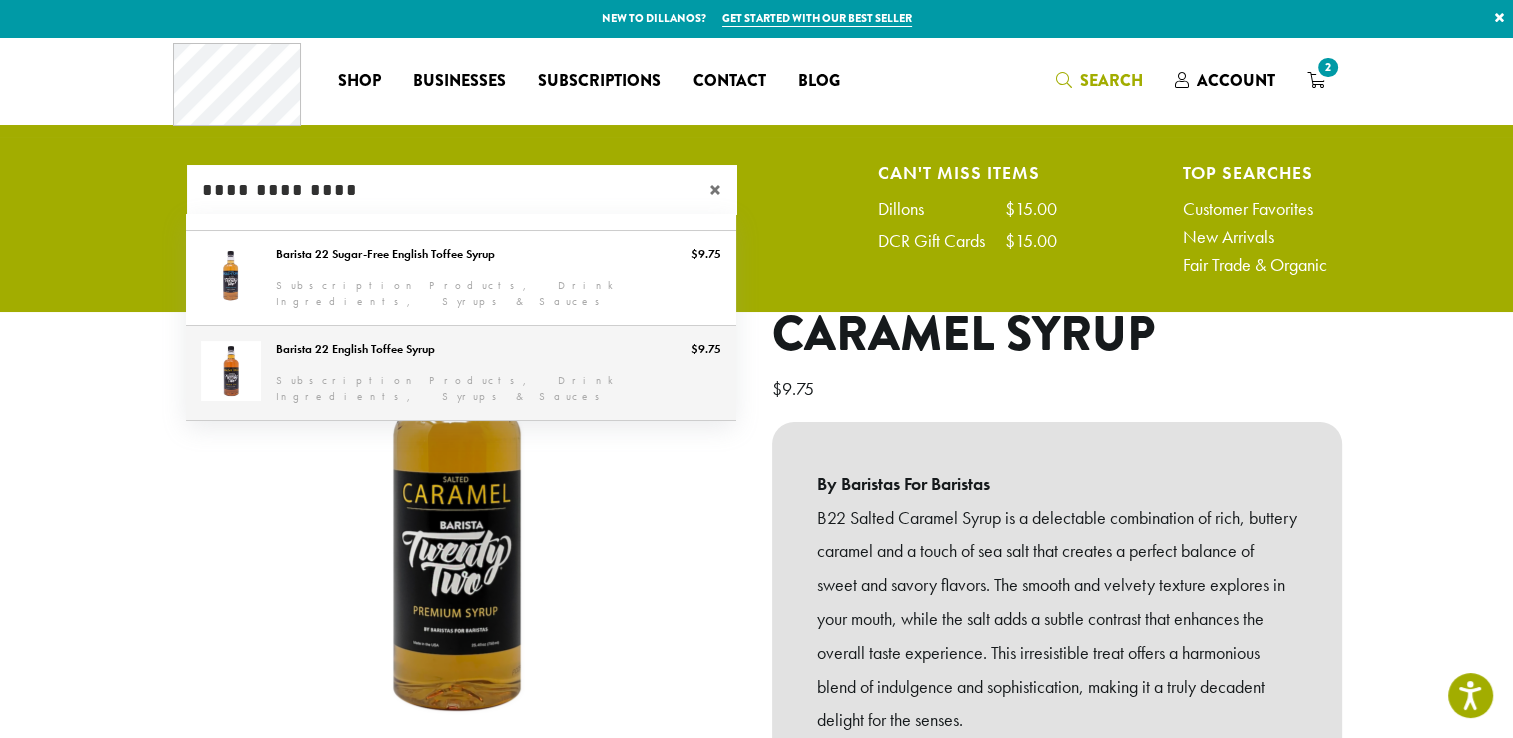 type on "**********" 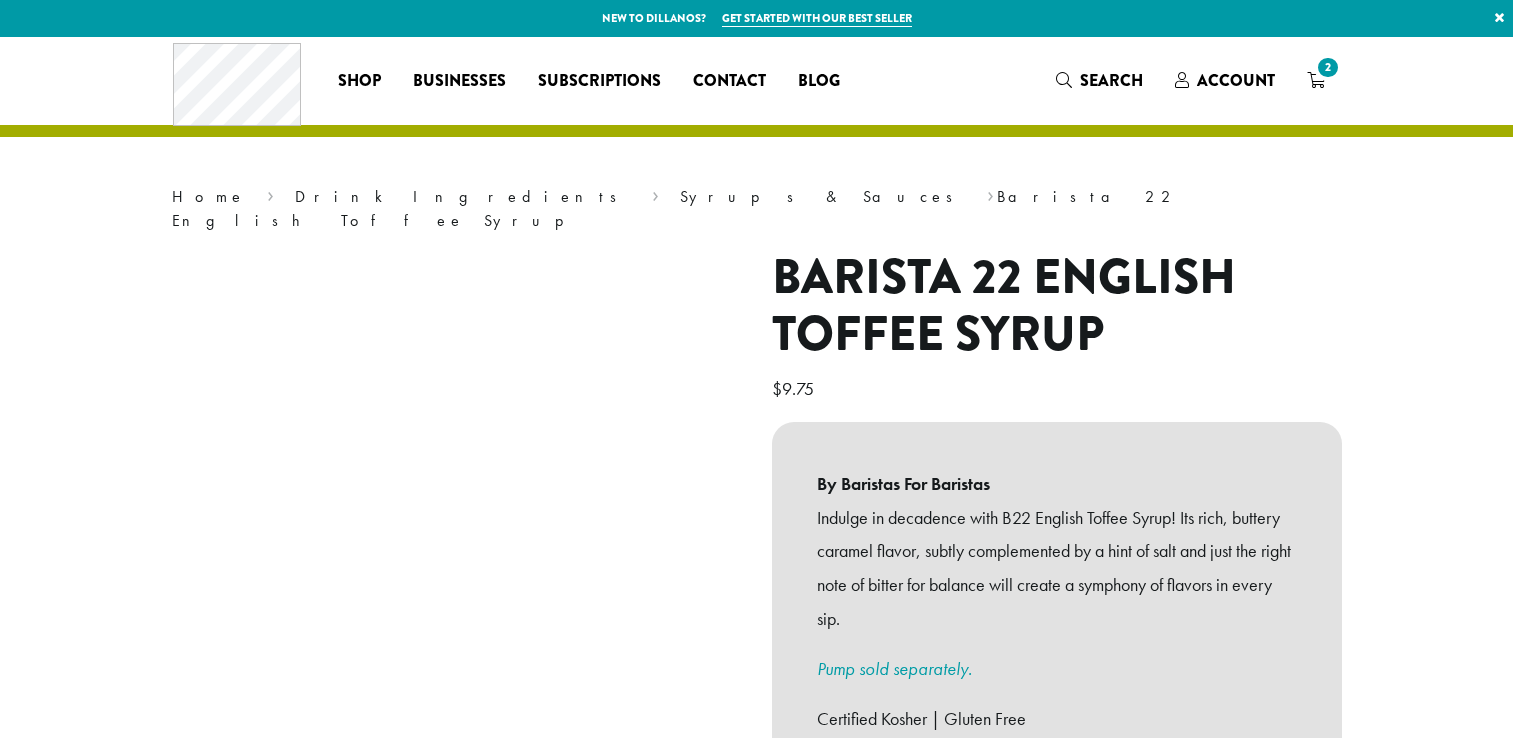scroll, scrollTop: 0, scrollLeft: 0, axis: both 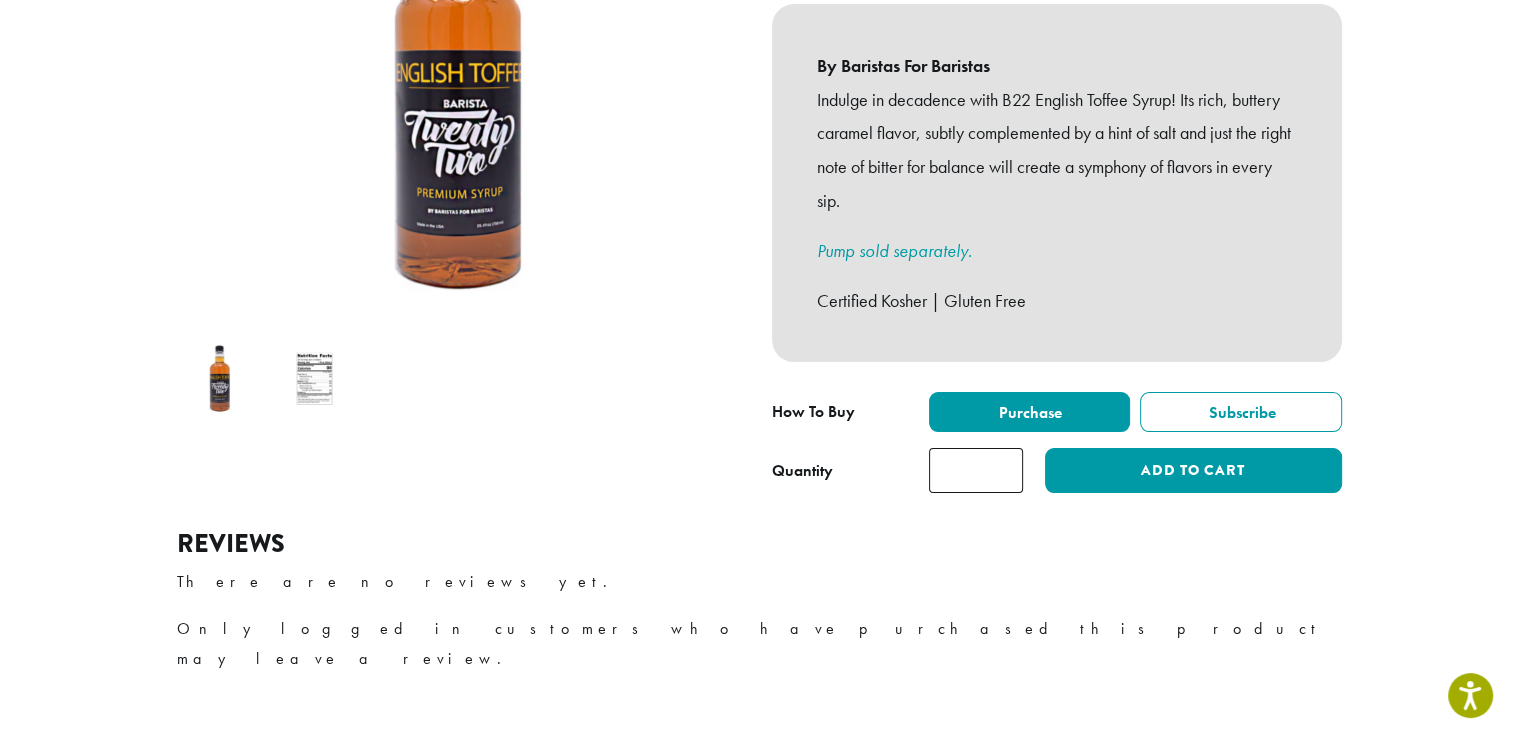 type on "*" 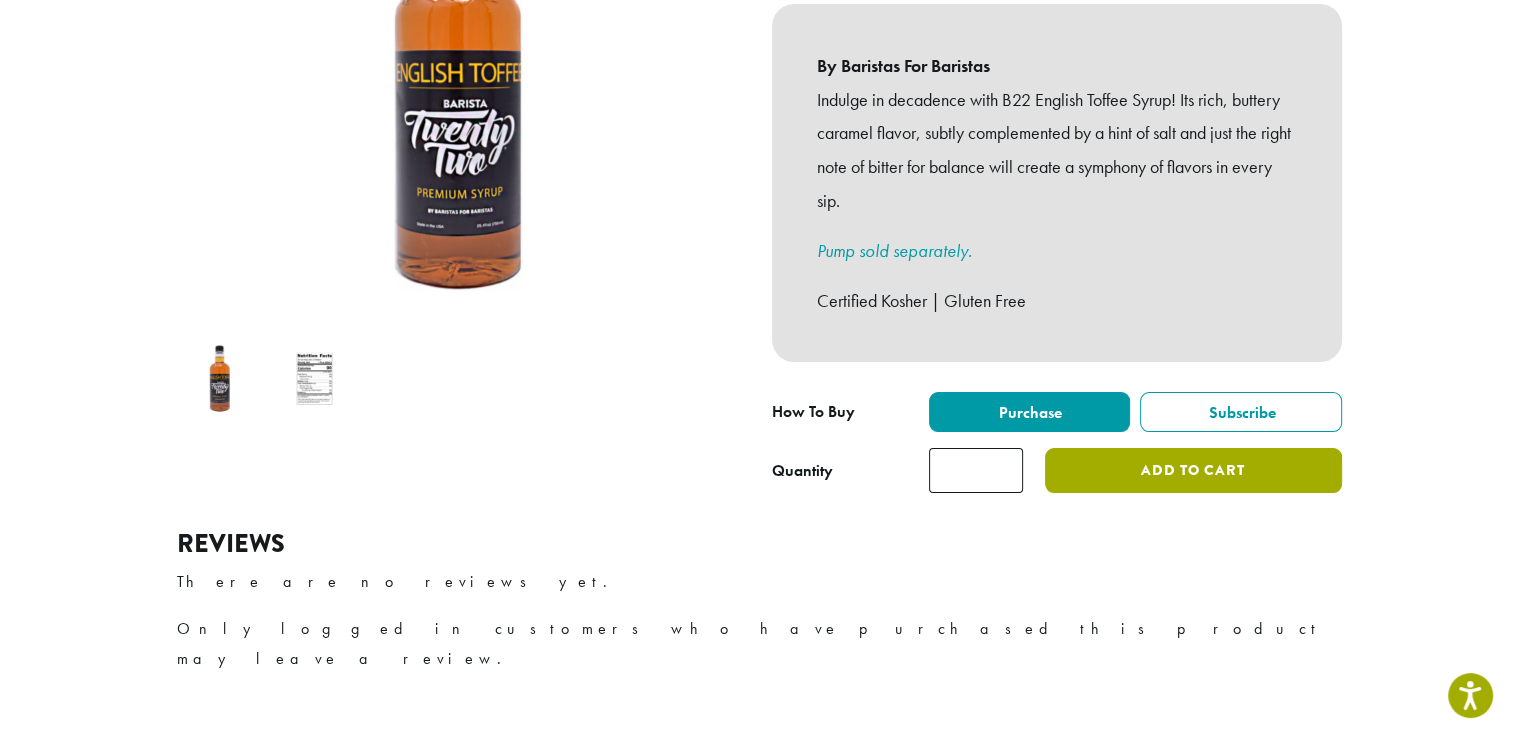 click on "Add to cart" at bounding box center (1193, 470) 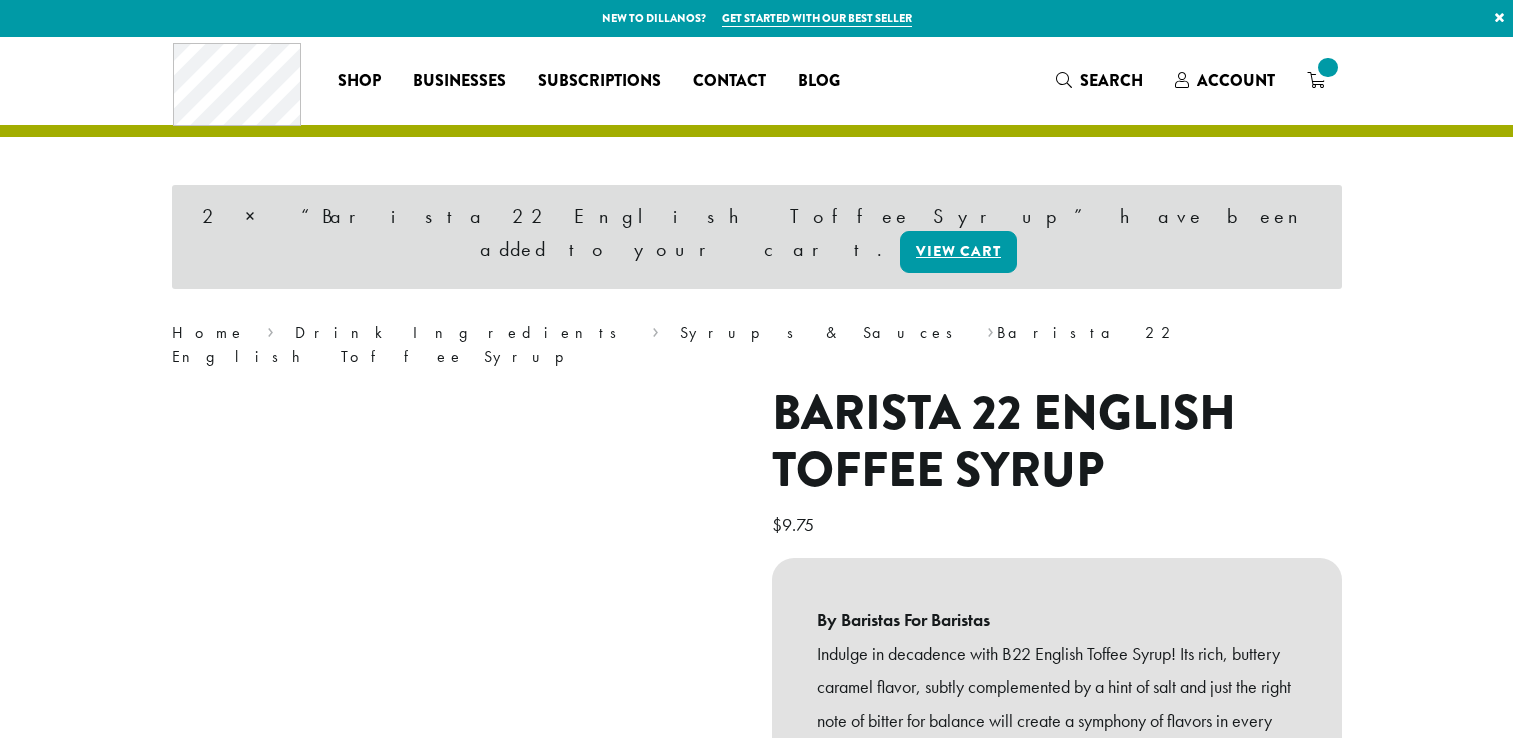 scroll, scrollTop: 0, scrollLeft: 0, axis: both 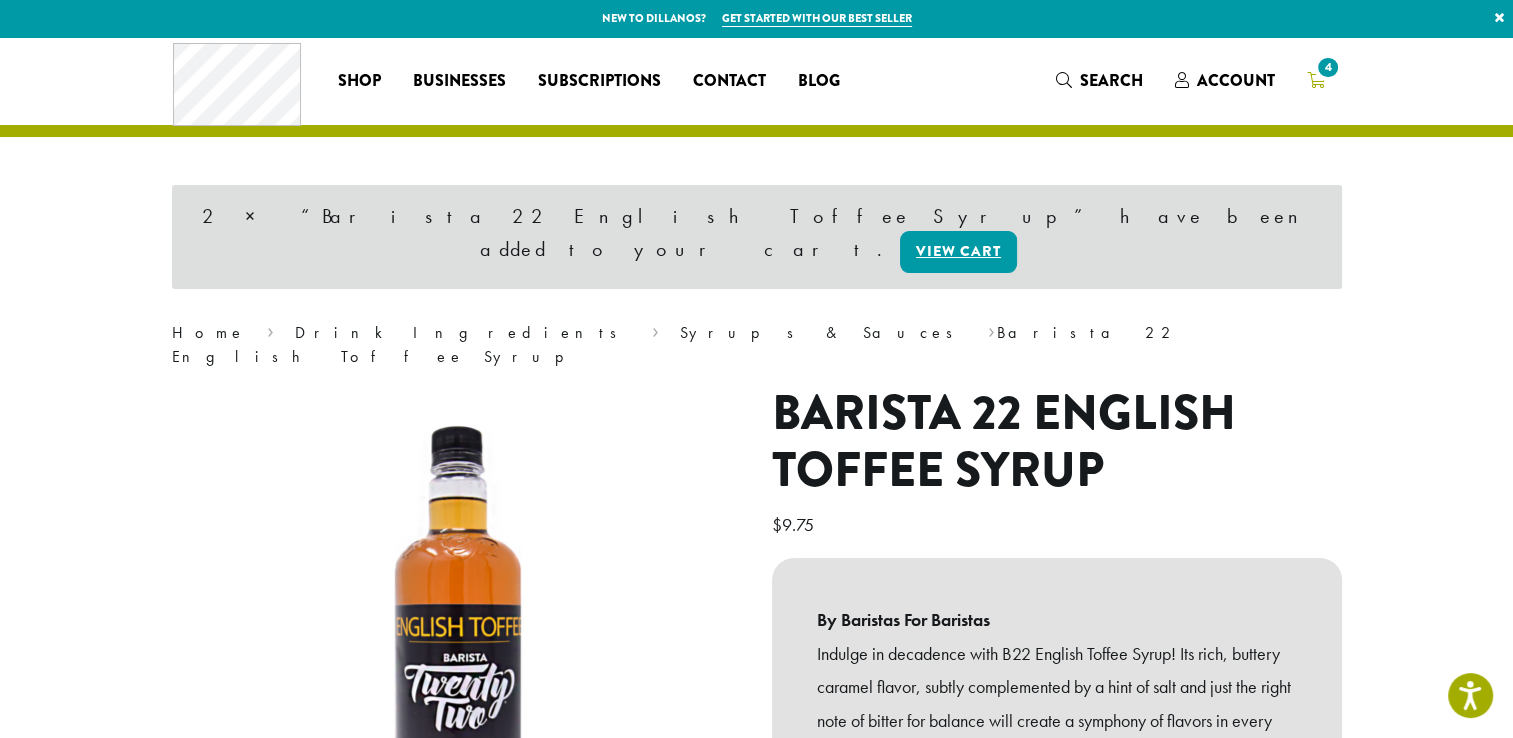 click on "4" at bounding box center (1316, 80) 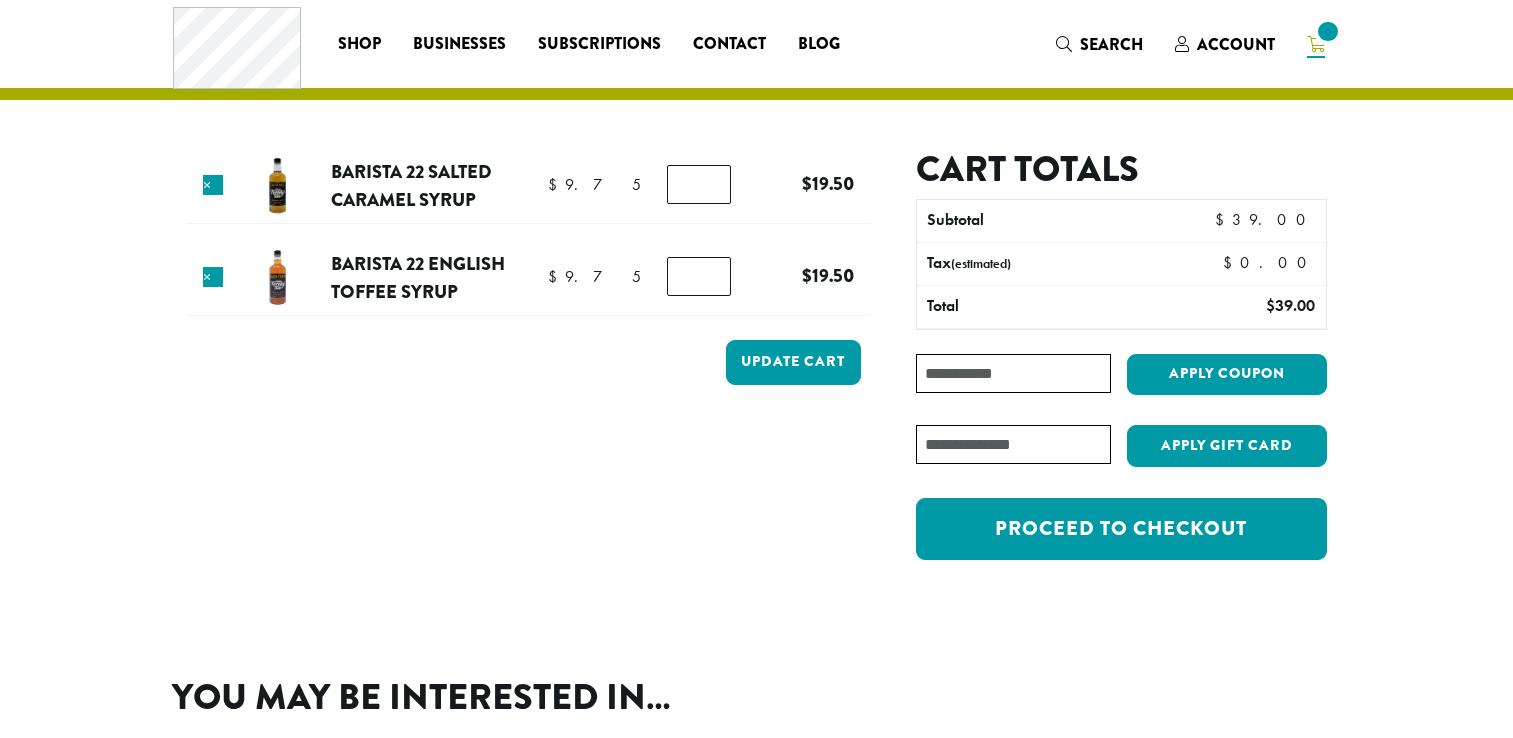scroll, scrollTop: 0, scrollLeft: 0, axis: both 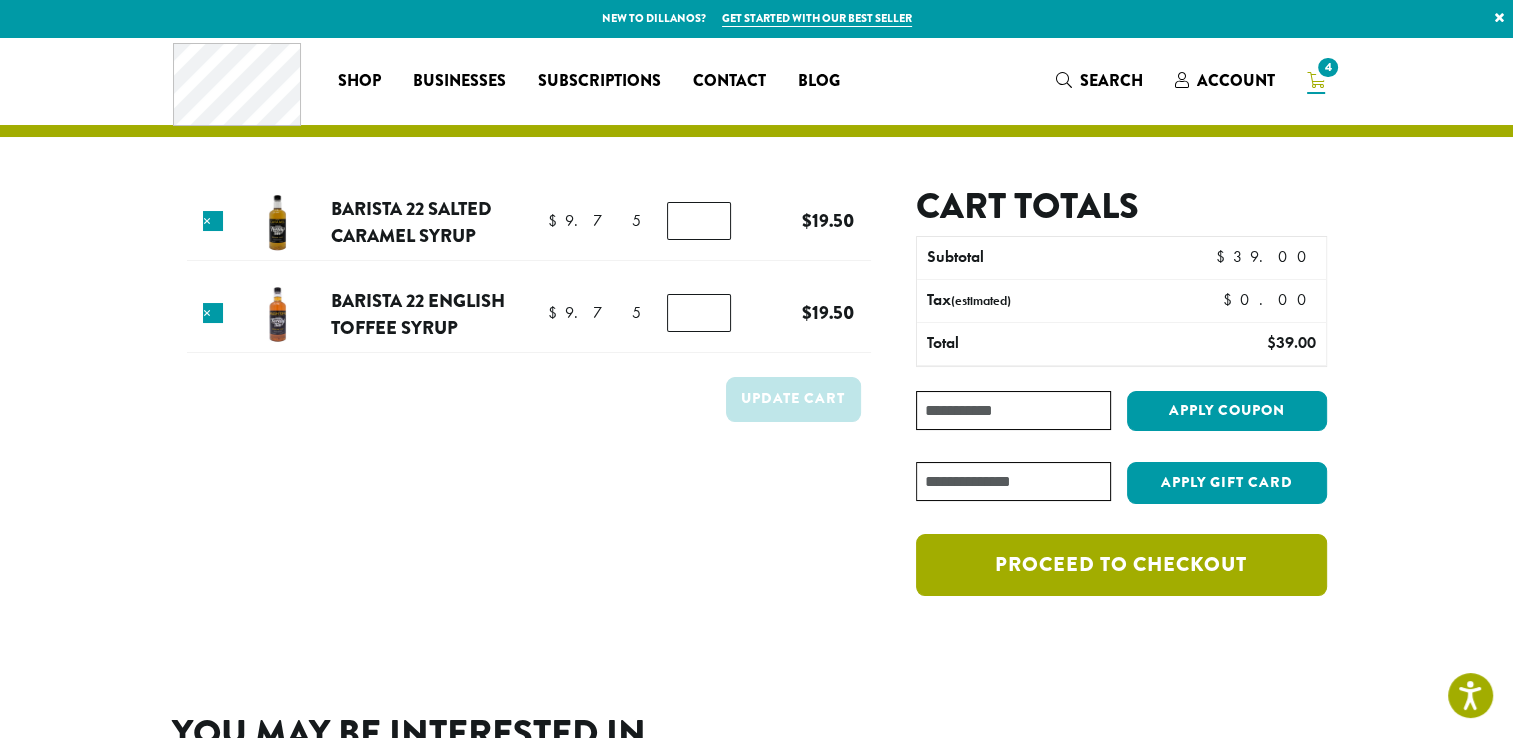 click on "Proceed to checkout" at bounding box center (1121, 565) 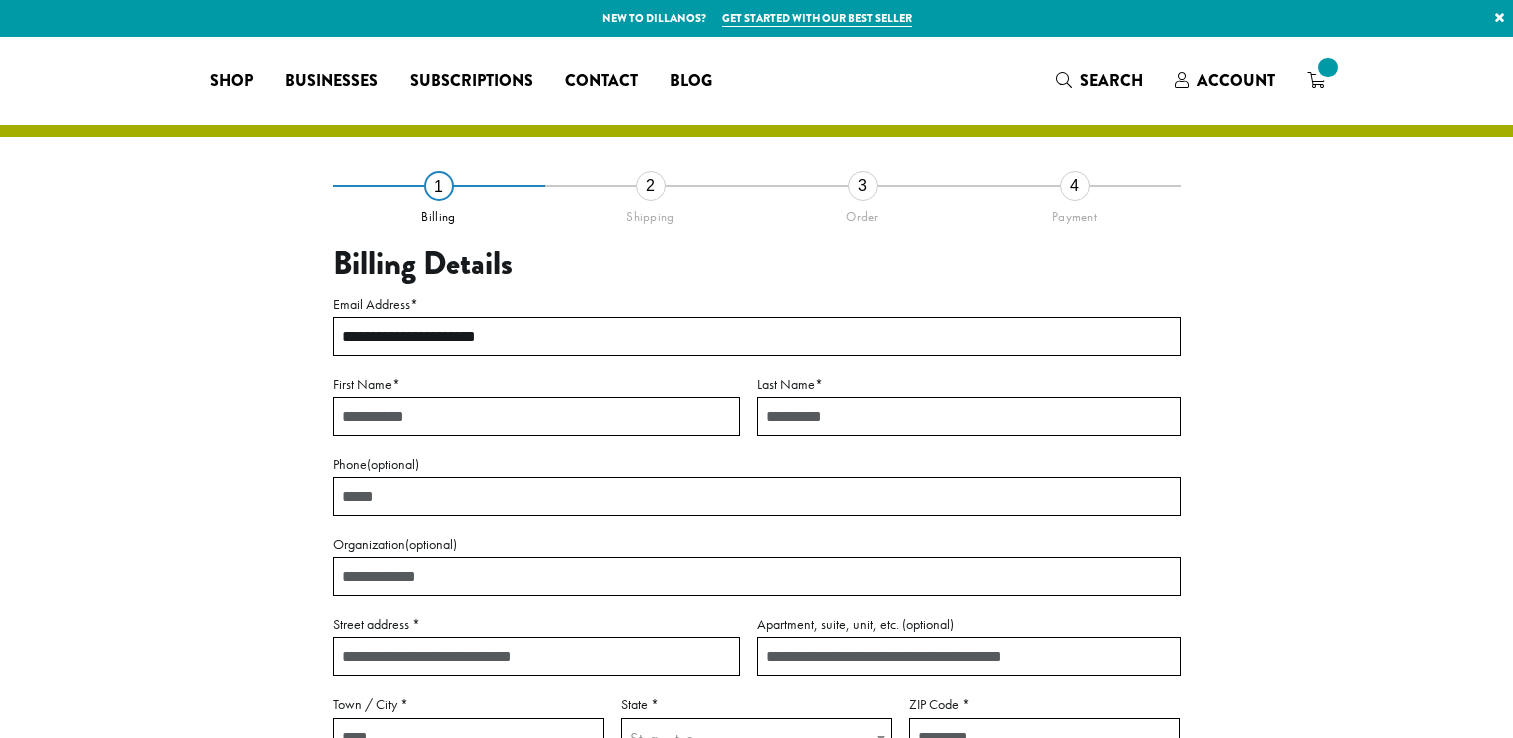 scroll, scrollTop: 0, scrollLeft: 0, axis: both 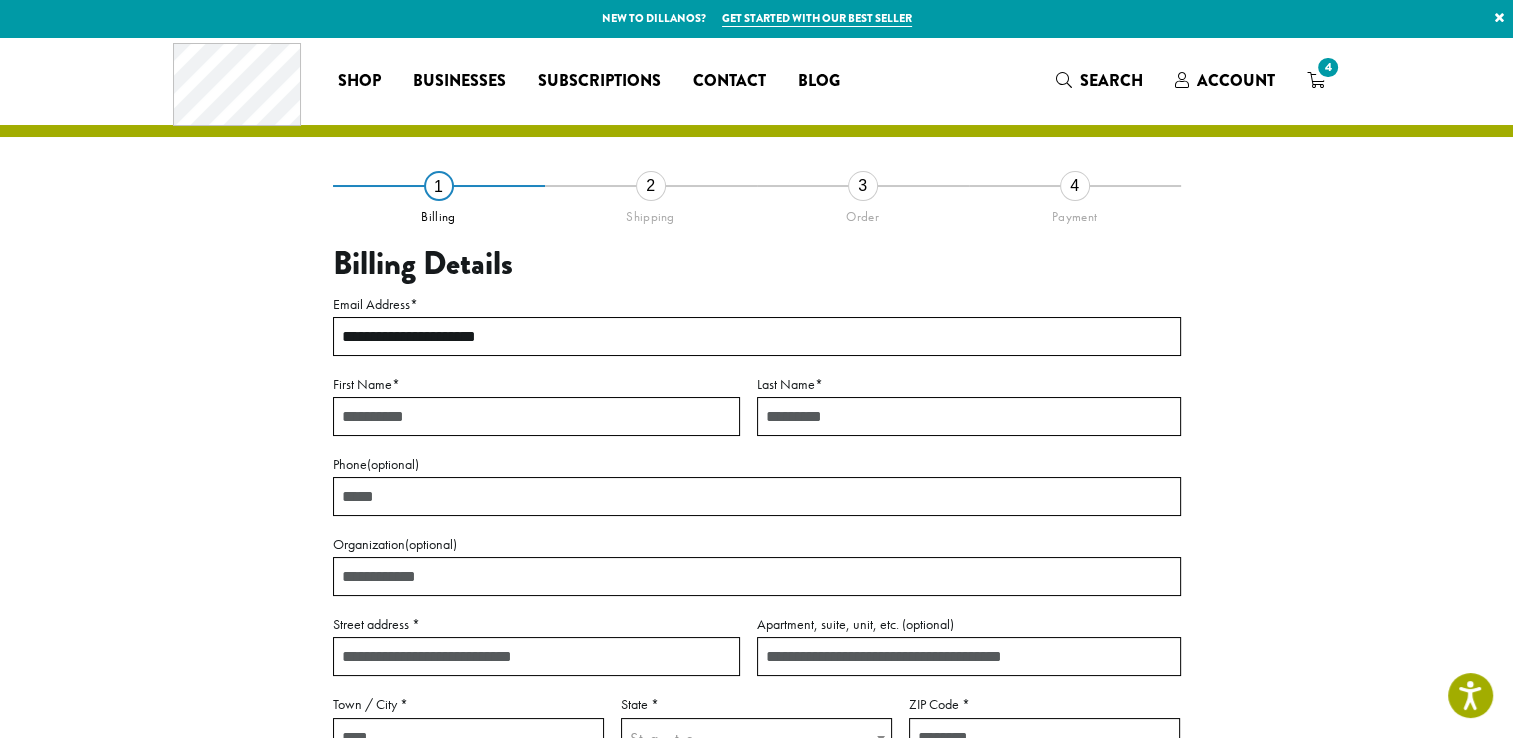 click on "First Name  *" at bounding box center (536, 416) 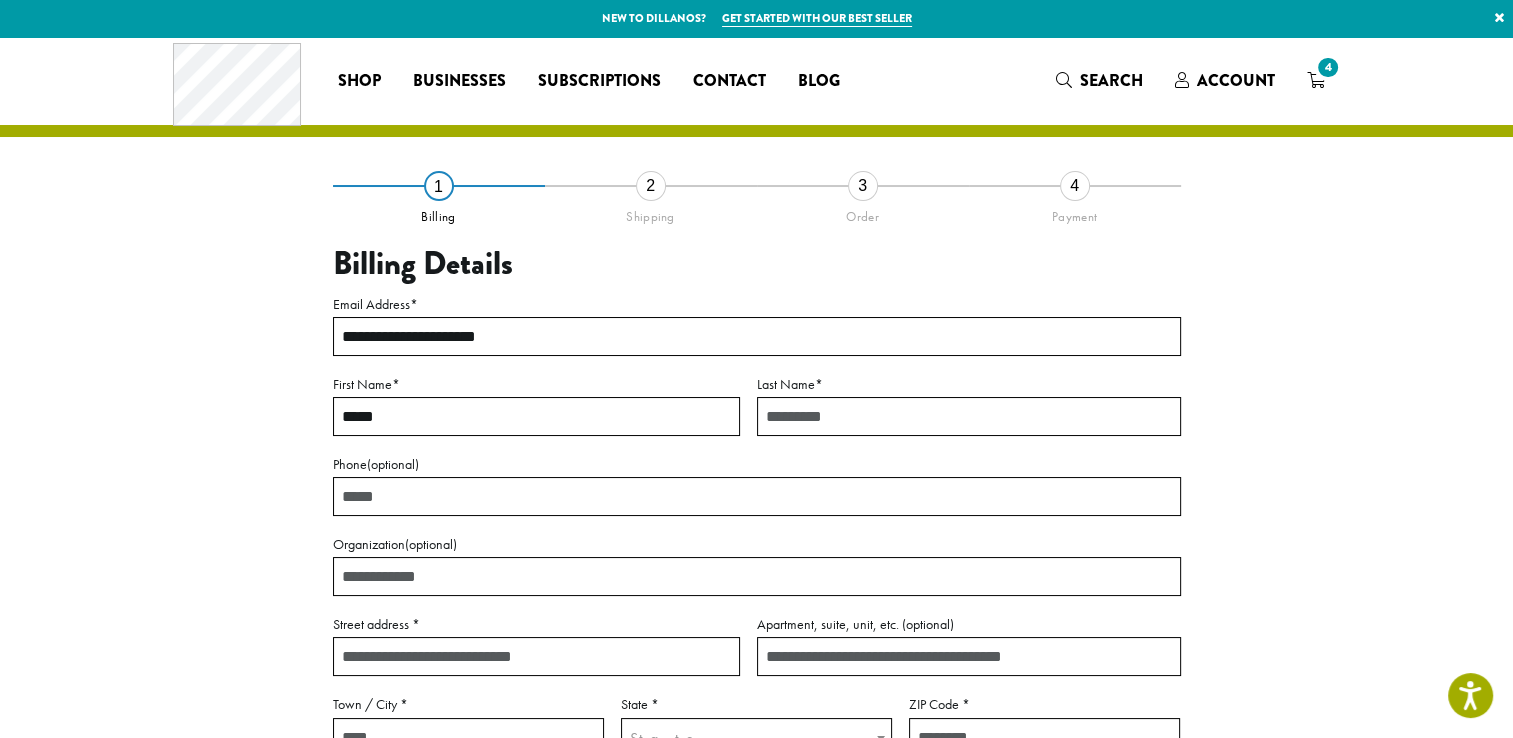 type on "******" 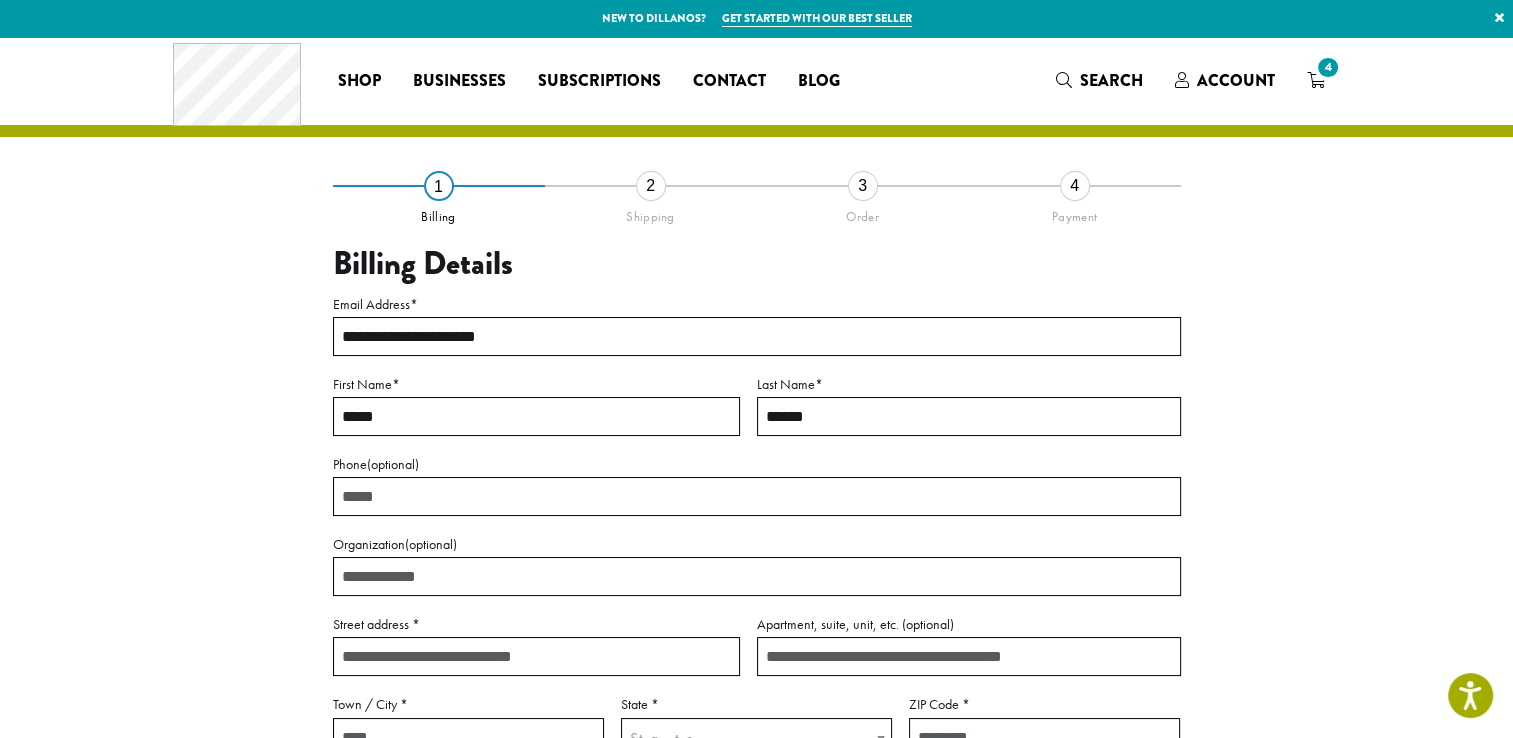 type on "**********" 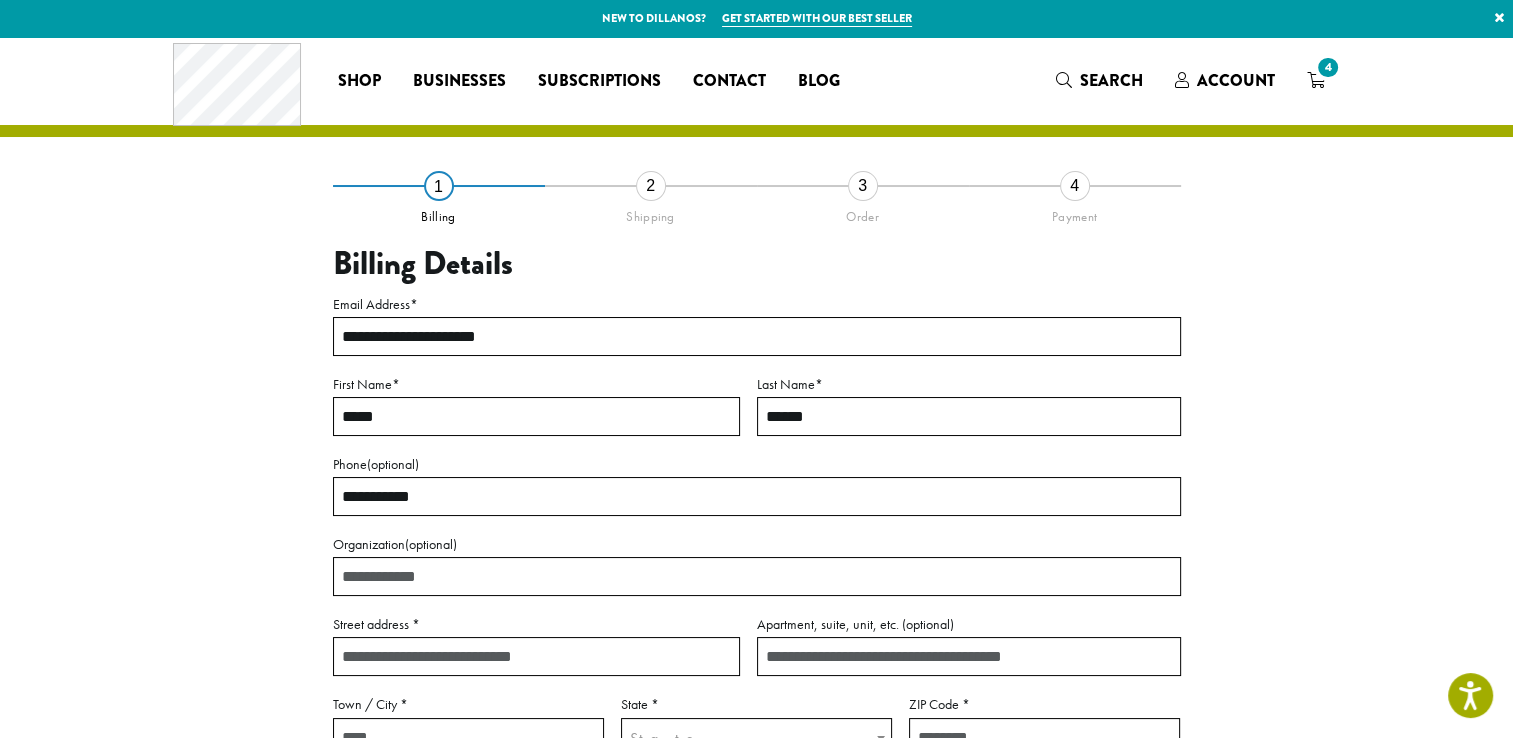 type on "**********" 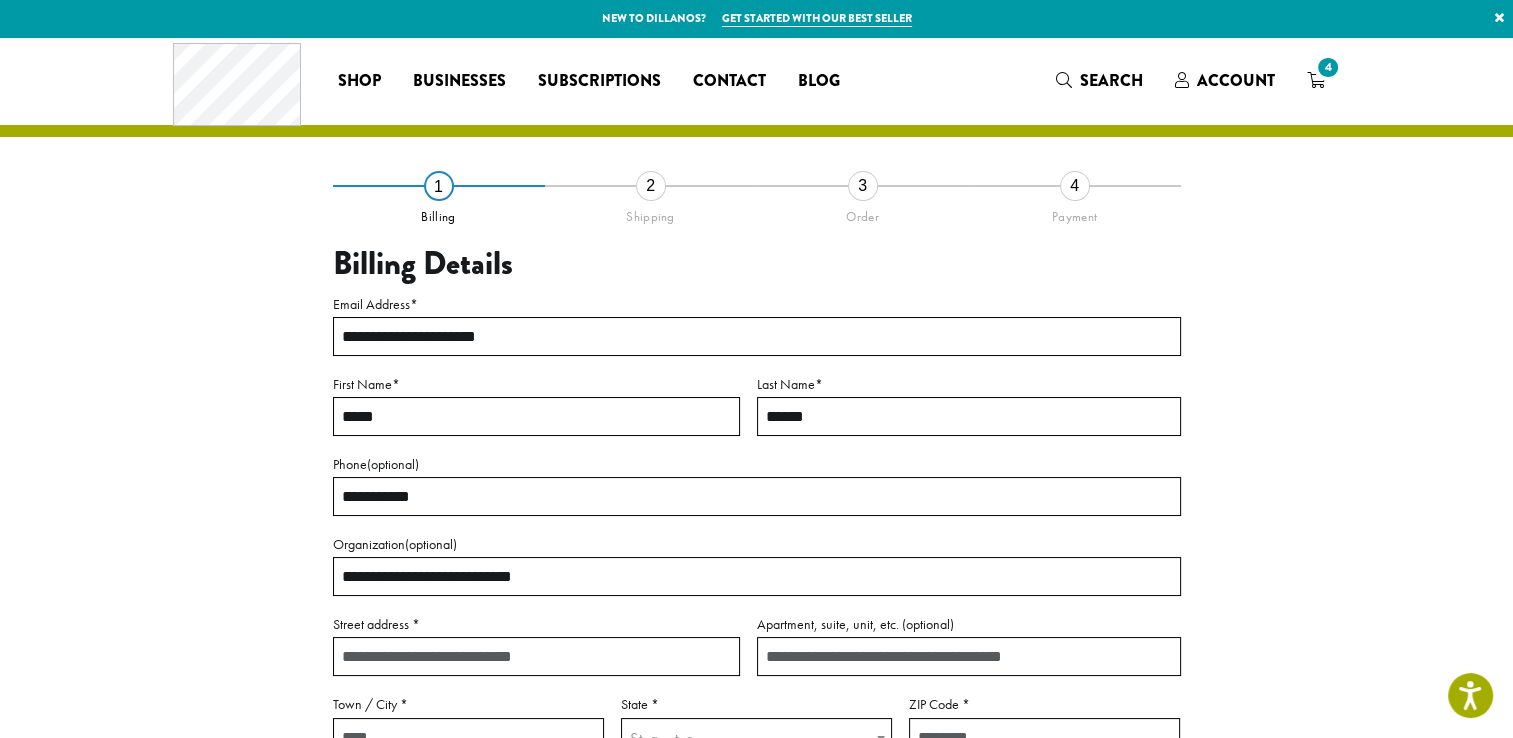 type on "**********" 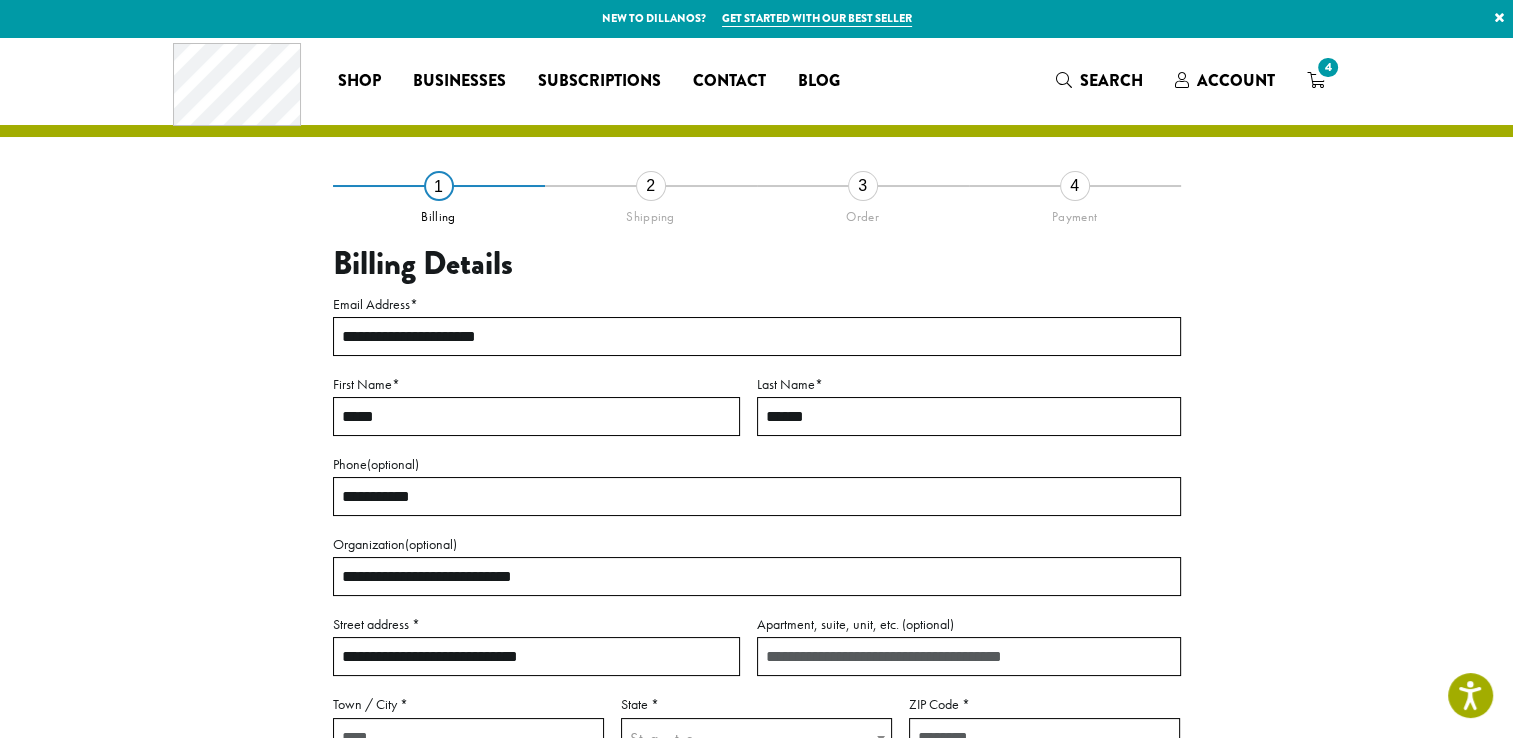 type on "**********" 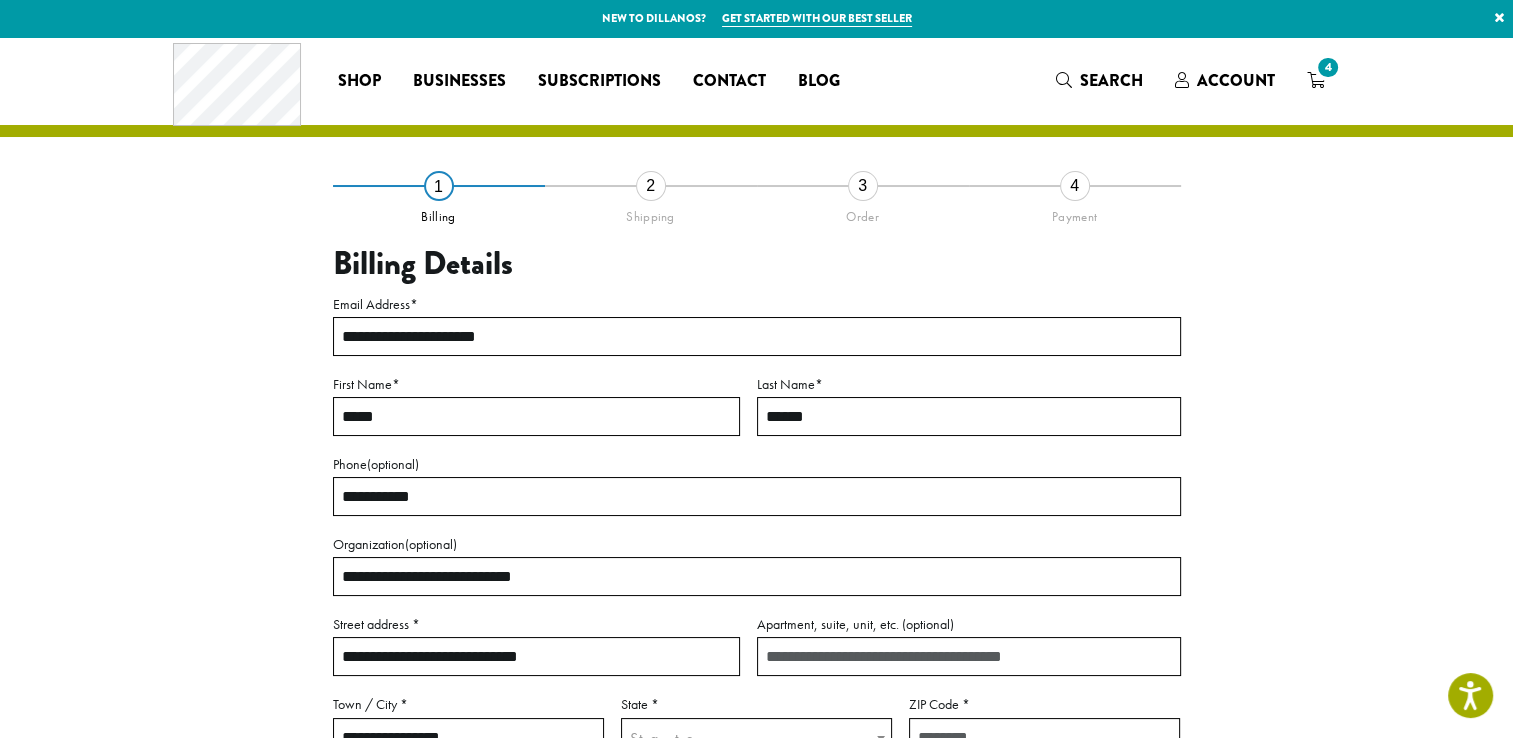 select on "**" 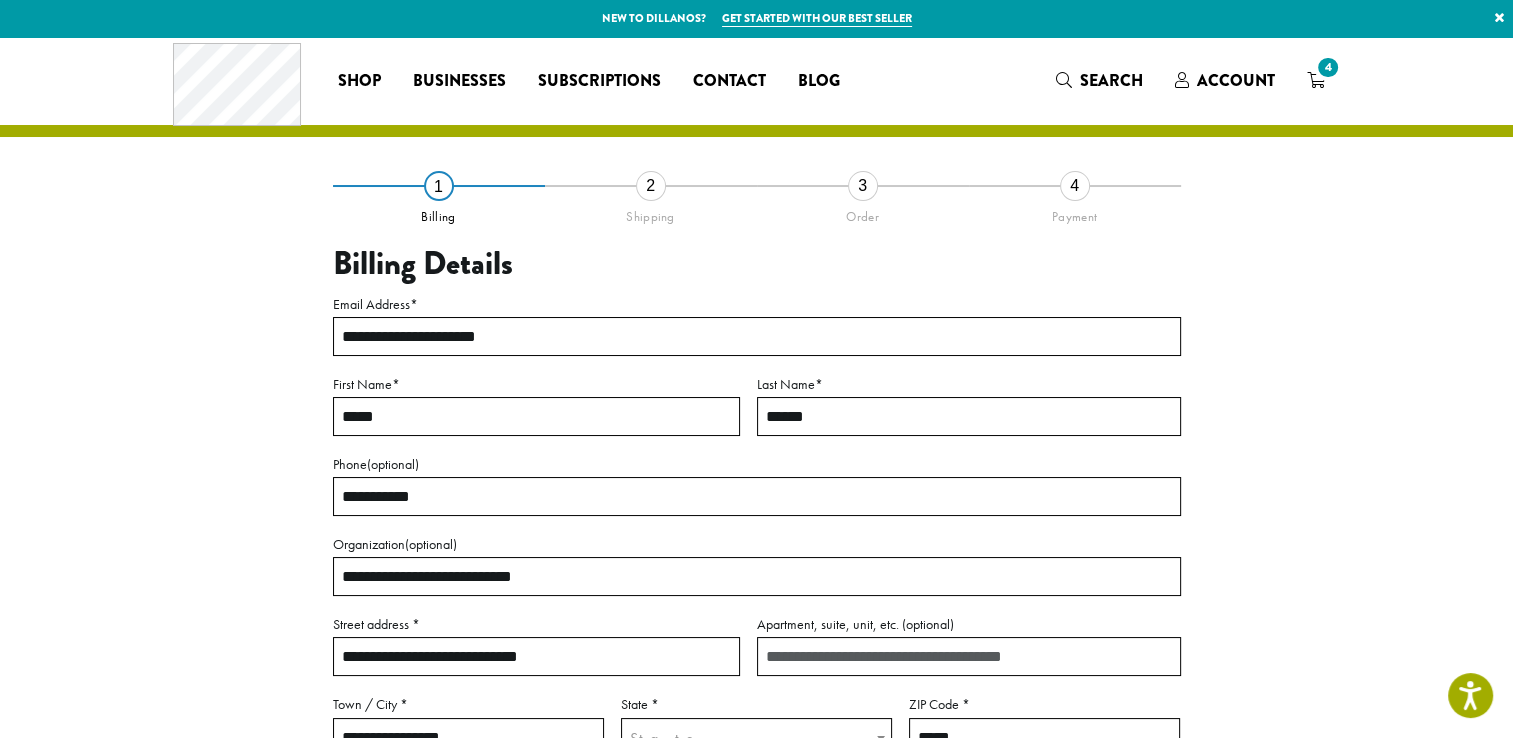scroll, scrollTop: 448, scrollLeft: 0, axis: vertical 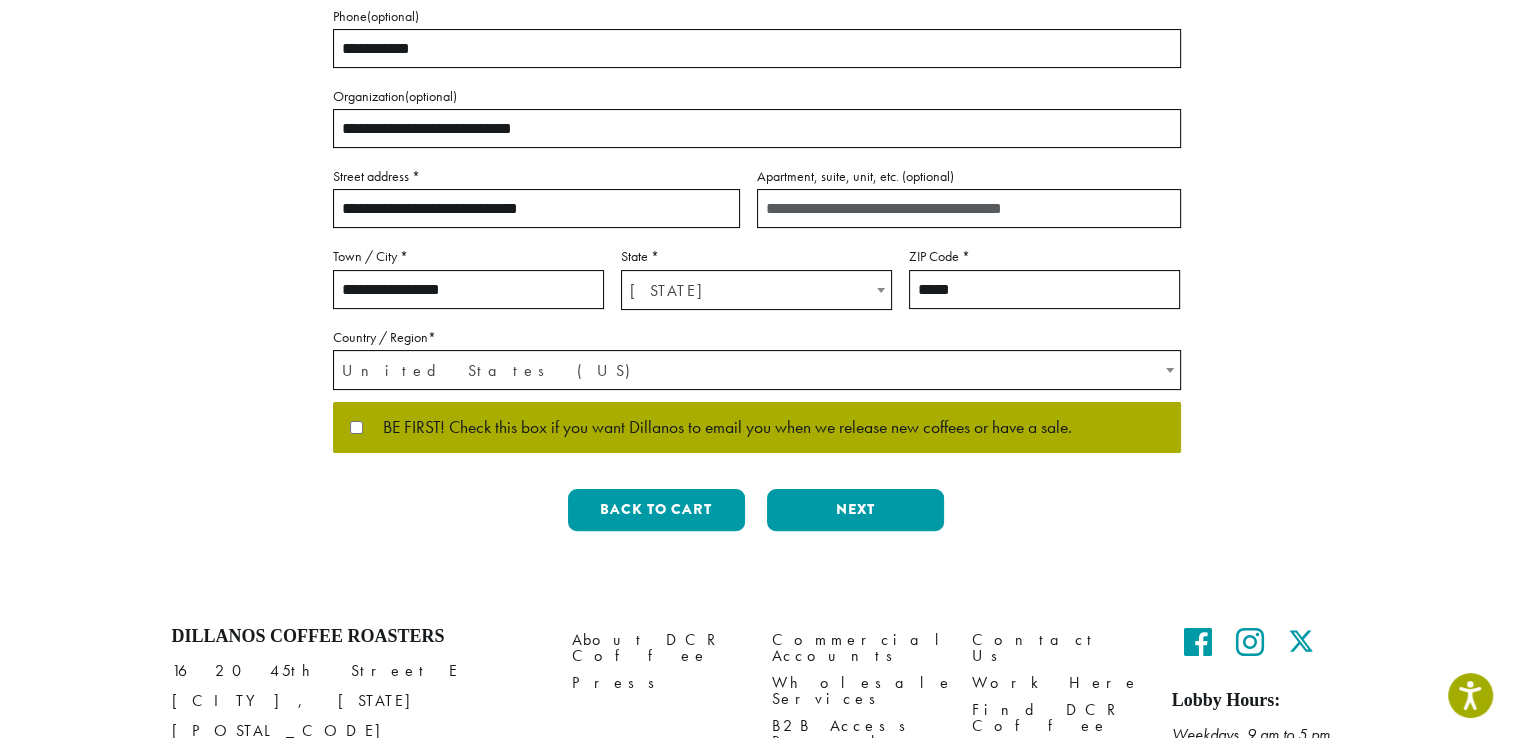click on "**********" at bounding box center [756, 92] 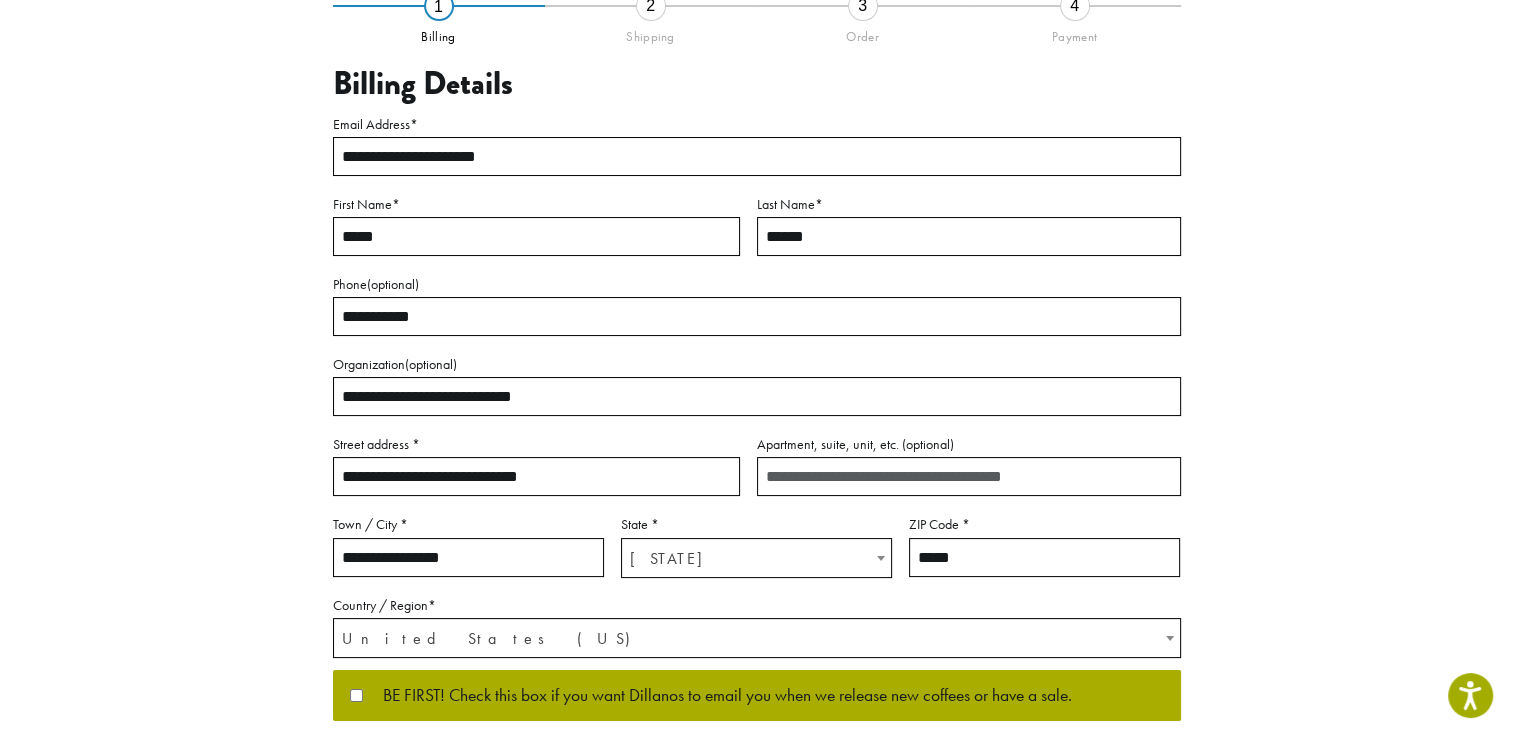 scroll, scrollTop: 88, scrollLeft: 0, axis: vertical 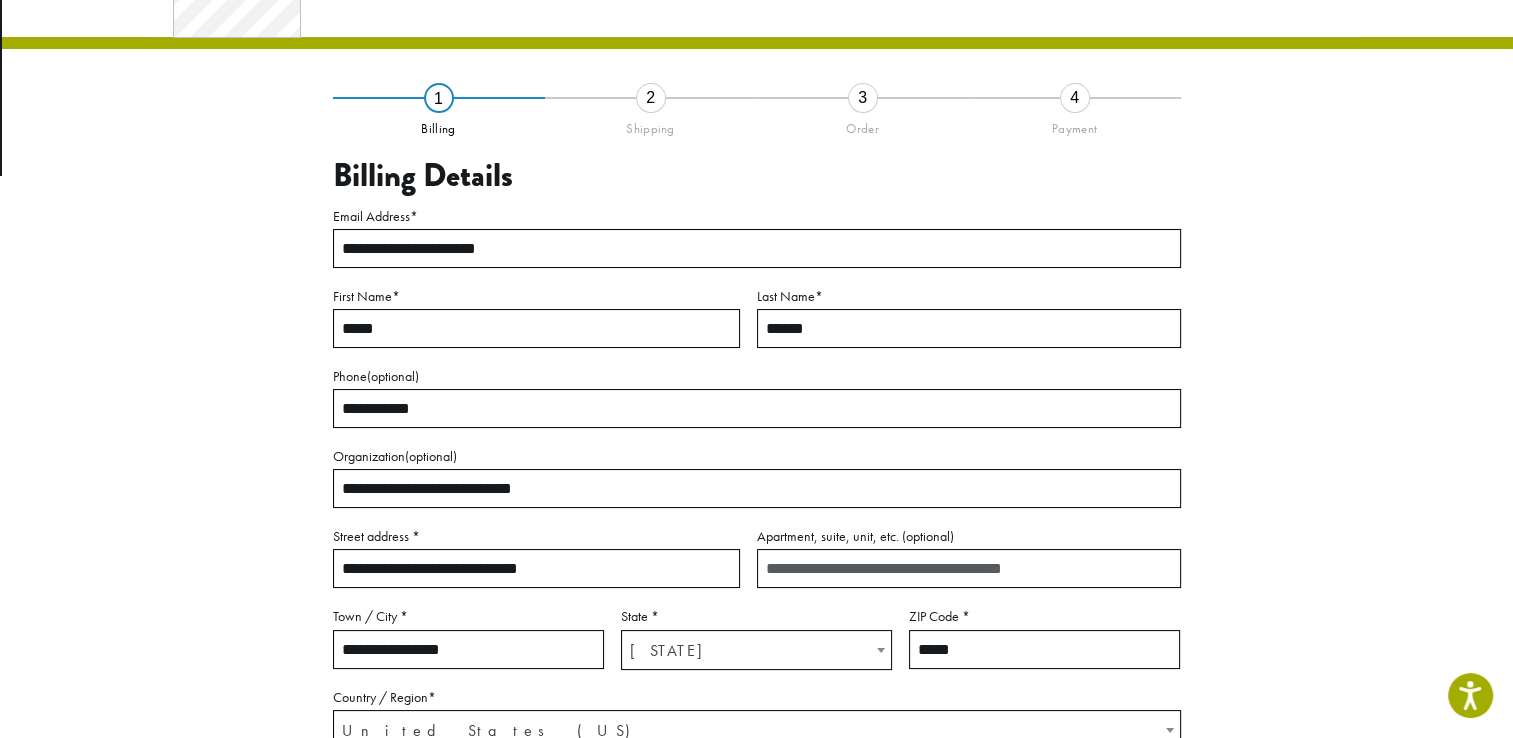 type 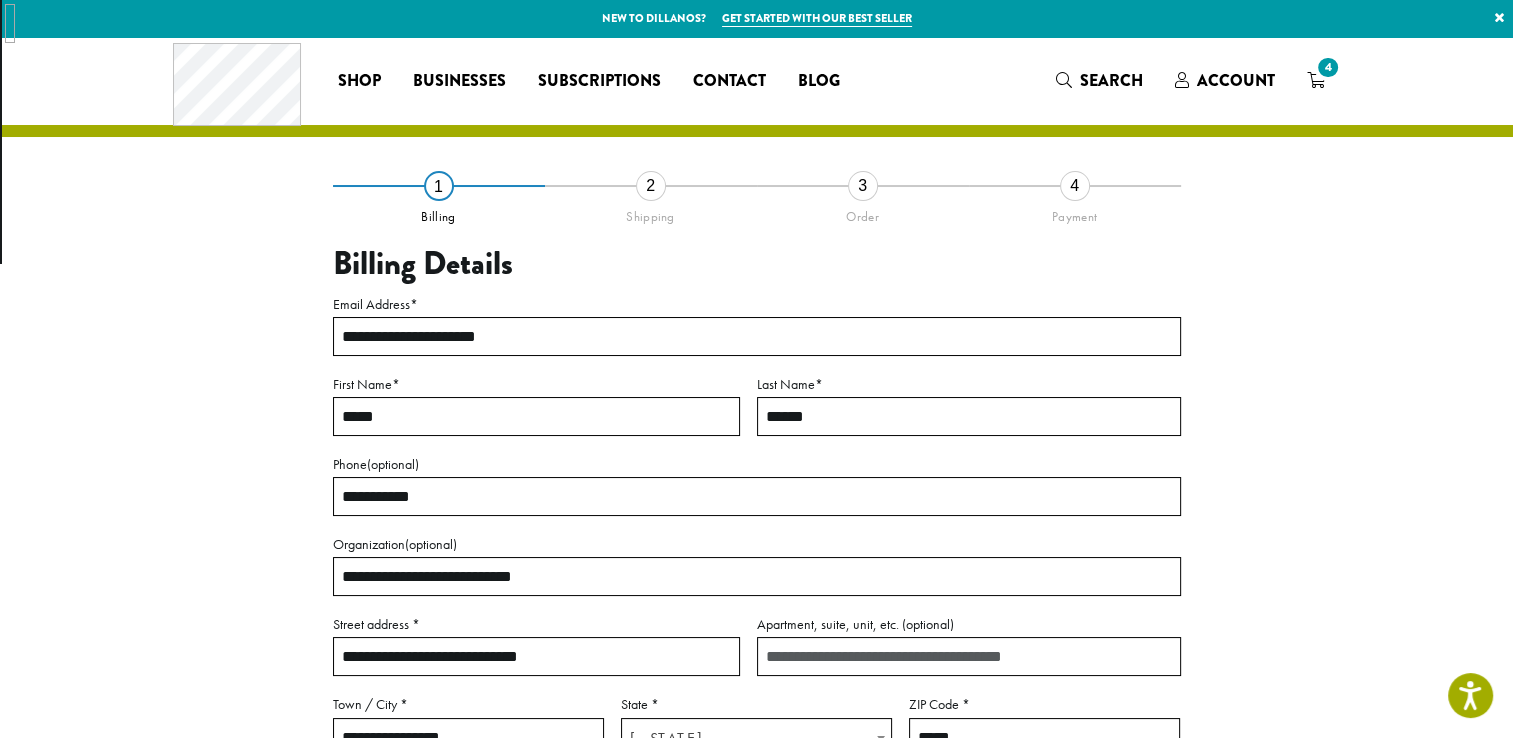type 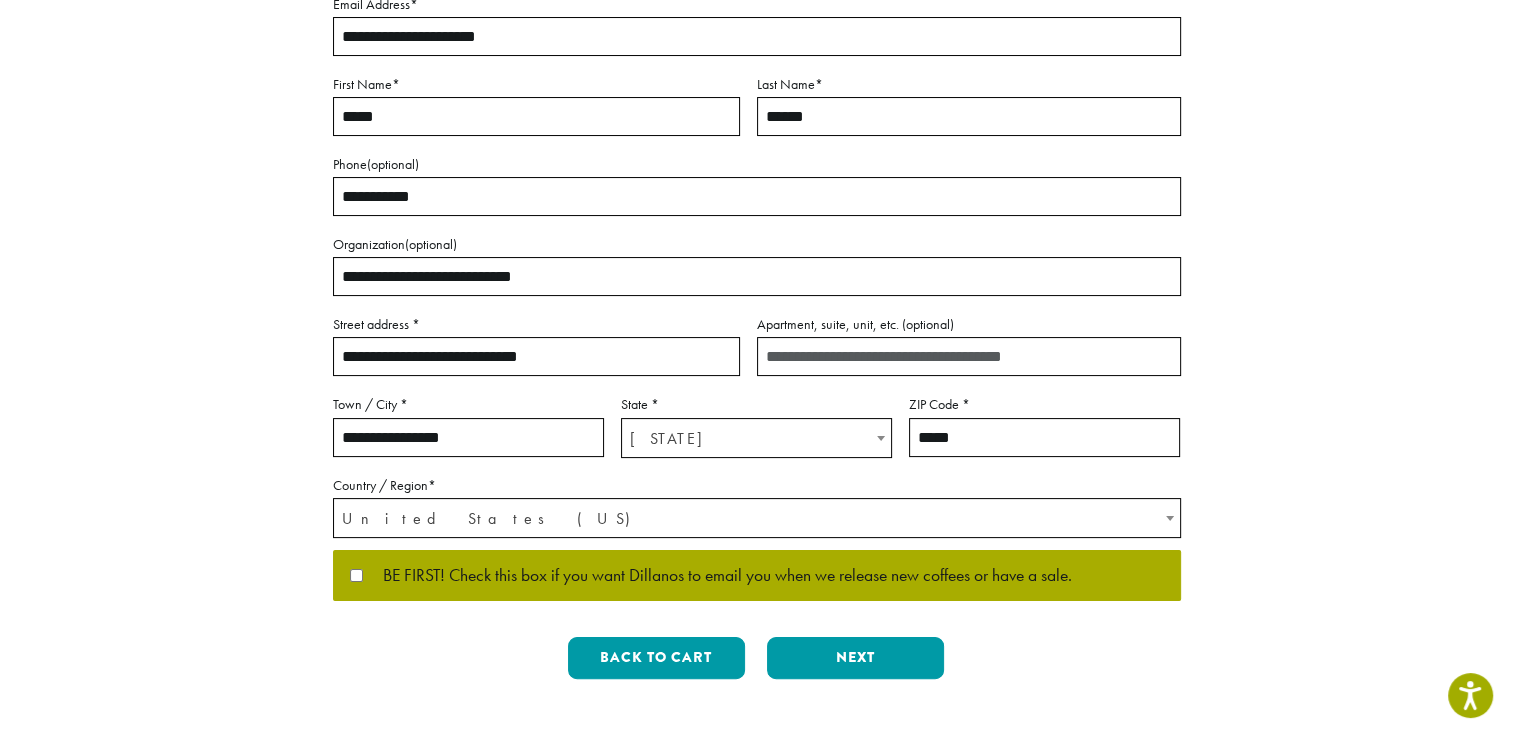 scroll, scrollTop: 304, scrollLeft: 0, axis: vertical 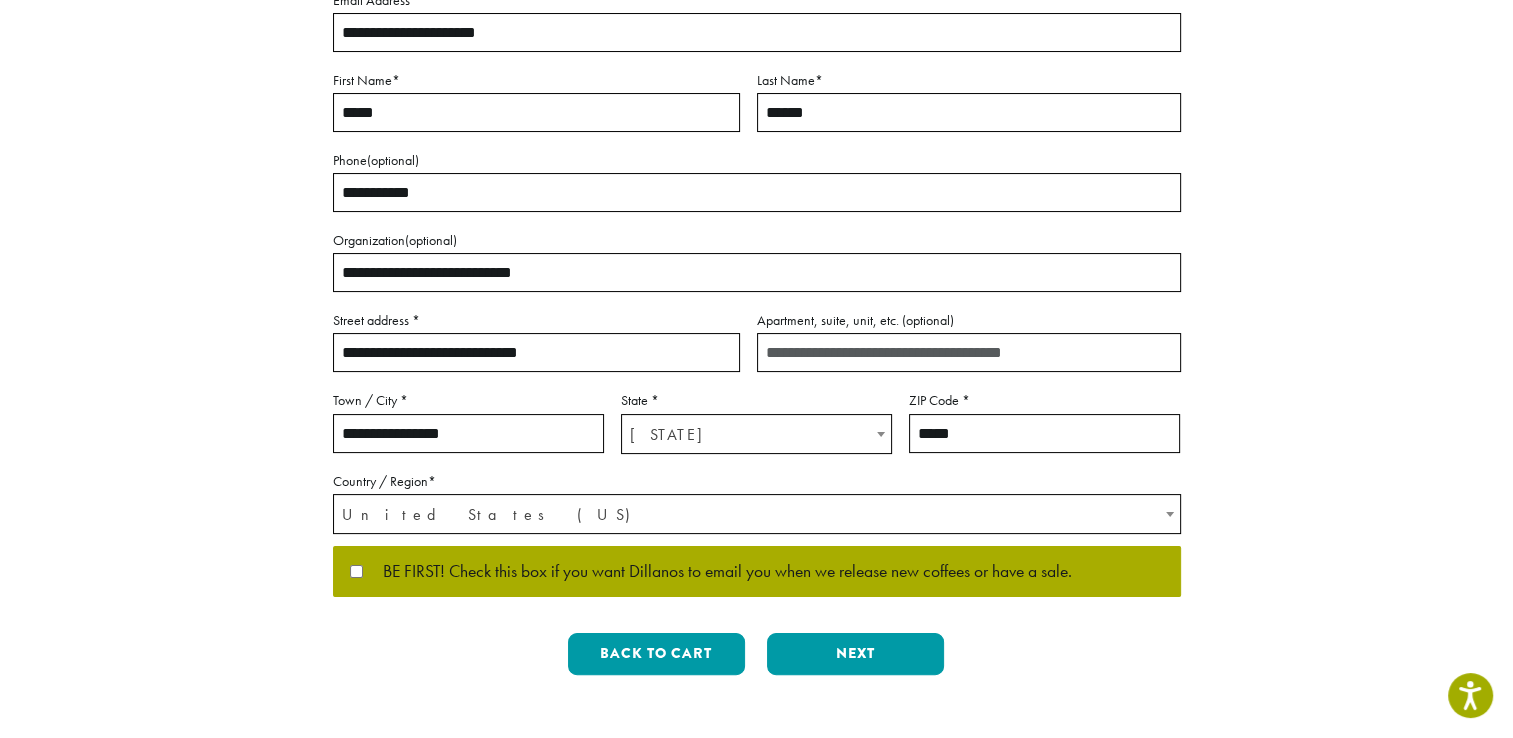 click on "**********" at bounding box center [536, 352] 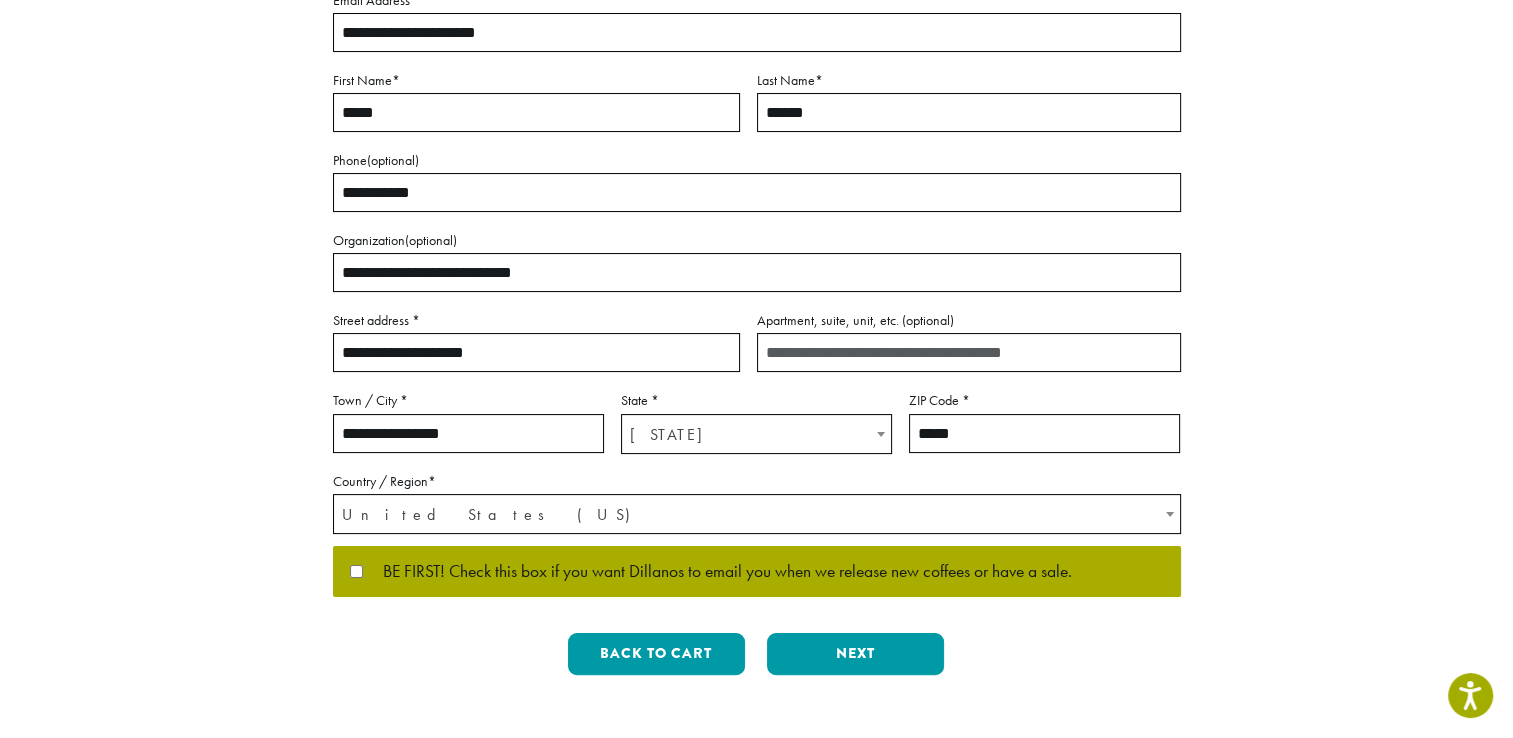 type on "**********" 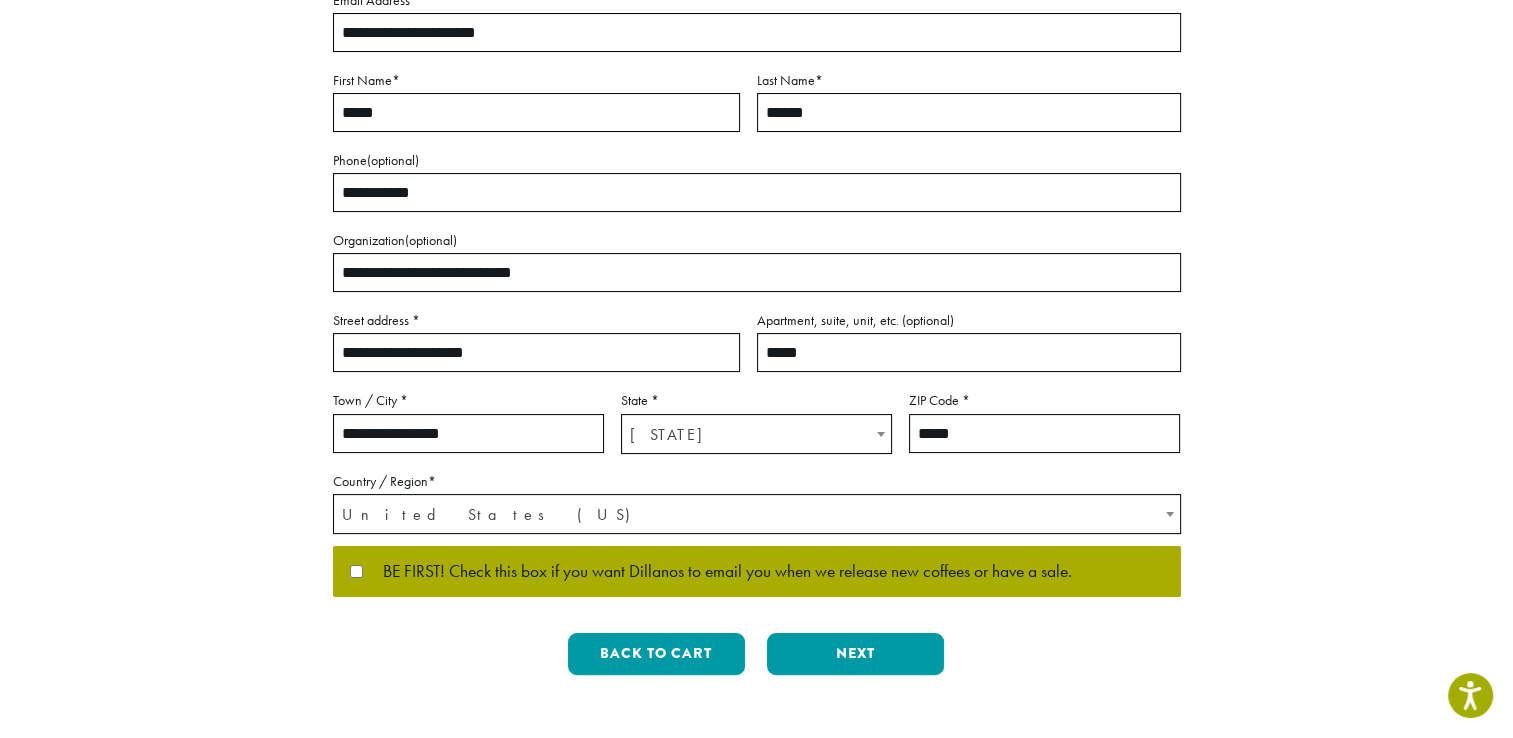 type on "*****" 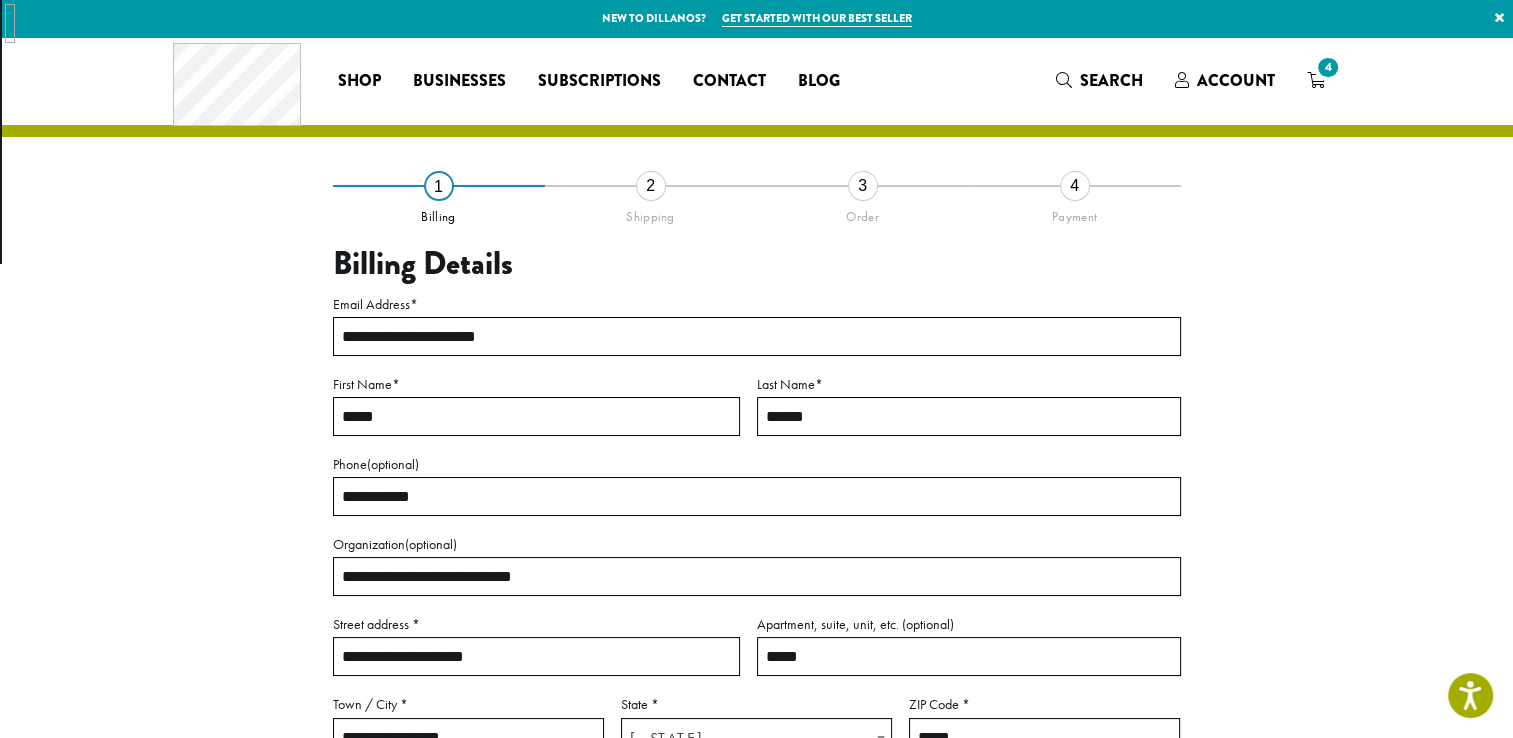 scroll, scrollTop: 96, scrollLeft: 0, axis: vertical 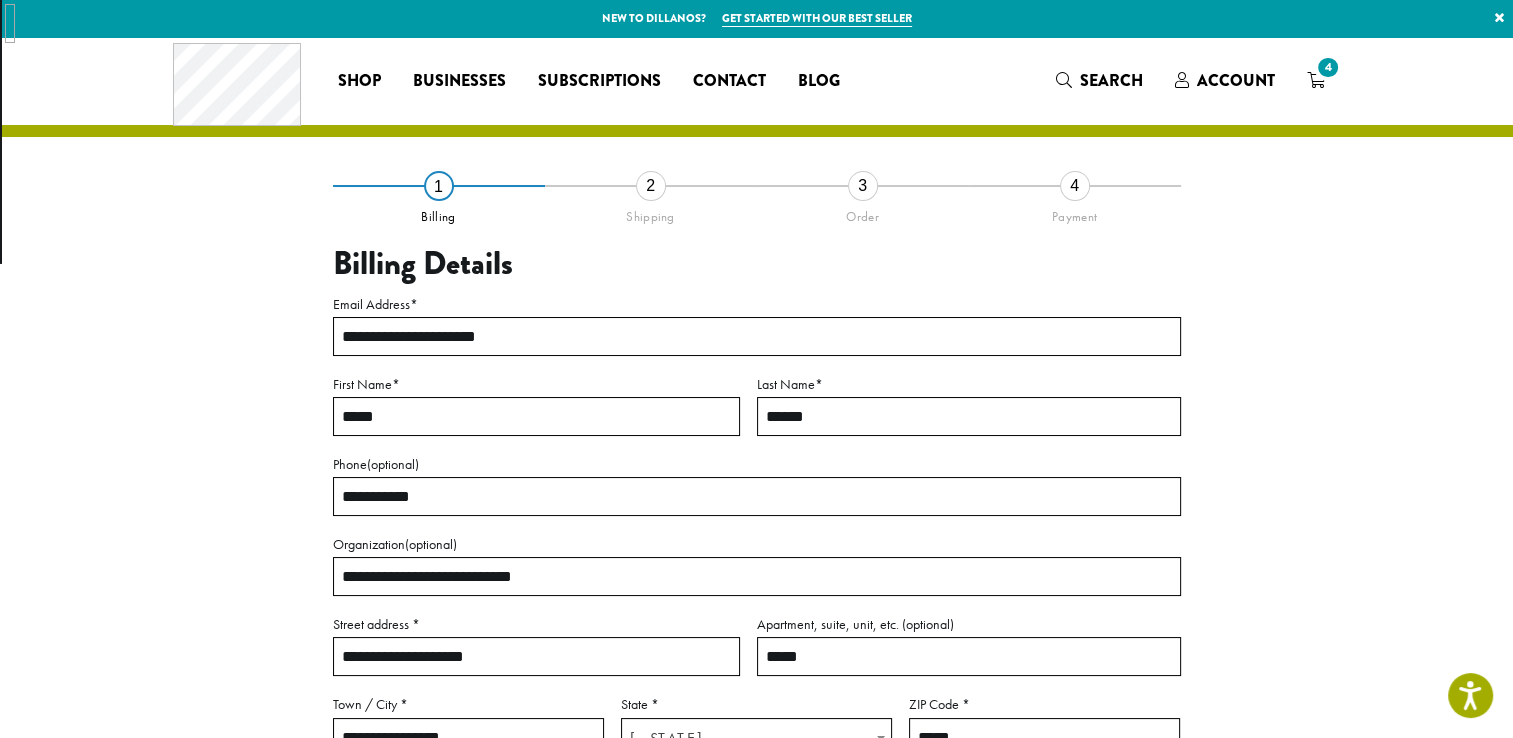 type on "*" 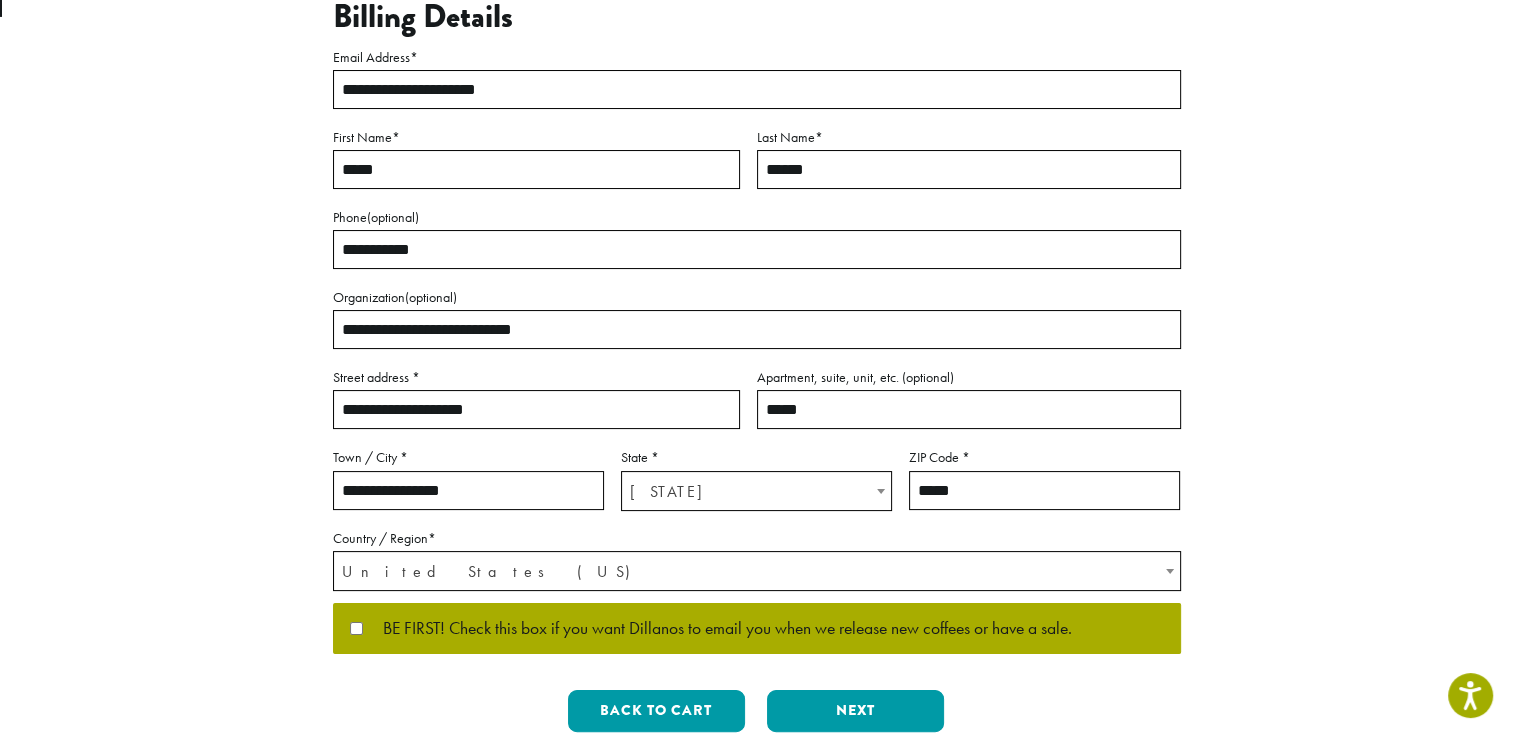 scroll, scrollTop: 249, scrollLeft: 0, axis: vertical 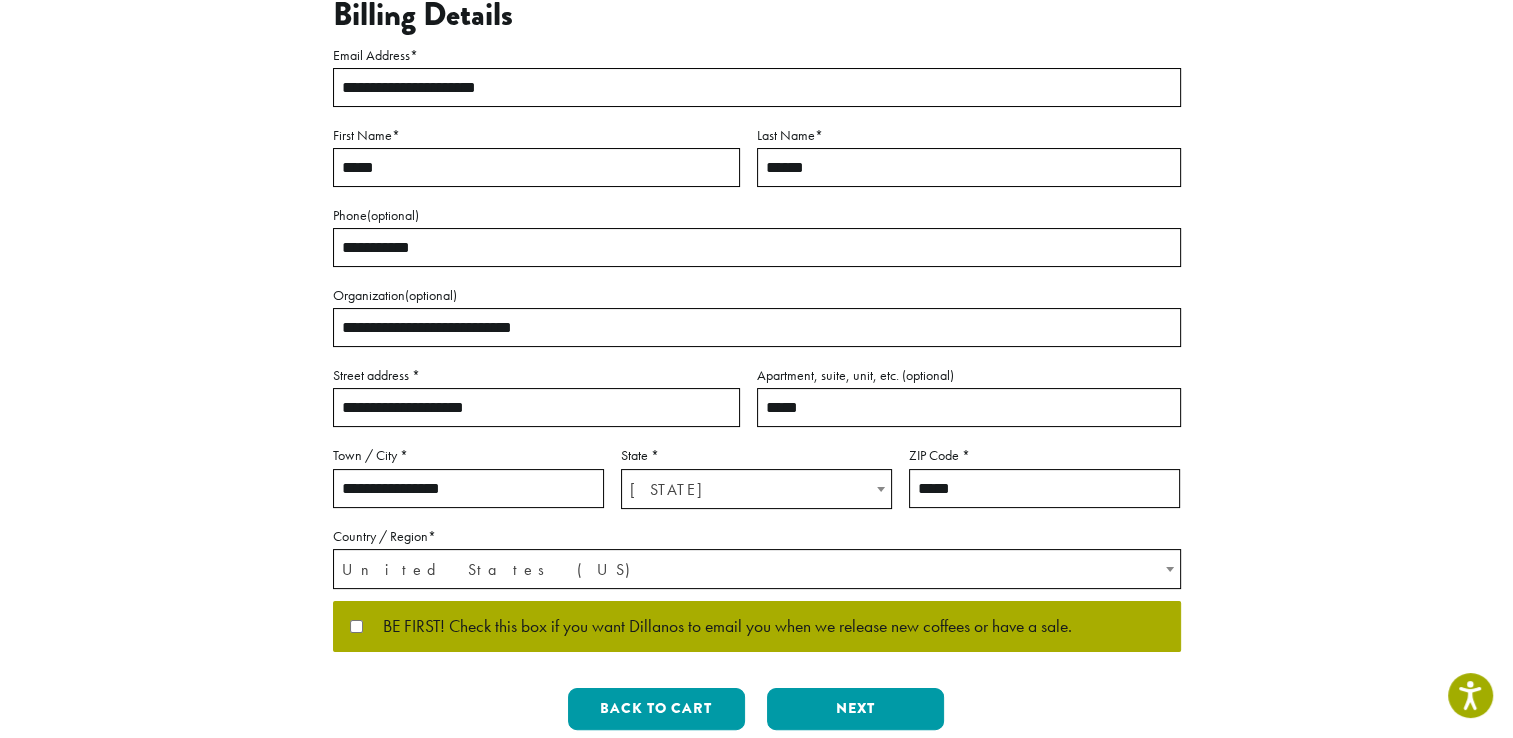 click on "*****" at bounding box center [969, 407] 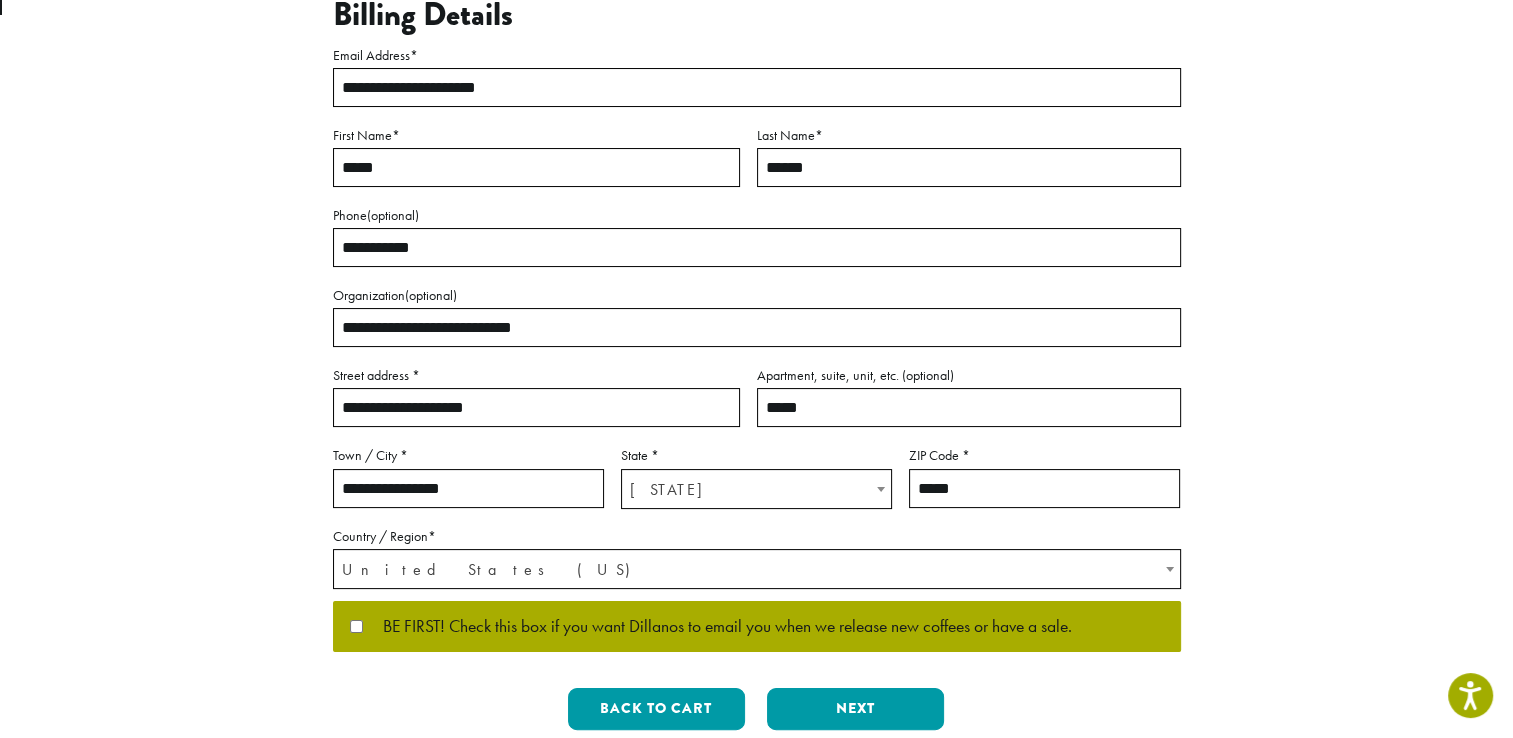 scroll, scrollTop: 0, scrollLeft: 0, axis: both 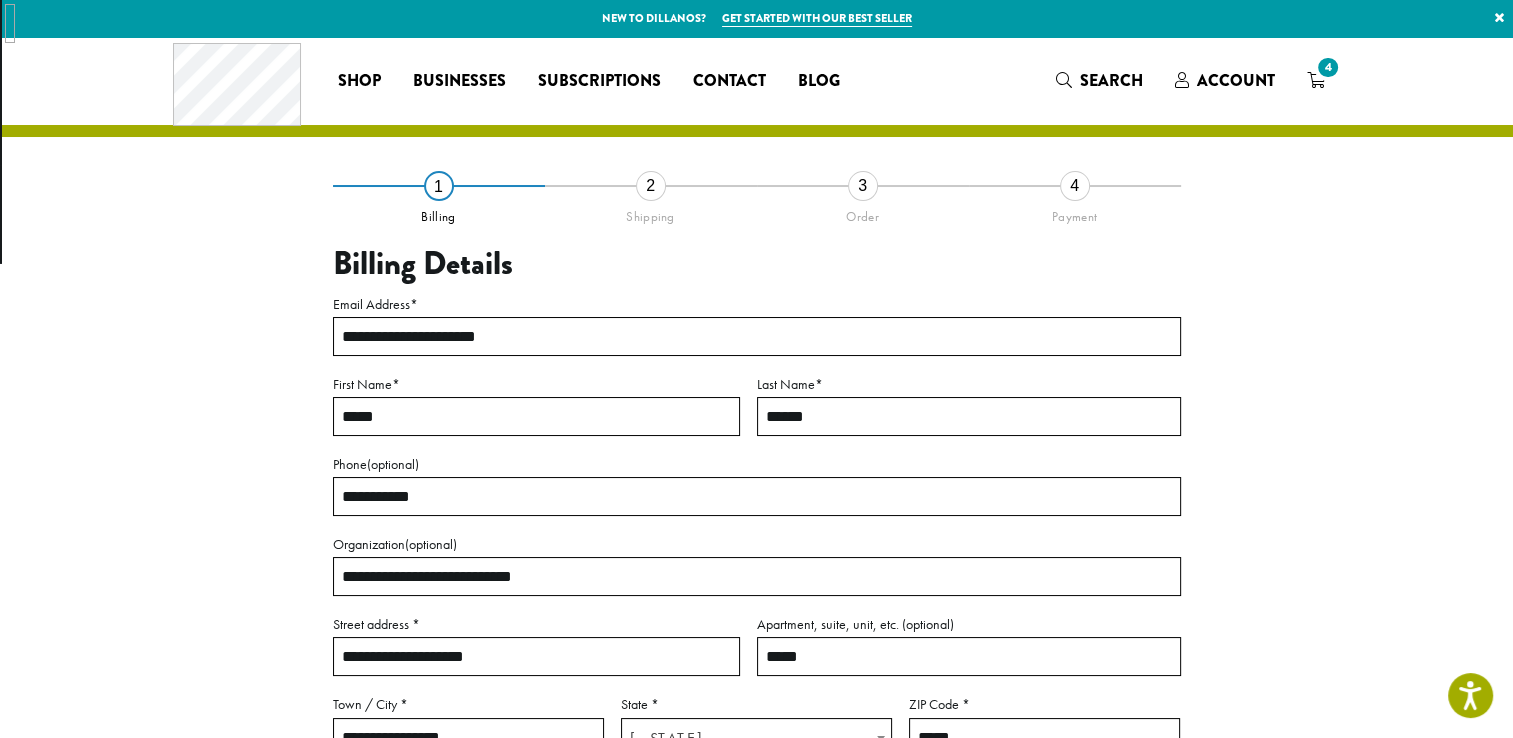 type on "*" 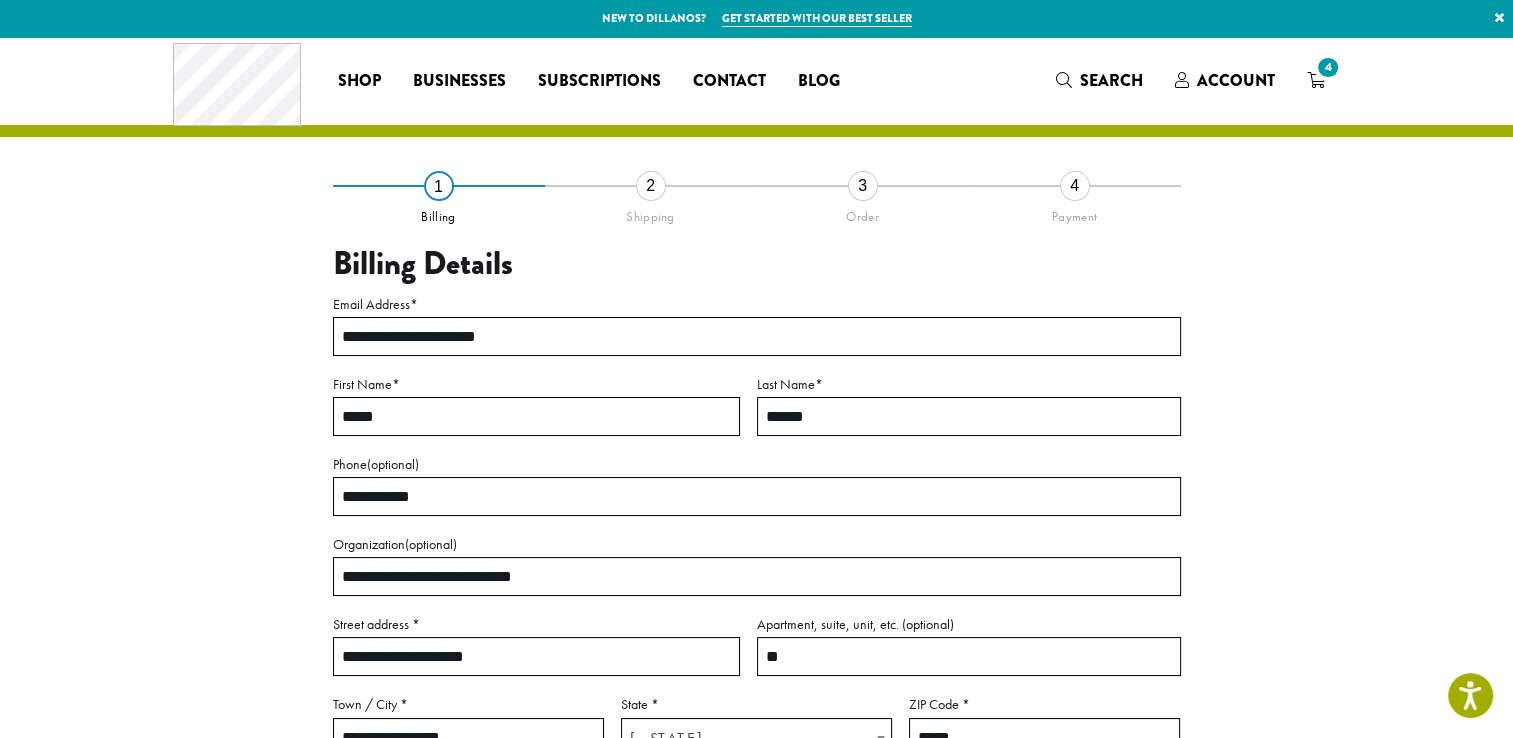 type on "*" 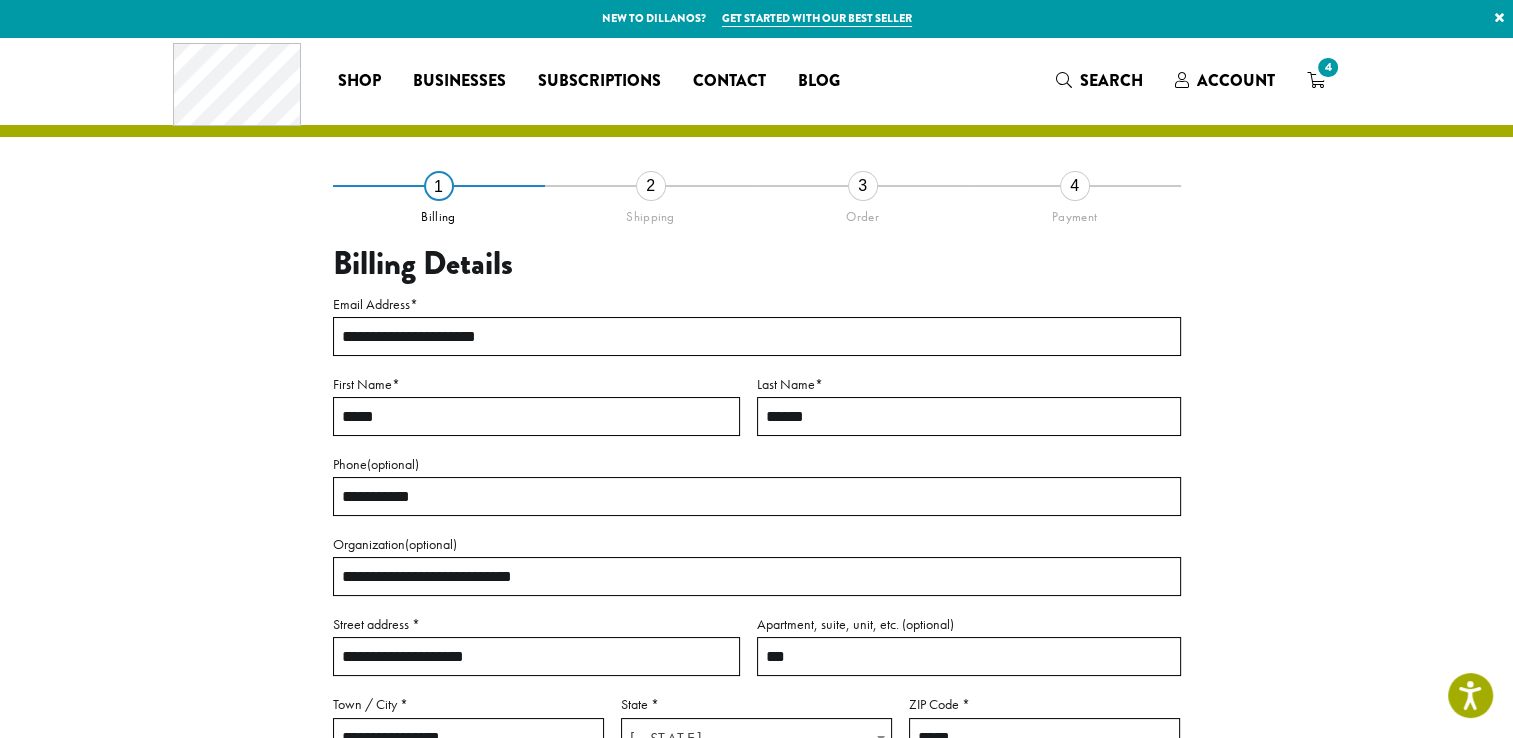 click on "***" at bounding box center (969, 656) 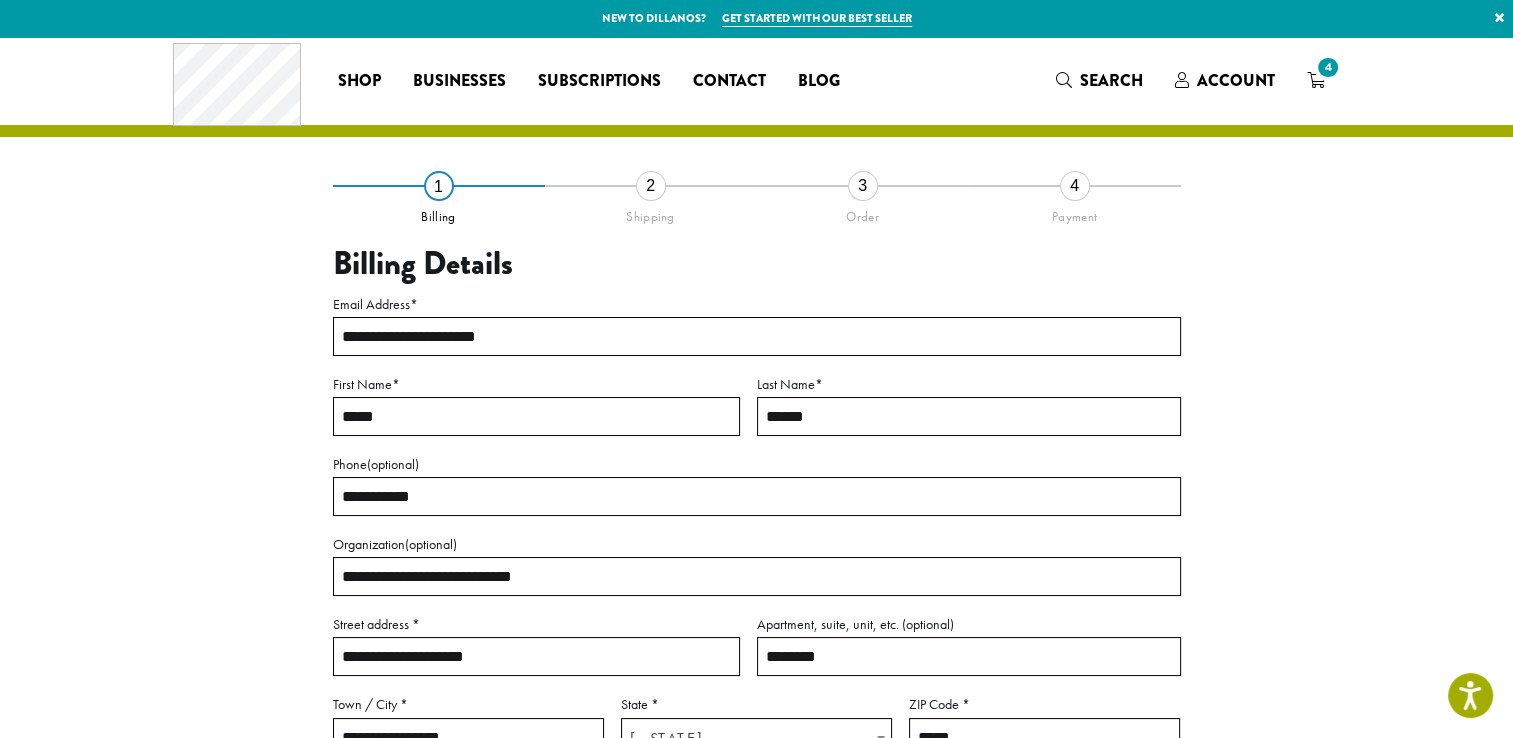 type on "********" 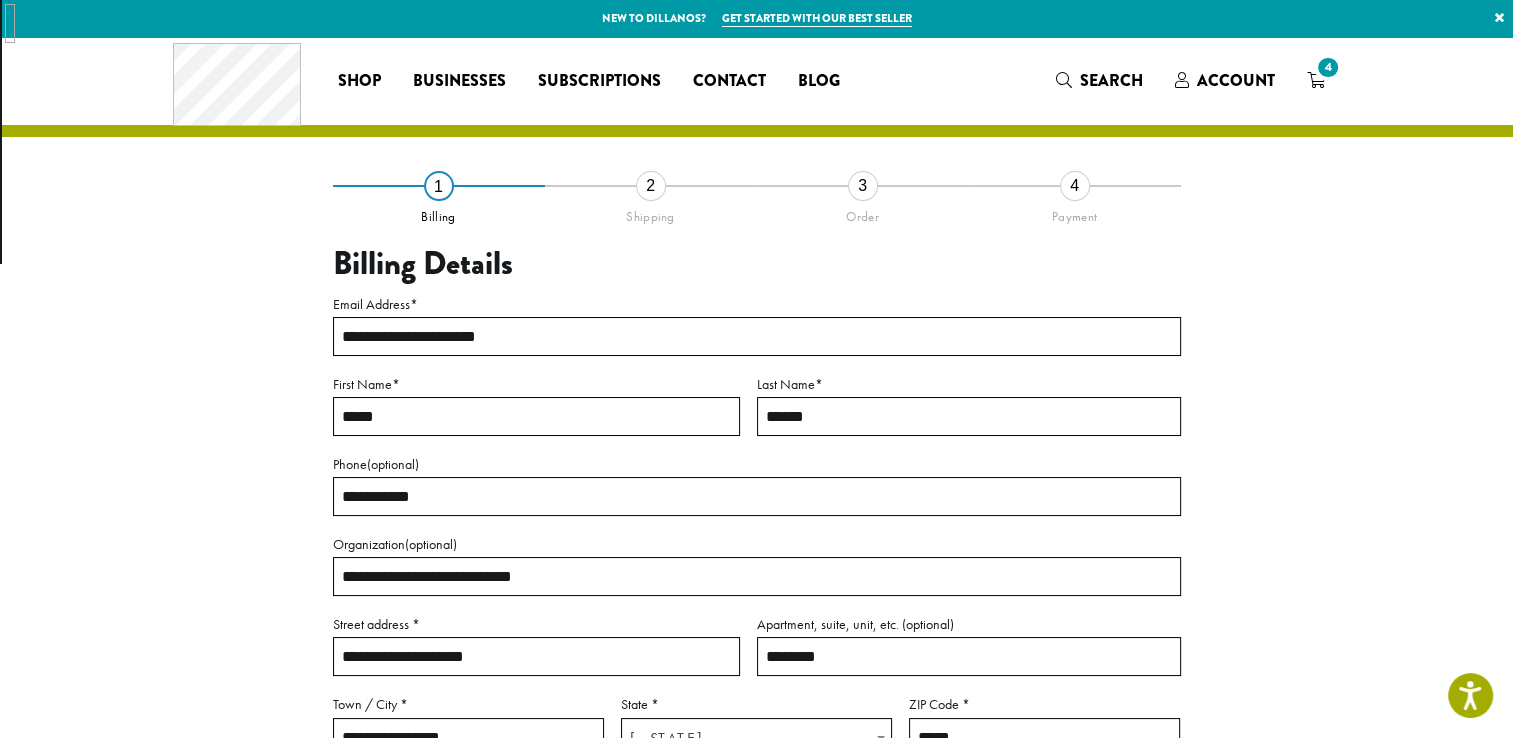 type 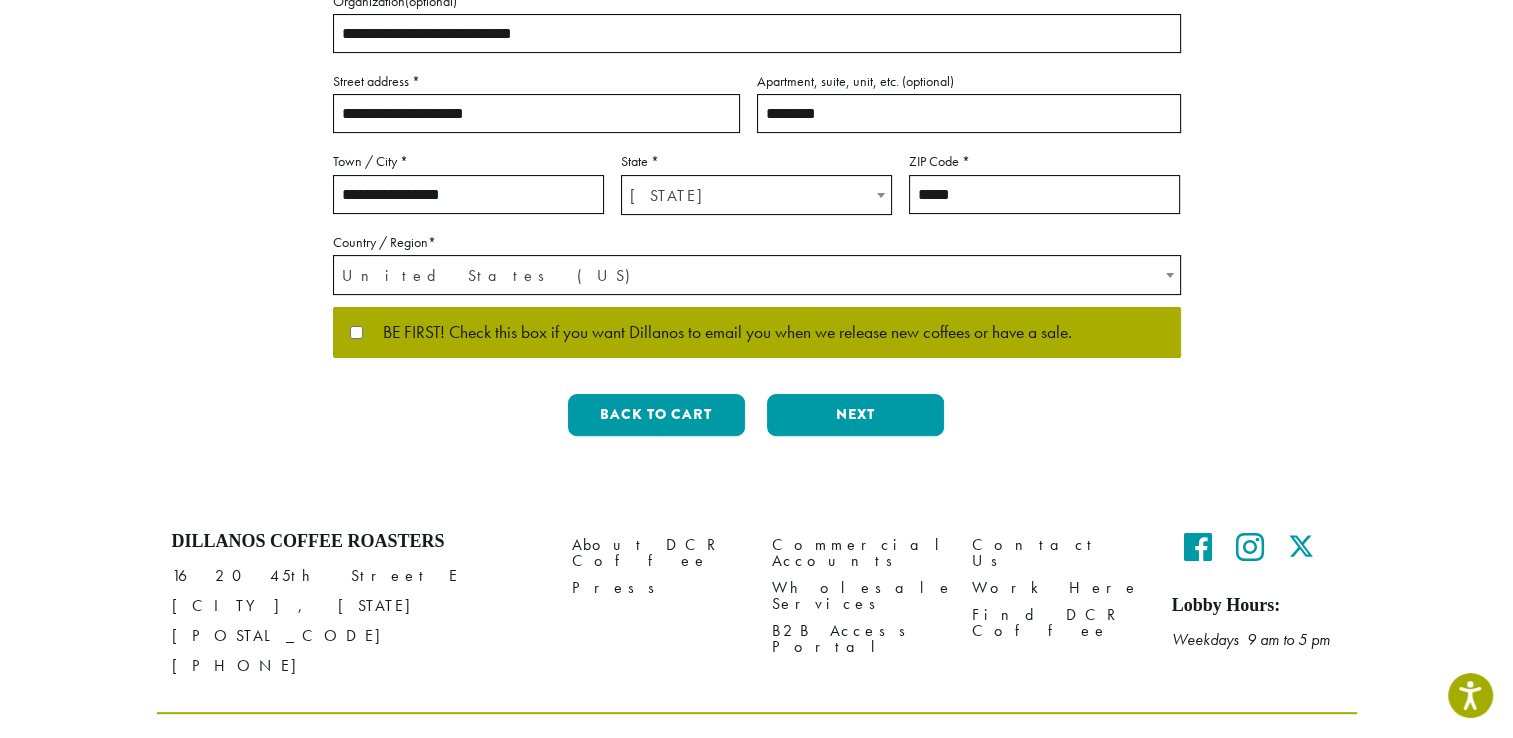 scroll, scrollTop: 560, scrollLeft: 0, axis: vertical 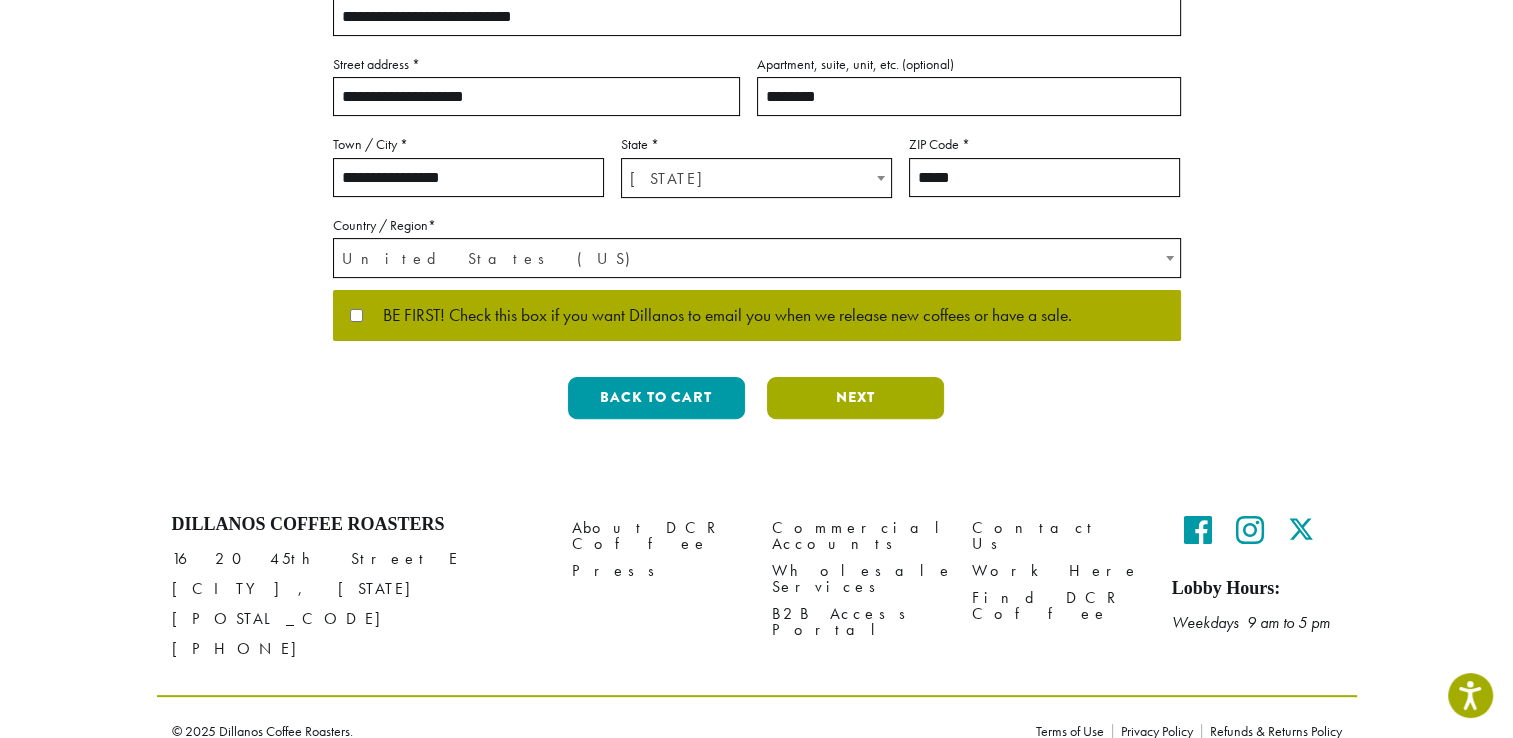 click on "Next" at bounding box center [855, 398] 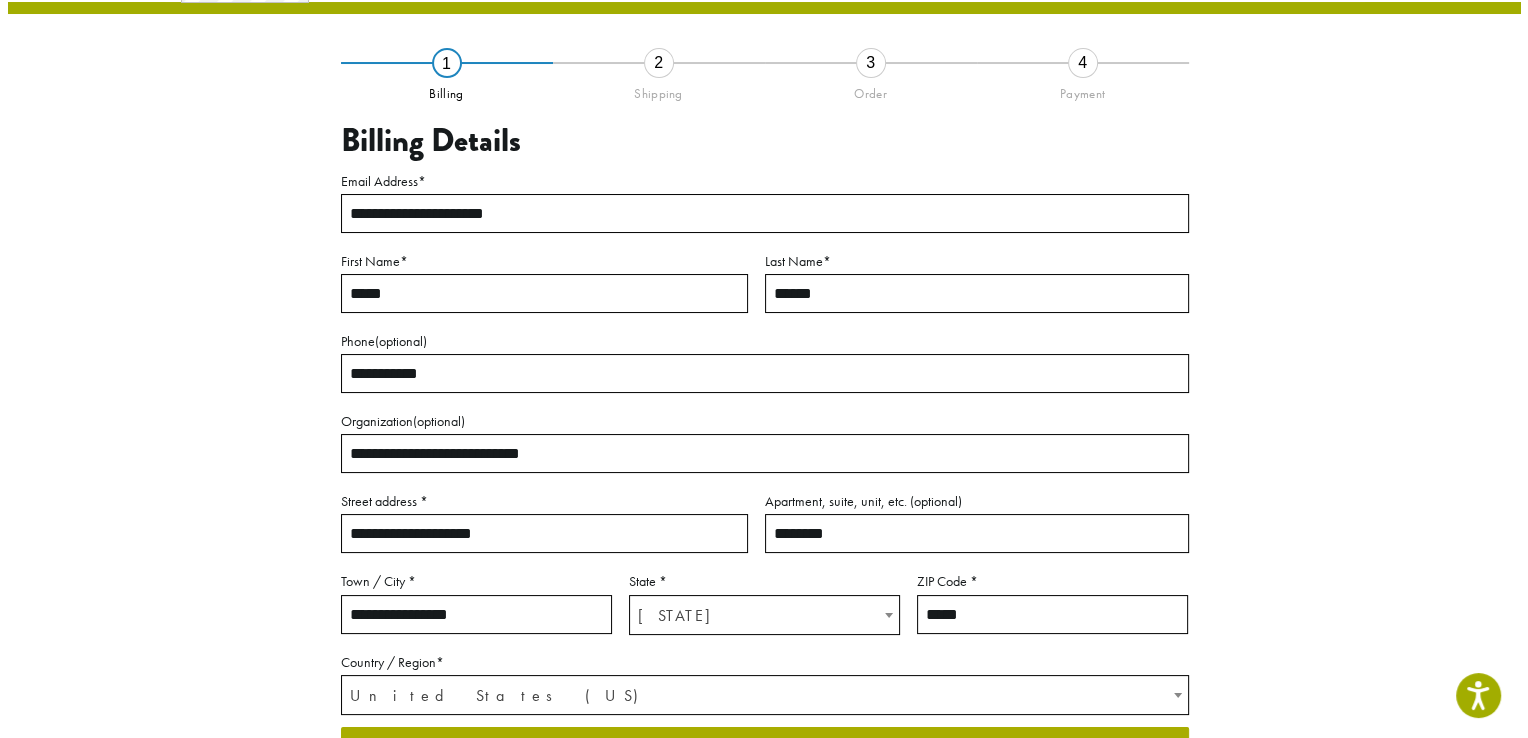 scroll, scrollTop: 104, scrollLeft: 0, axis: vertical 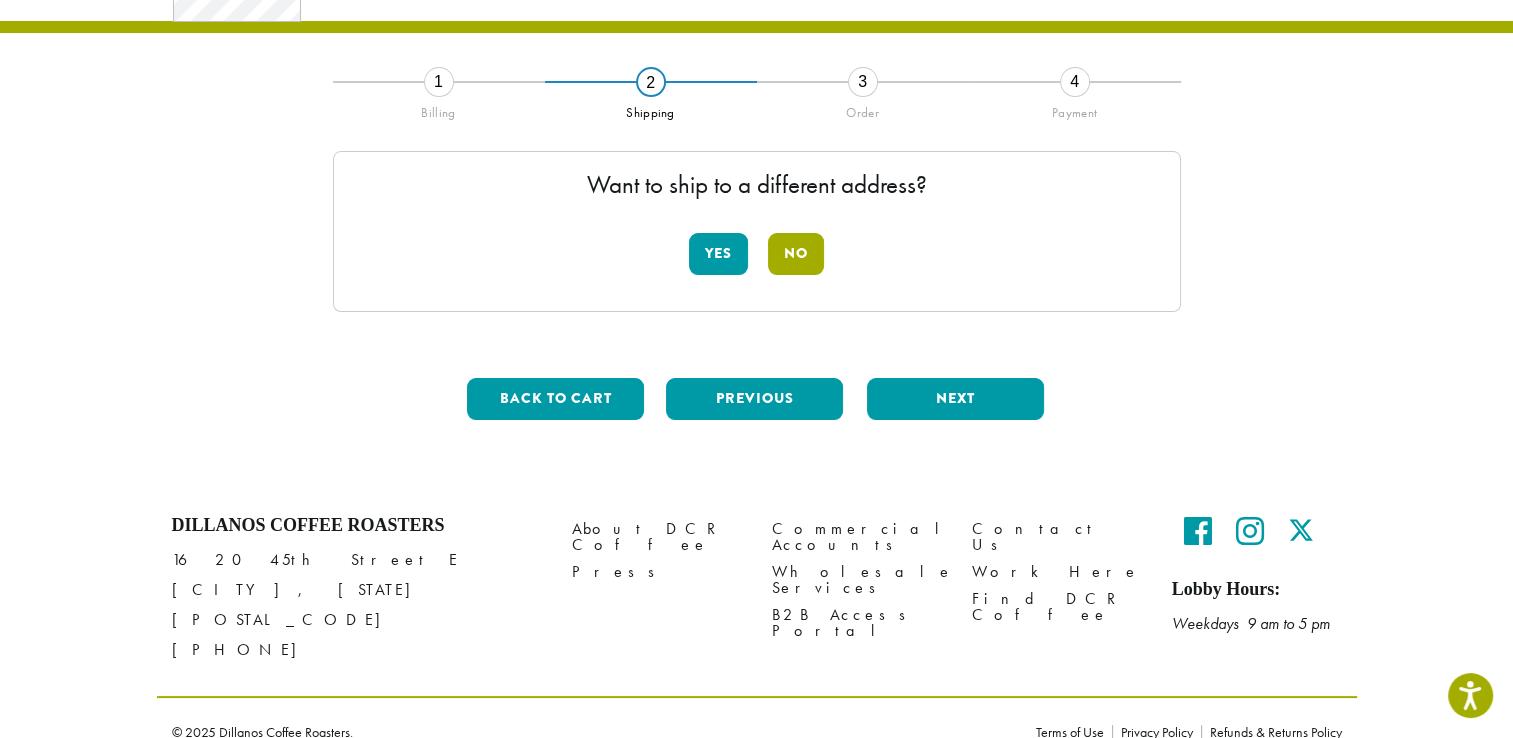 click on "No" at bounding box center (796, 254) 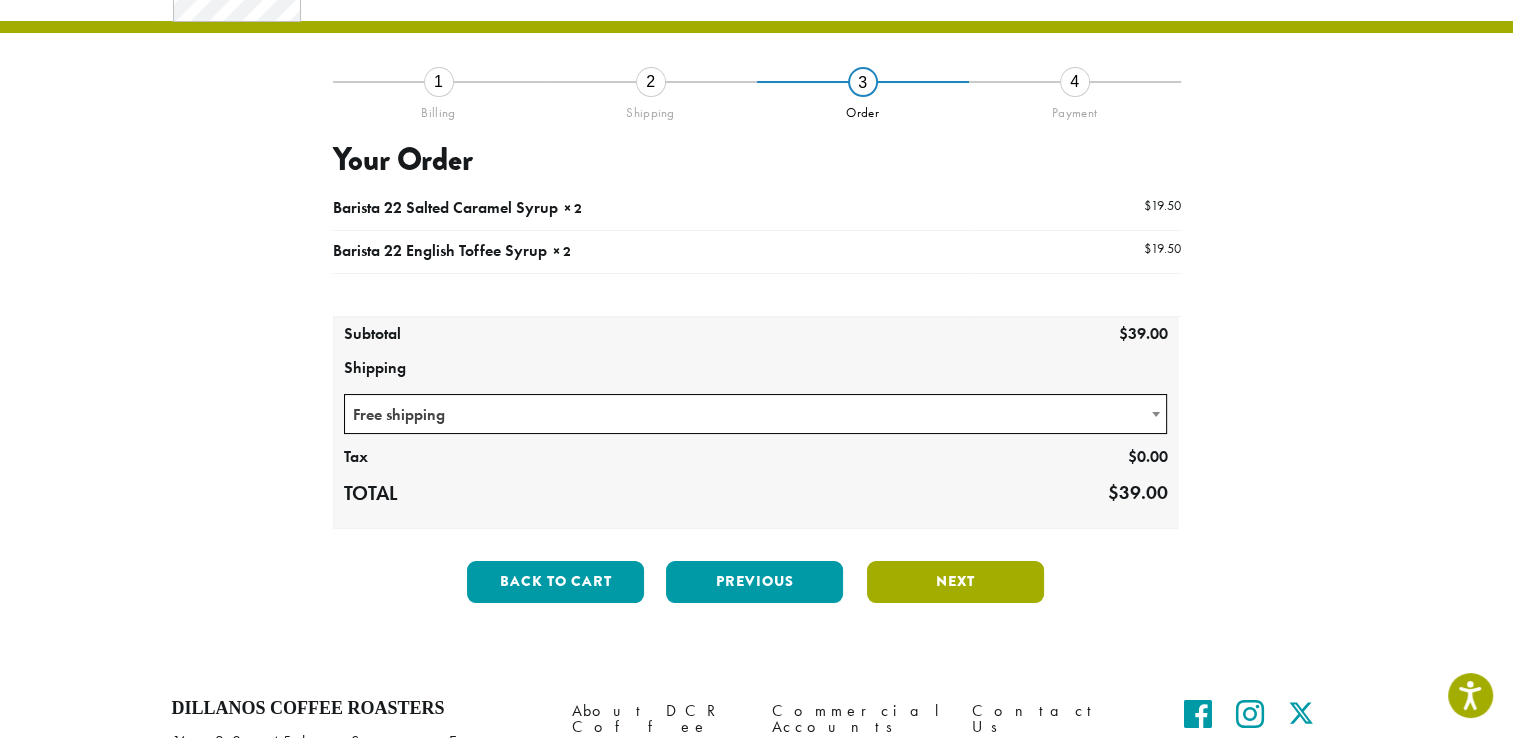 click on "Next" at bounding box center (955, 582) 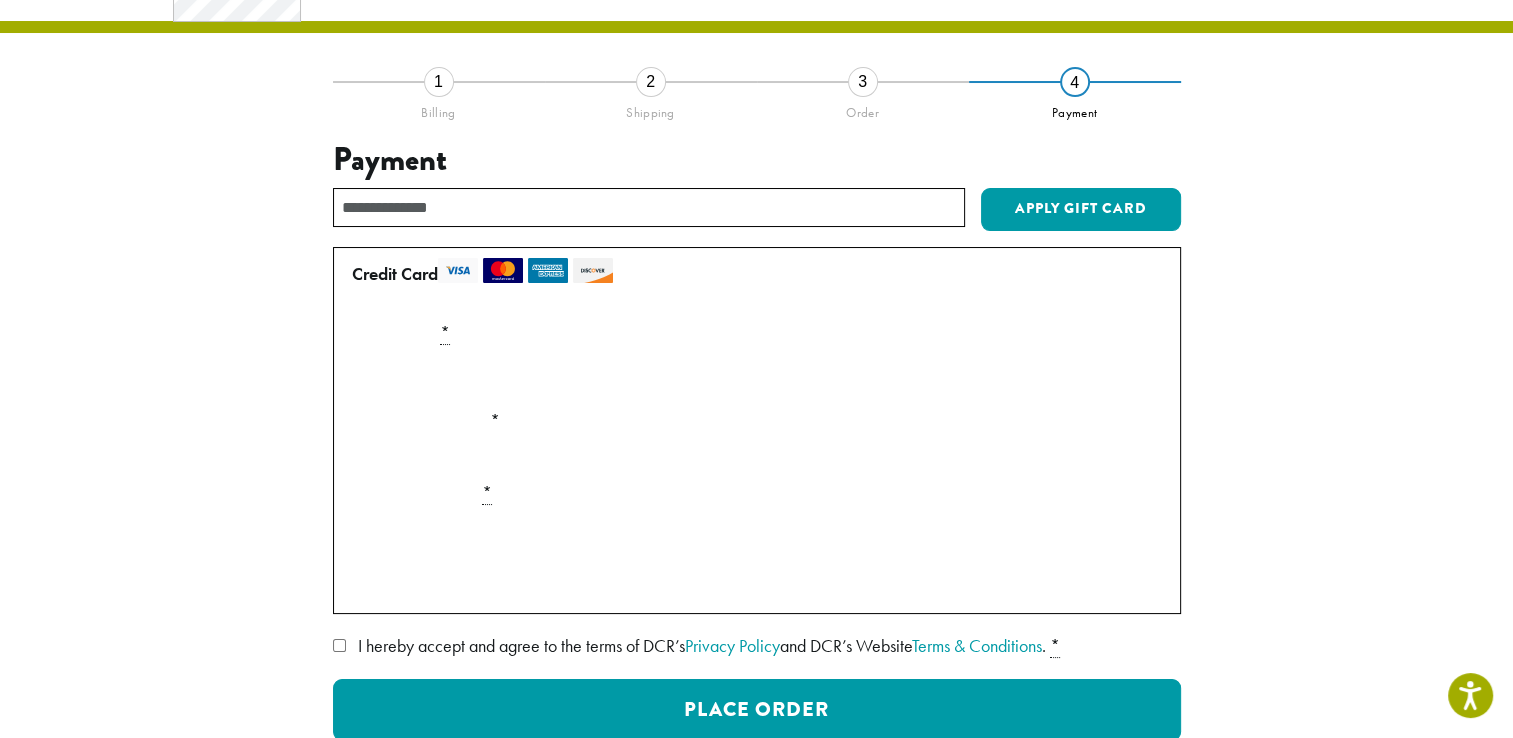 click on "**********" at bounding box center [757, 458] 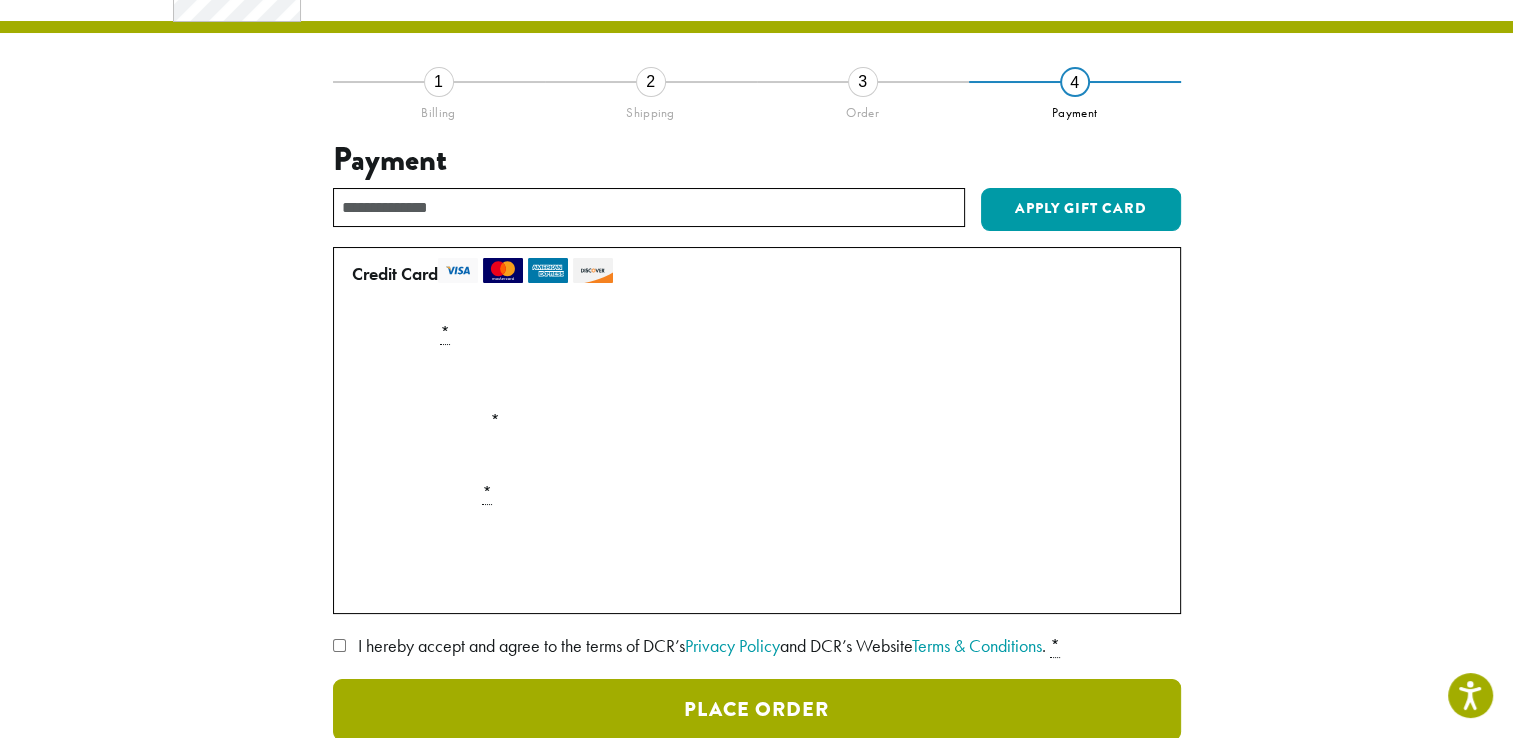 click on "Place Order" at bounding box center [757, 710] 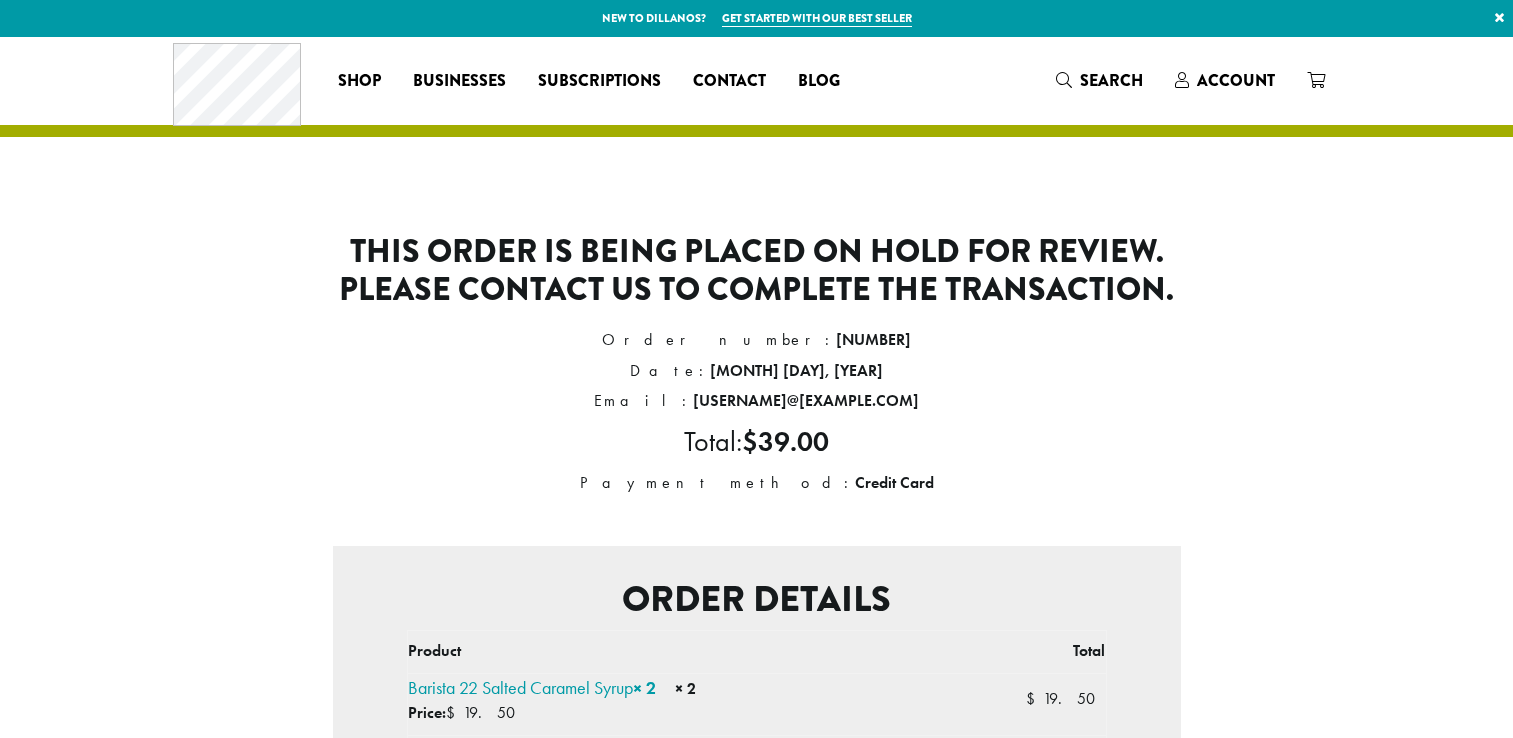 scroll, scrollTop: 0, scrollLeft: 0, axis: both 